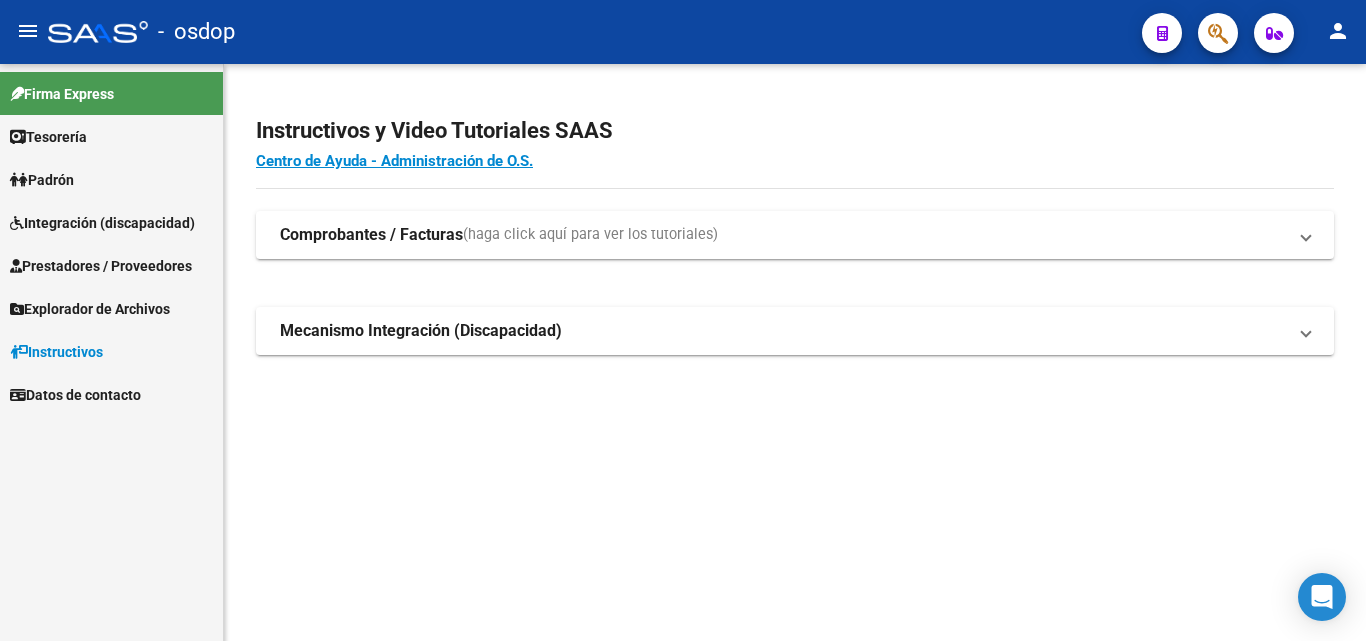 scroll, scrollTop: 0, scrollLeft: 0, axis: both 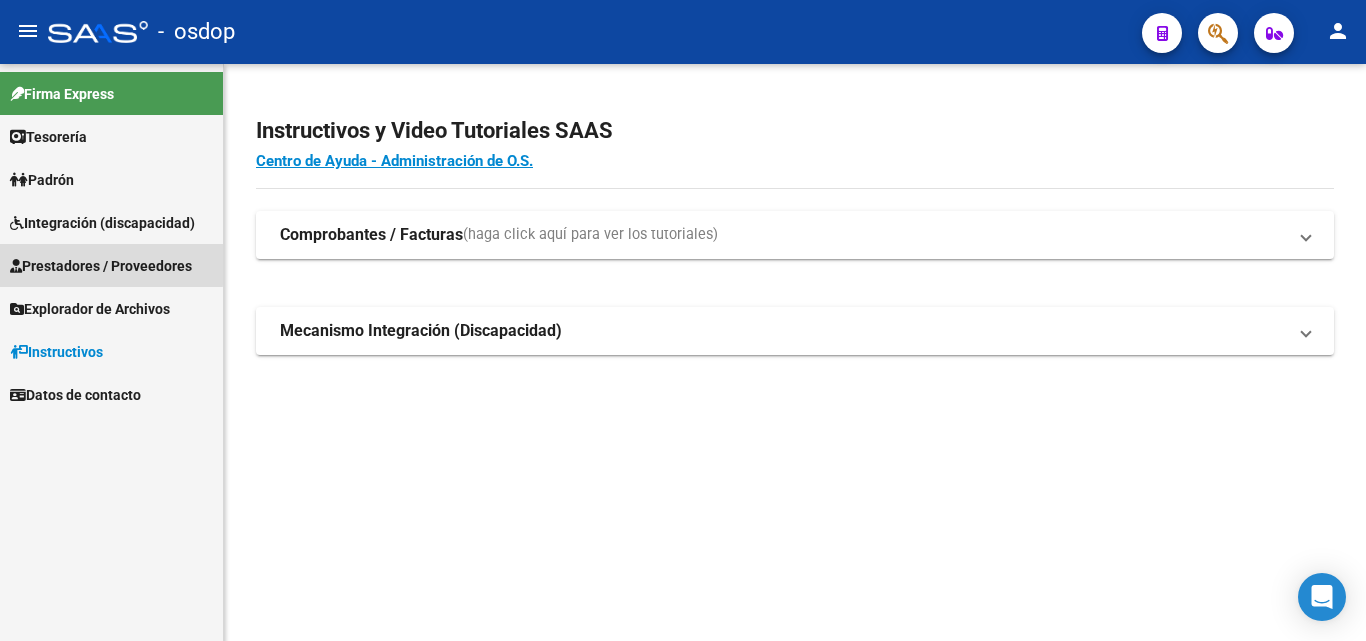 click on "Prestadores / Proveedores" at bounding box center [101, 266] 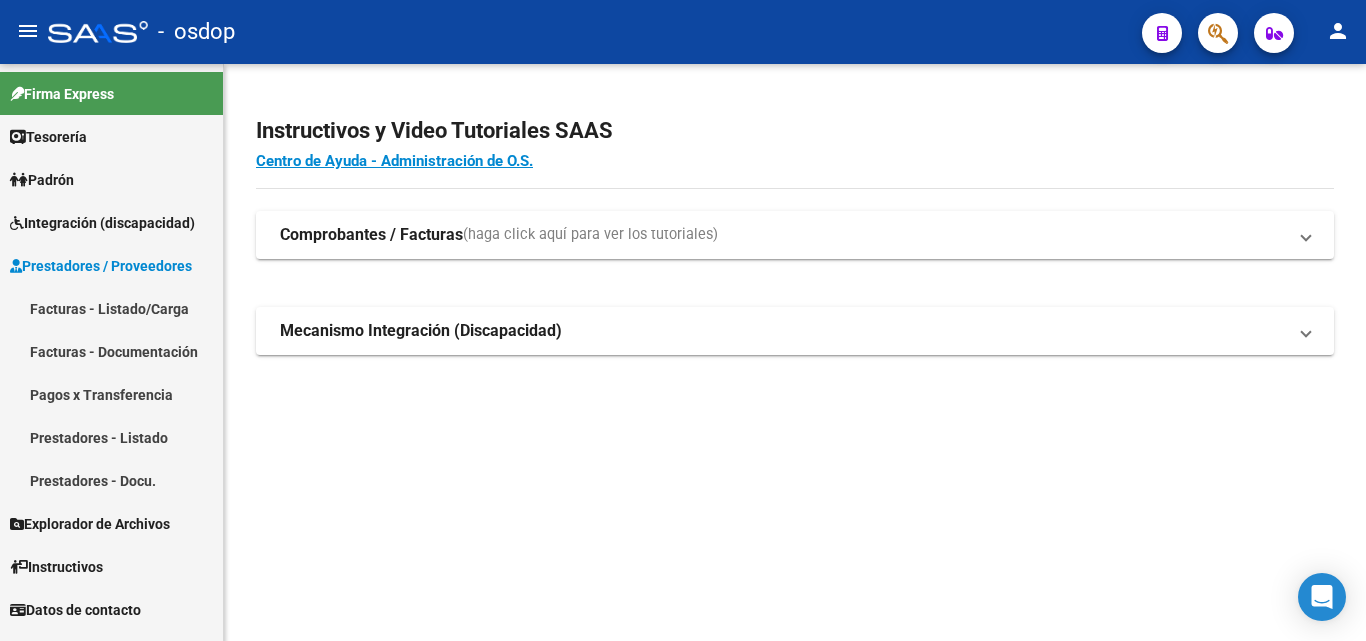 click on "Facturas - Listado/Carga" at bounding box center (111, 308) 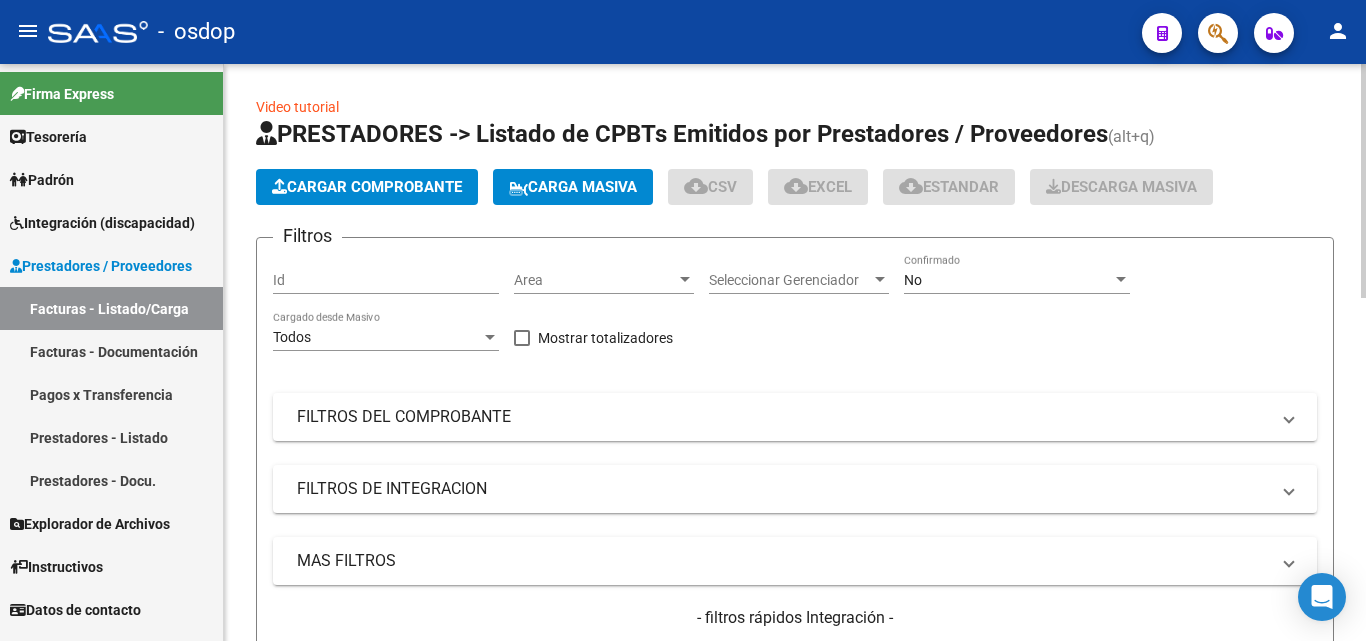 click on "Cargar Comprobante" 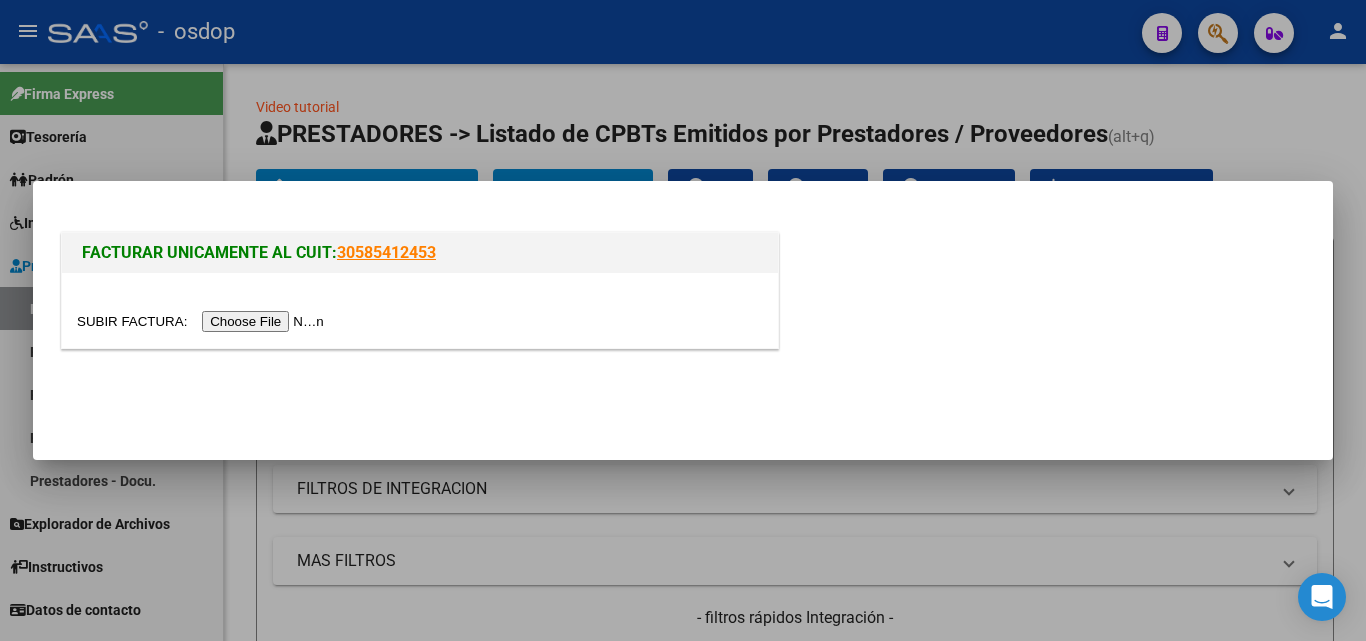 click at bounding box center [203, 321] 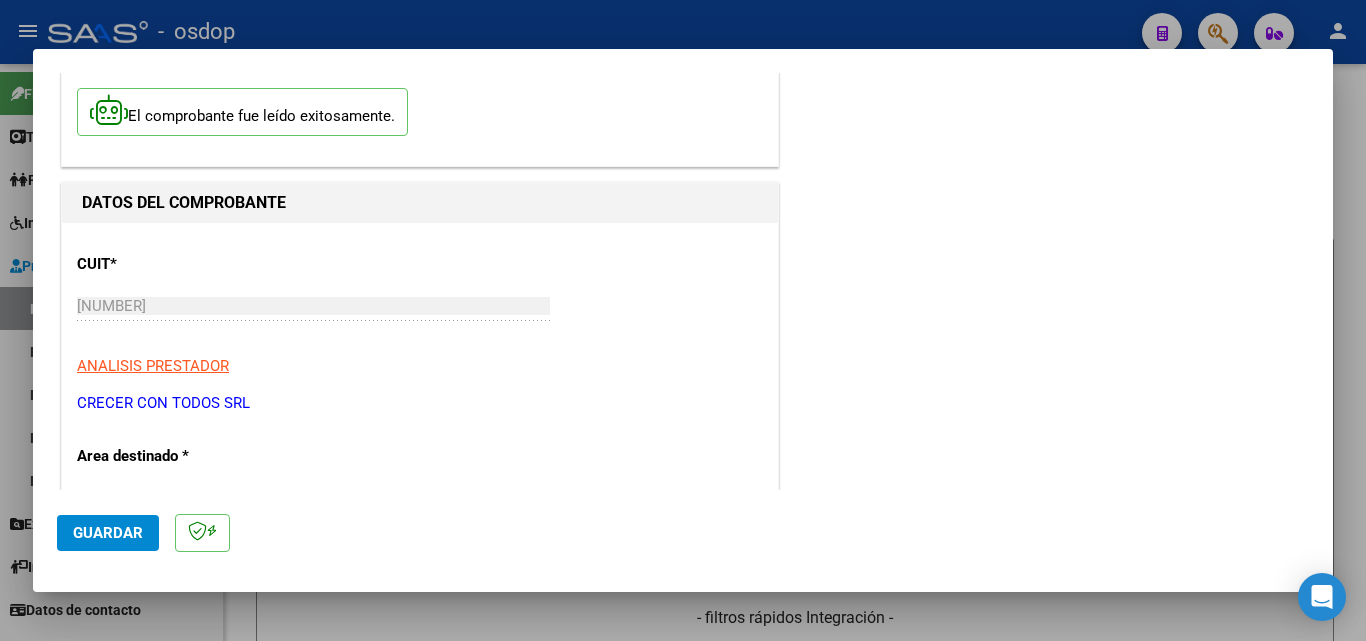 scroll, scrollTop: 400, scrollLeft: 0, axis: vertical 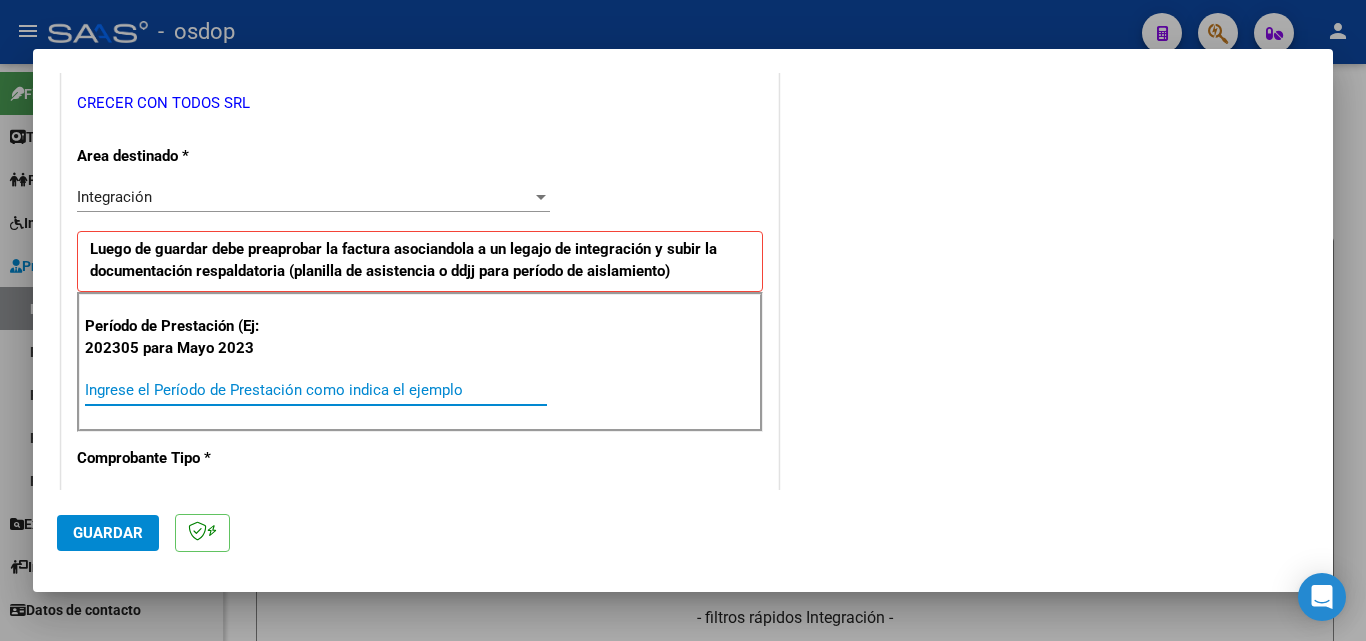 click on "Ingrese el Período de Prestación como indica el ejemplo" at bounding box center (316, 390) 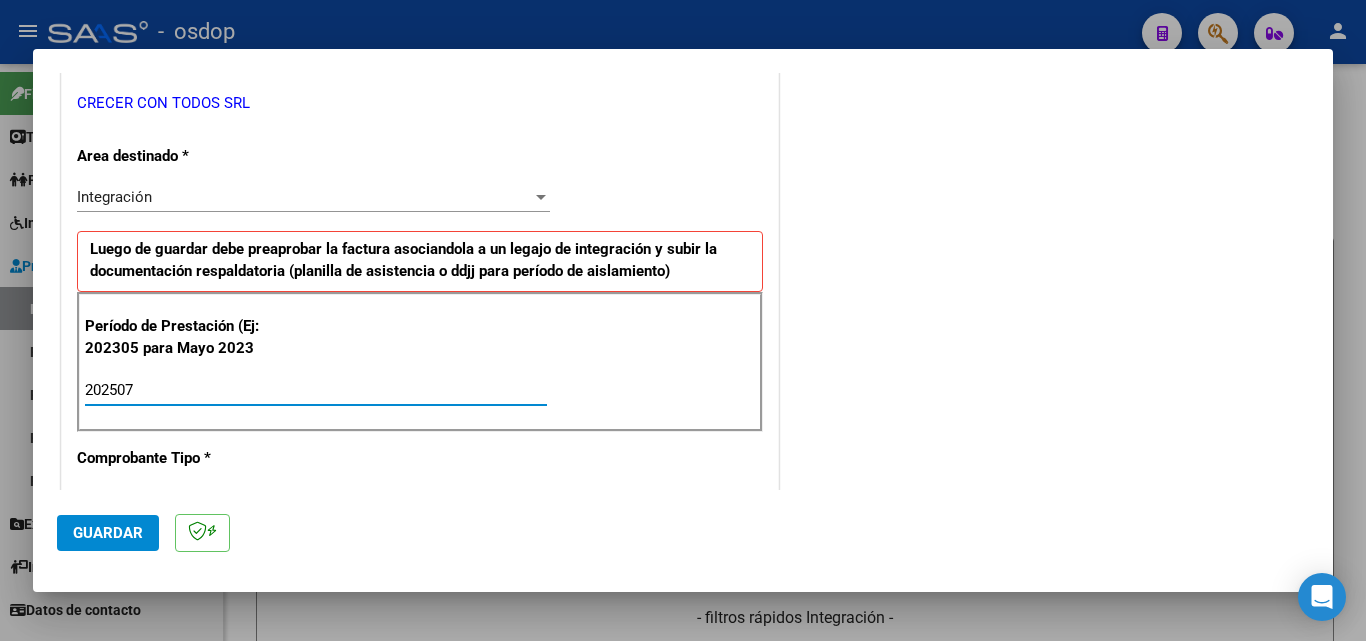 type on "202507" 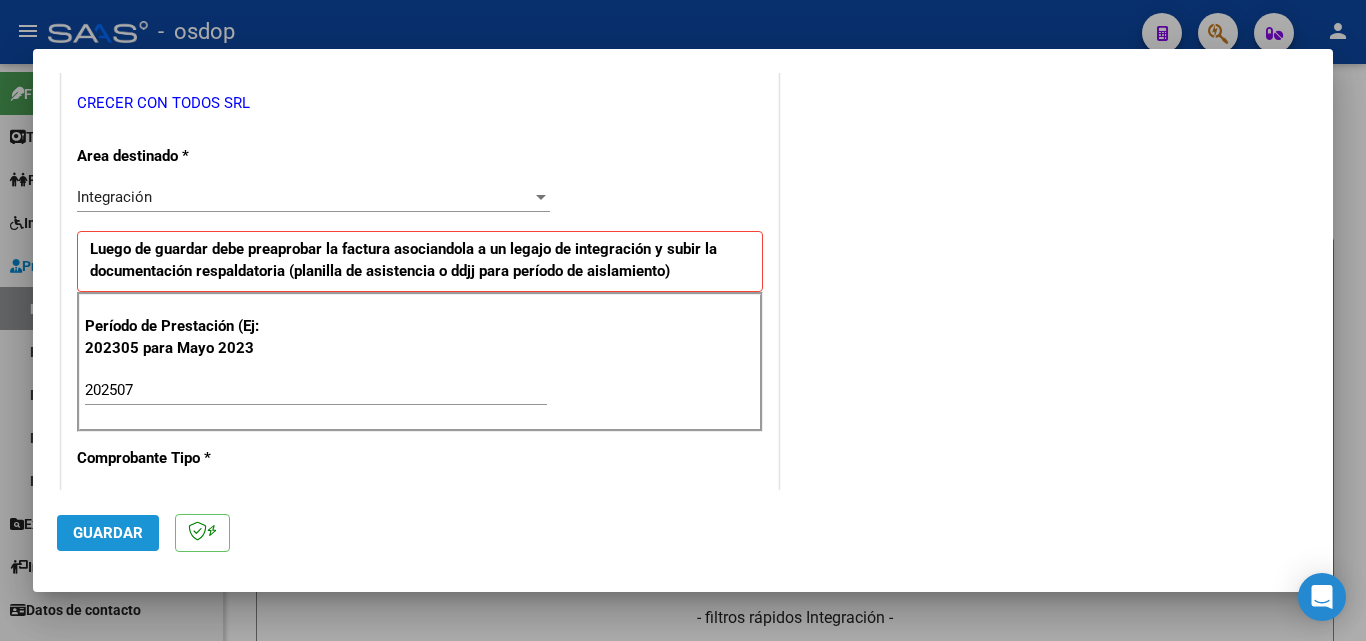 click on "Guardar" 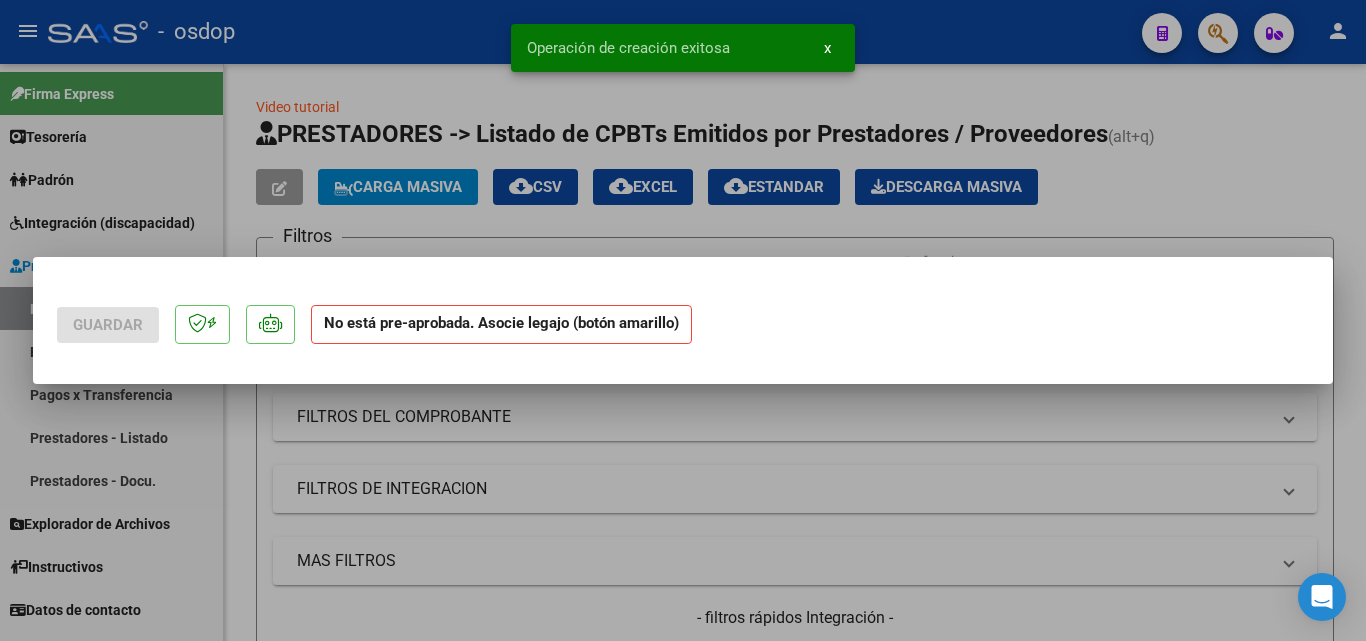 scroll, scrollTop: 0, scrollLeft: 0, axis: both 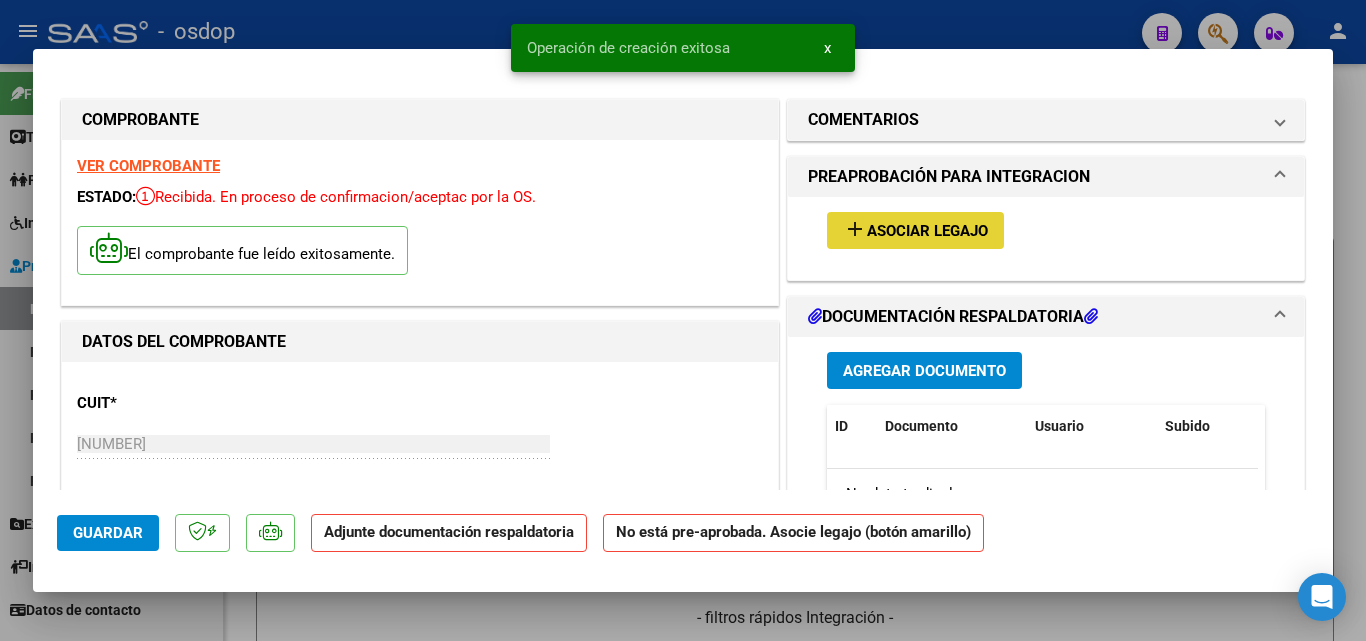 click on "add" at bounding box center (855, 229) 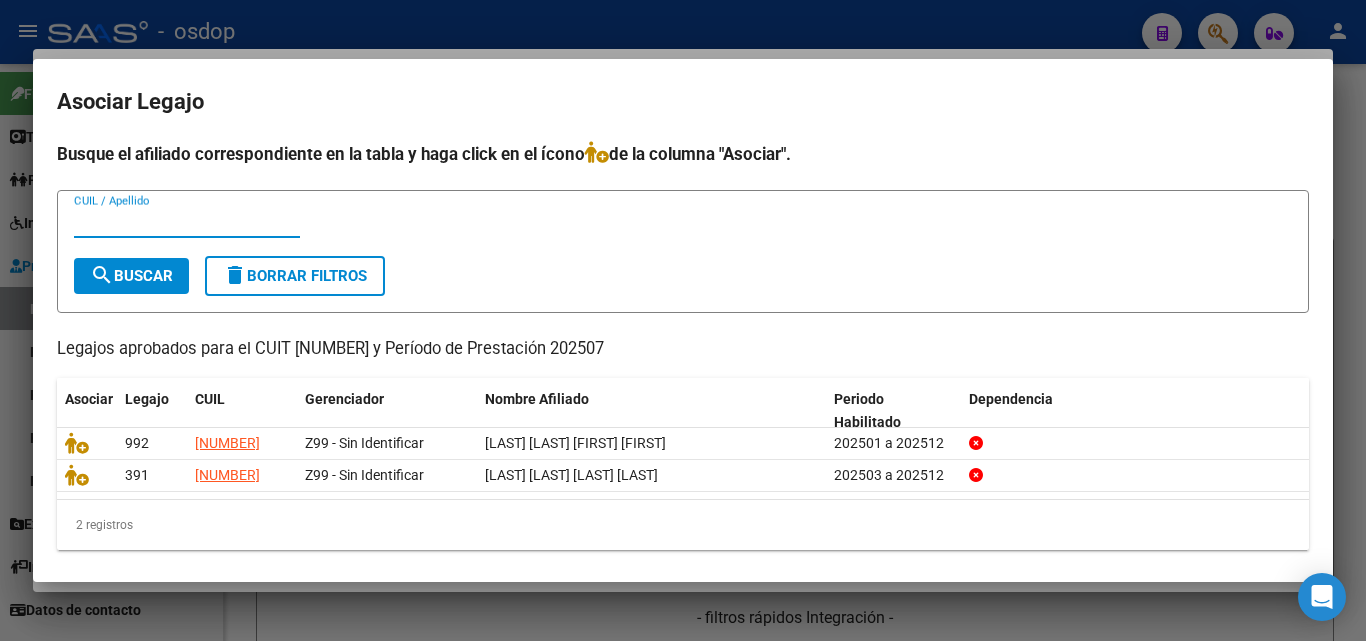 click at bounding box center (683, 320) 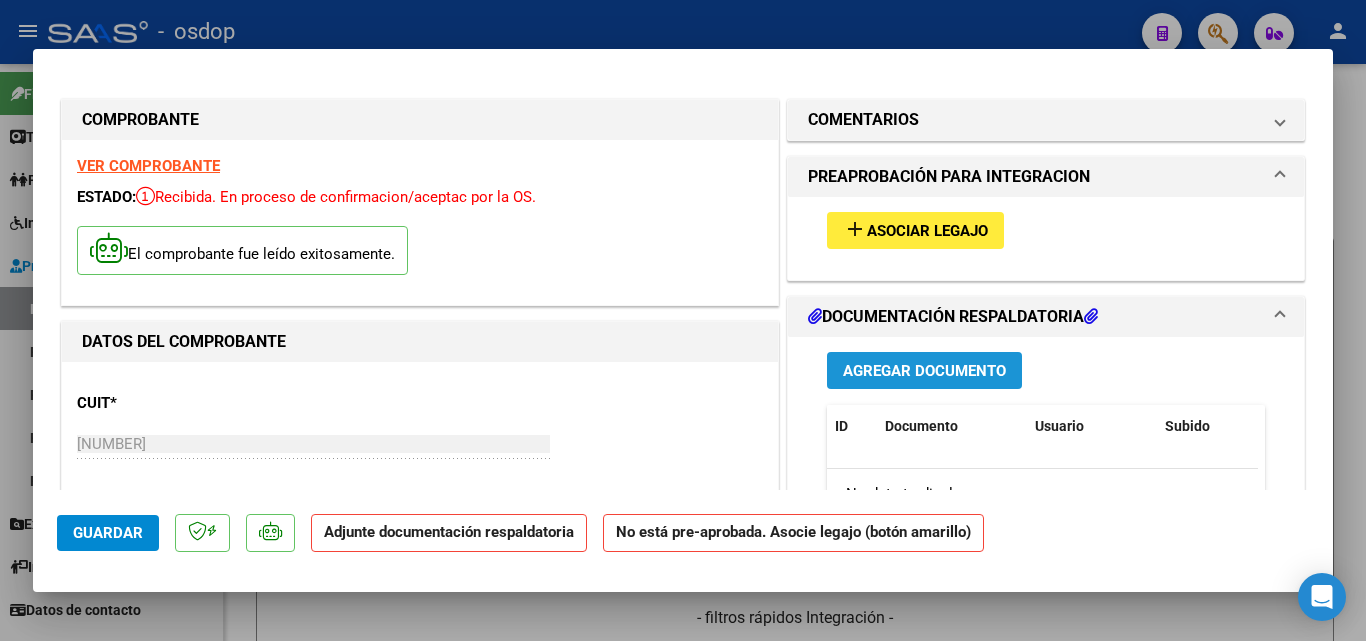 click on "Agregar Documento" at bounding box center (924, 370) 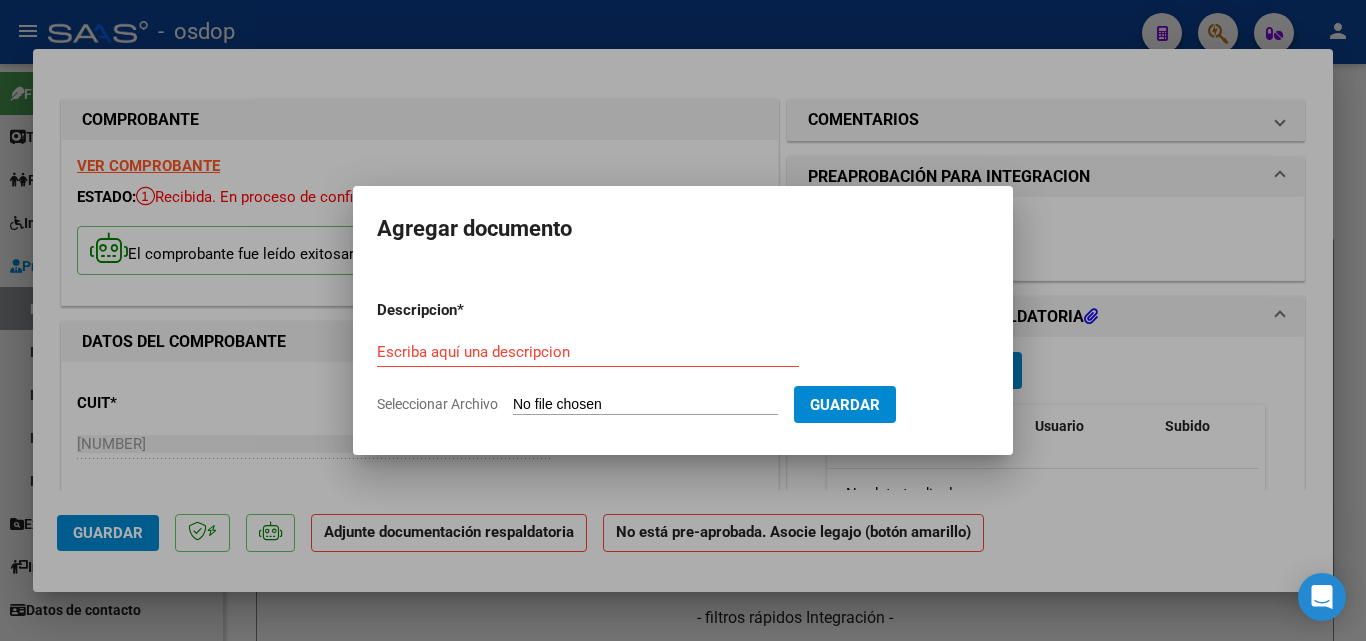 click on "Seleccionar Archivo" at bounding box center [645, 405] 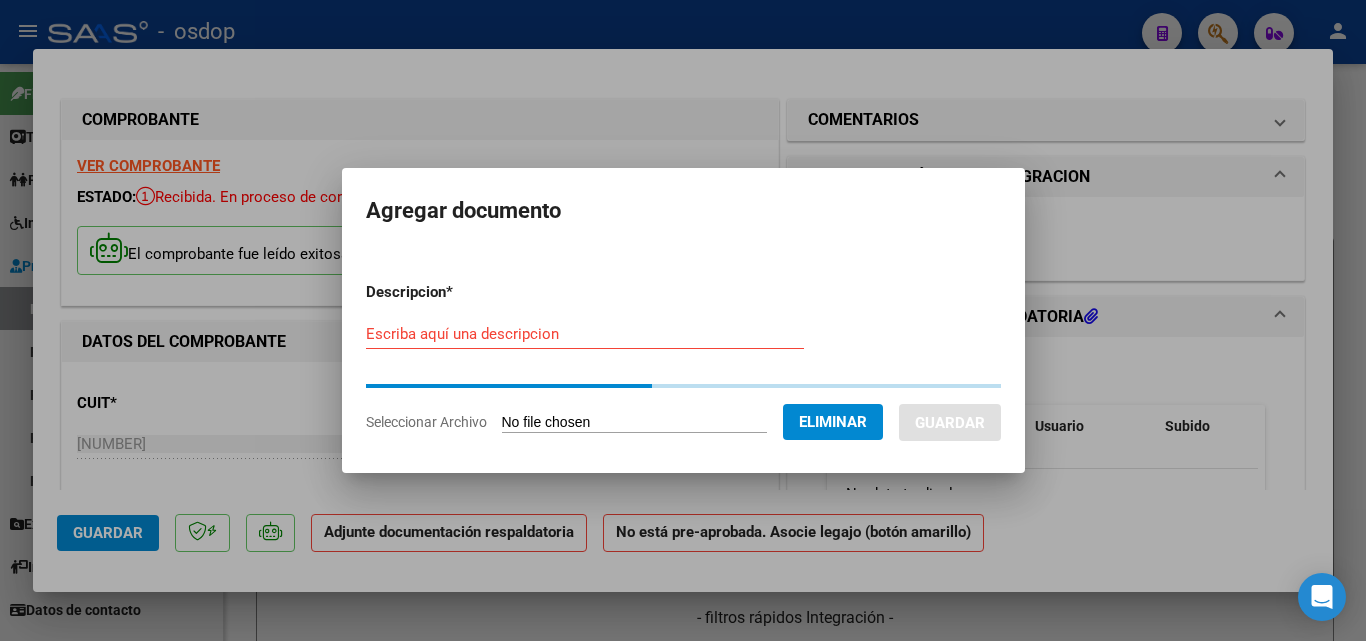 click on "Escriba aquí una descripcion" at bounding box center (585, 334) 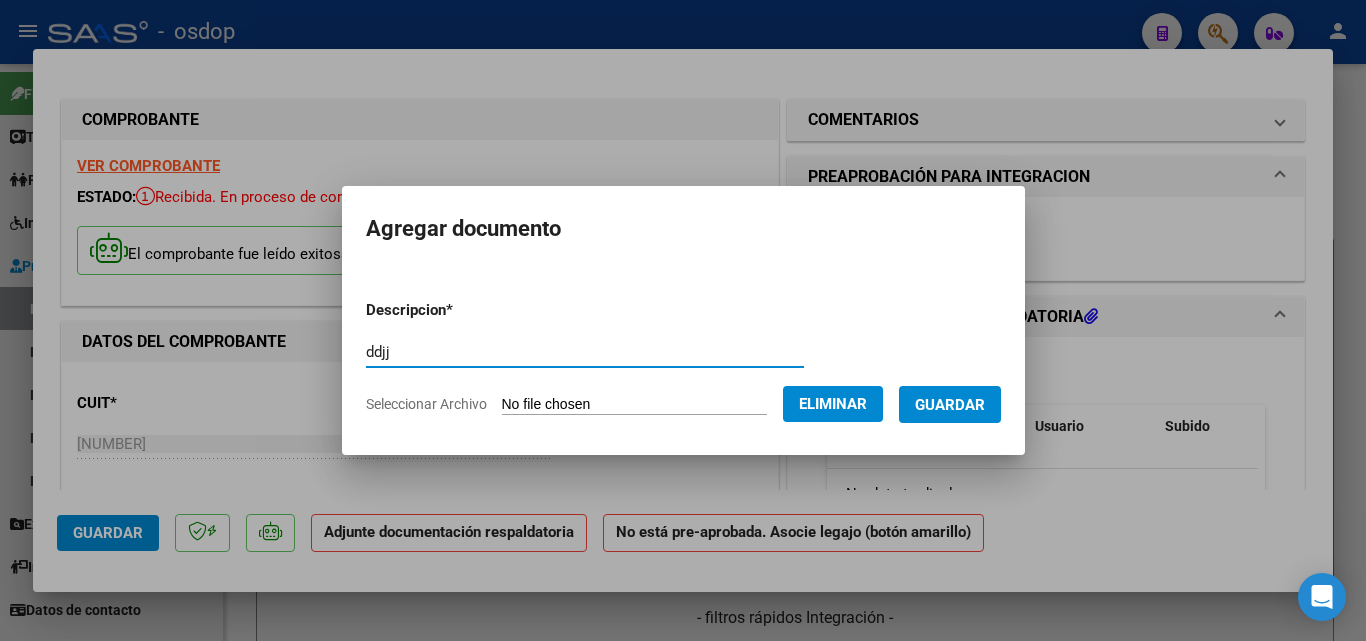 type on "ddjj" 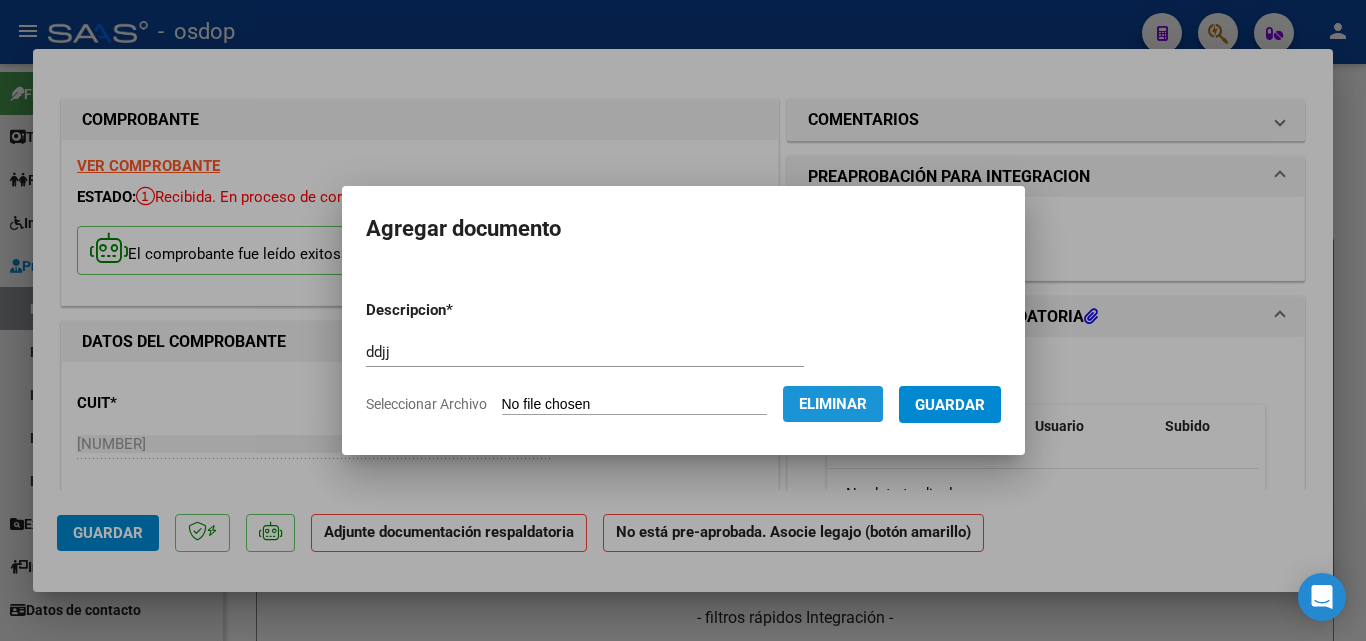 click on "Eliminar" 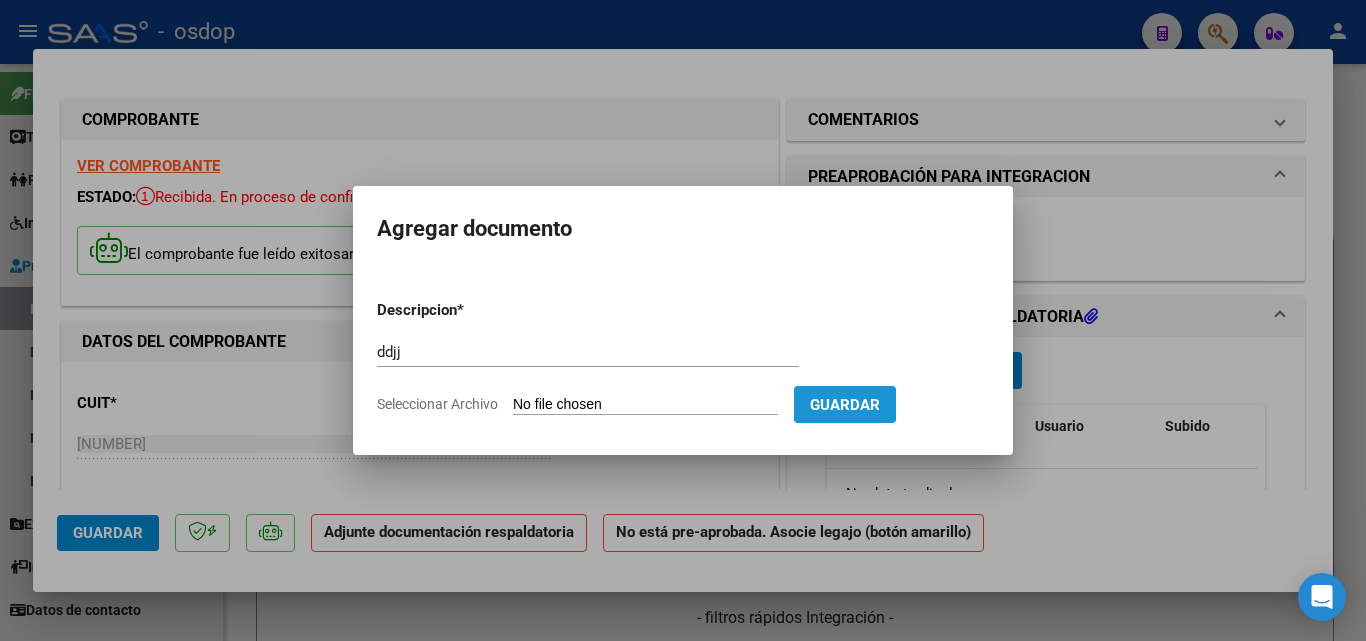 click on "Guardar" at bounding box center [845, 405] 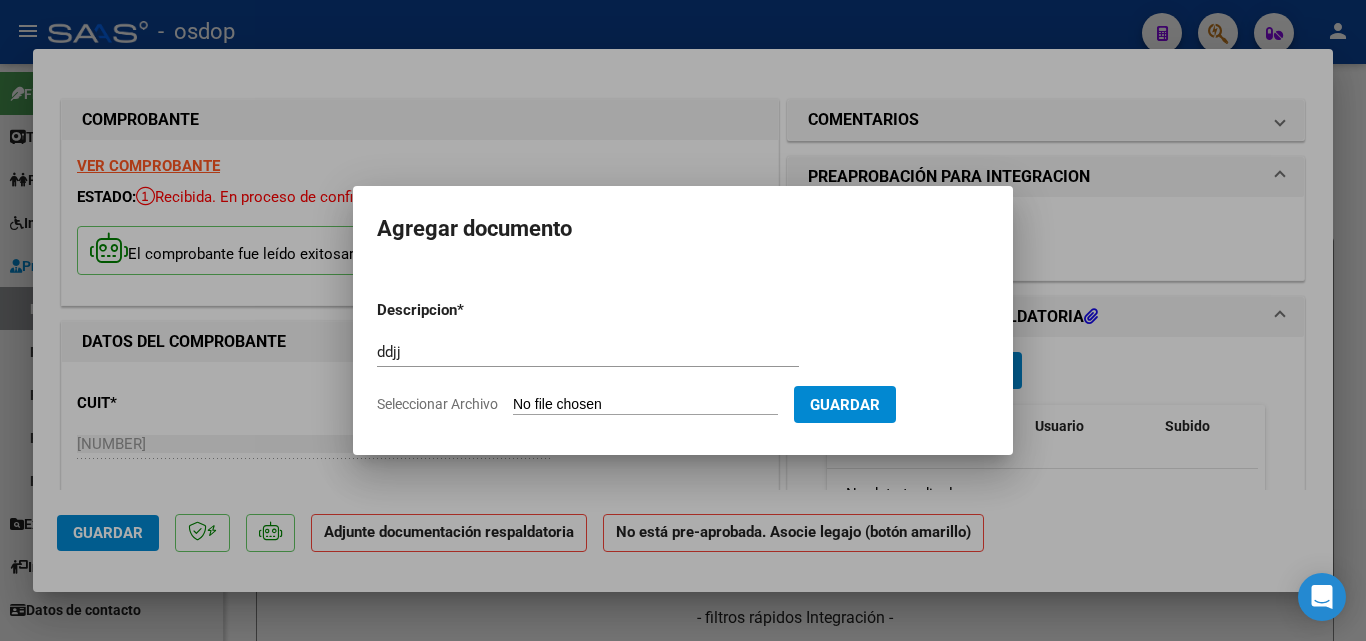 click on "Seleccionar Archivo" at bounding box center (645, 405) 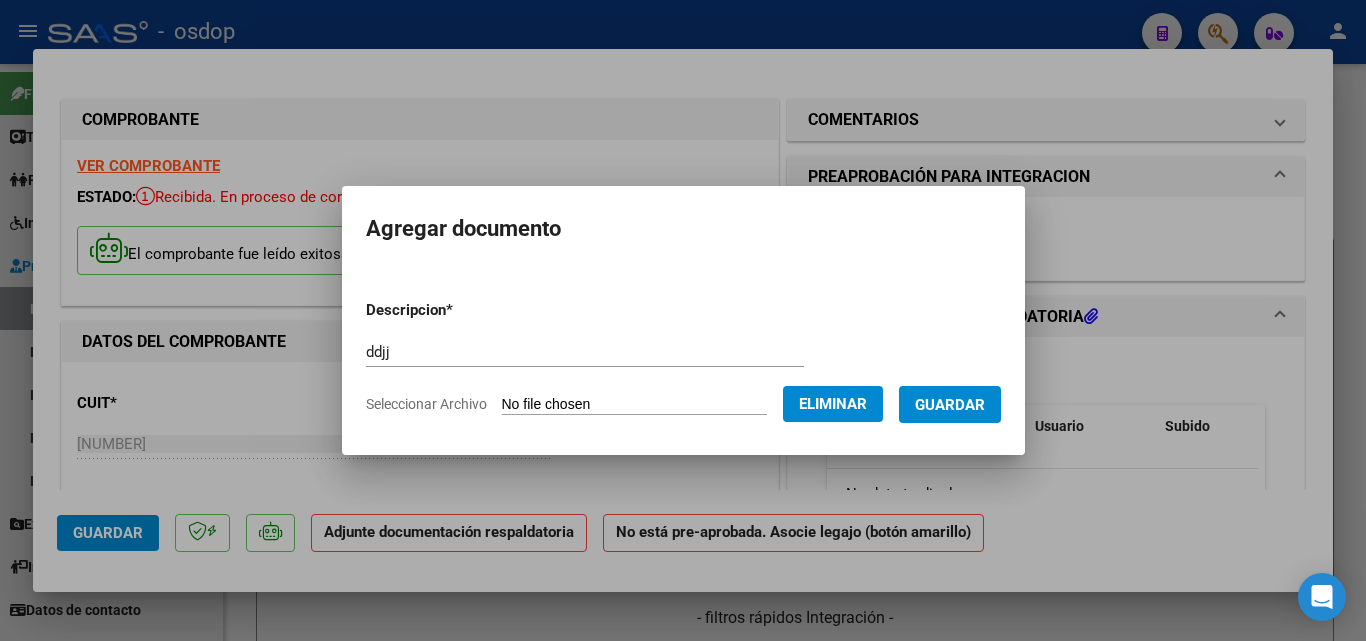 click on "Guardar" at bounding box center [950, 405] 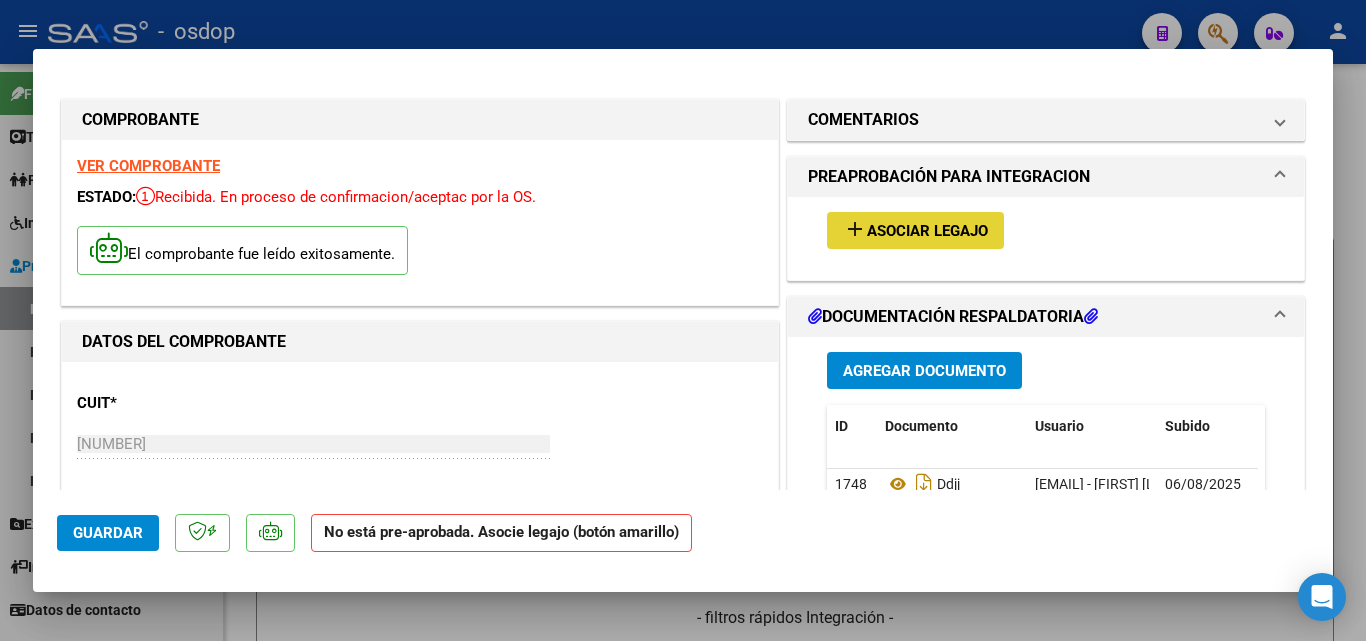 click on "add" at bounding box center [855, 229] 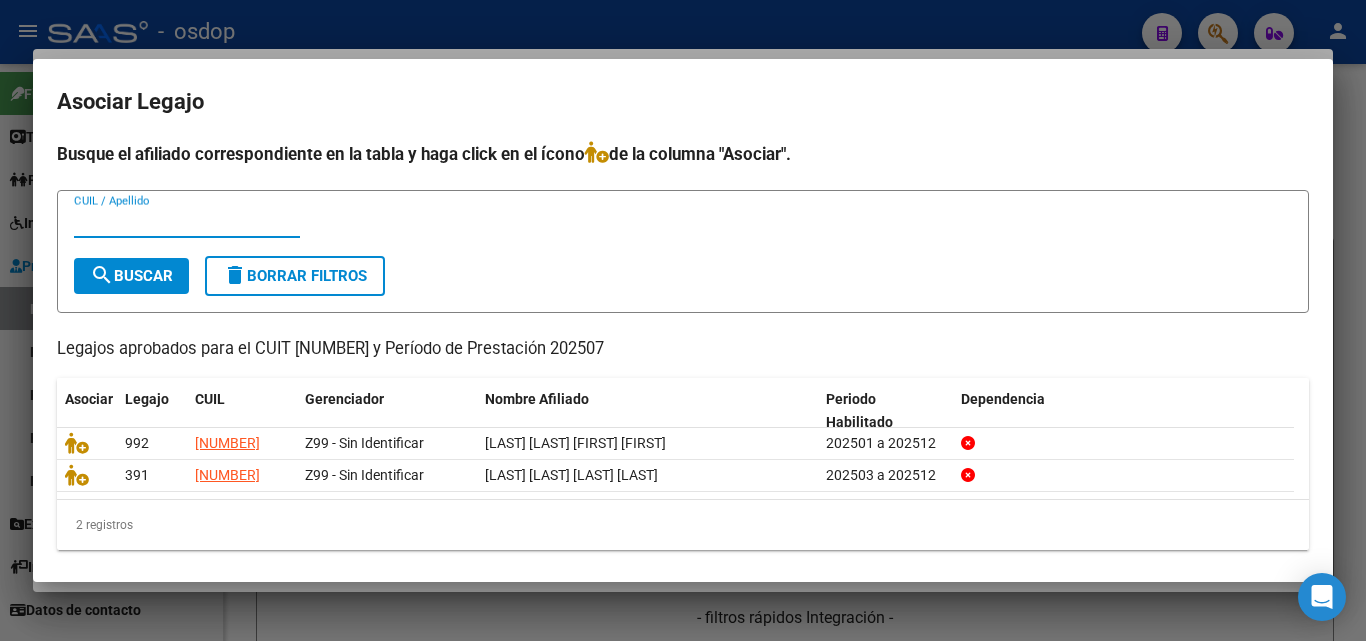 click at bounding box center [683, 320] 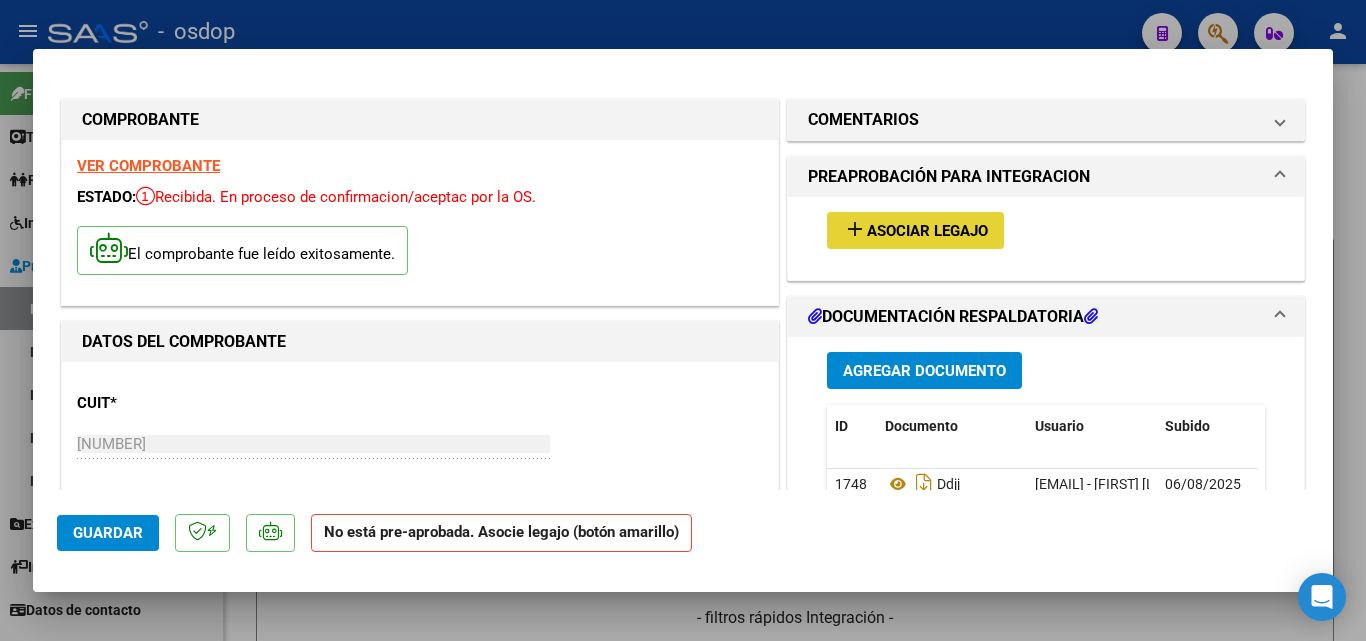 click on "add" at bounding box center [855, 229] 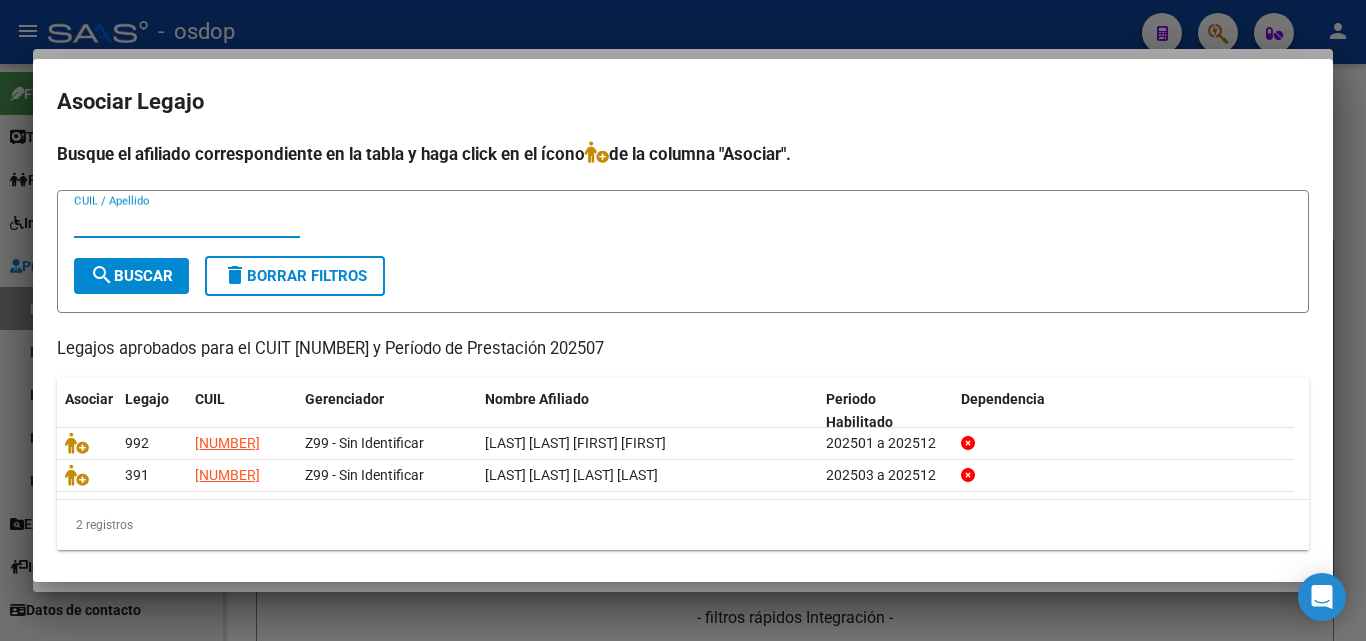 click at bounding box center (683, 320) 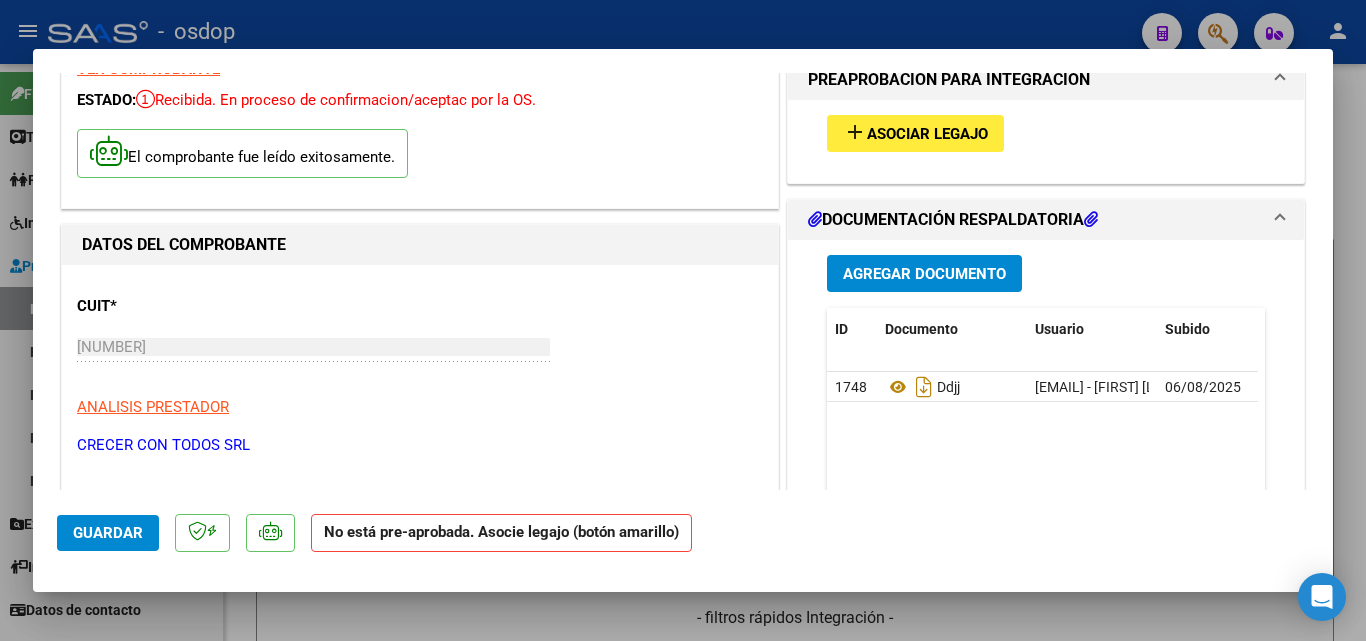 scroll, scrollTop: 0, scrollLeft: 0, axis: both 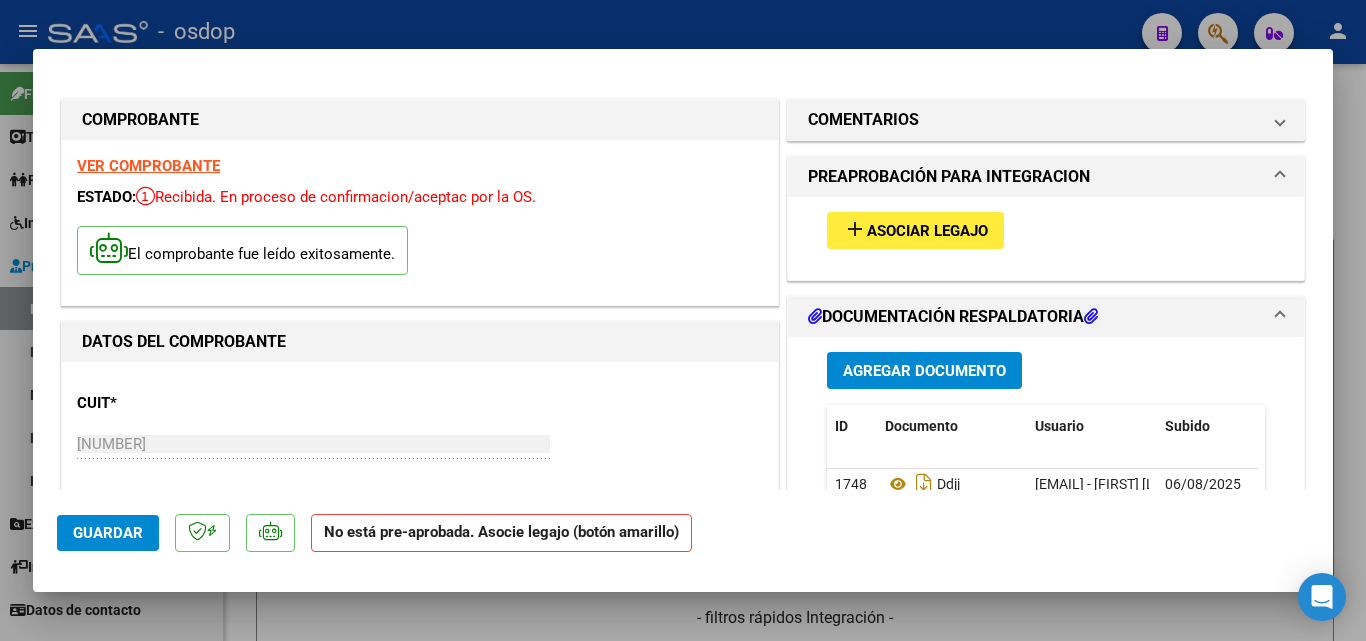 click on "add" at bounding box center (855, 229) 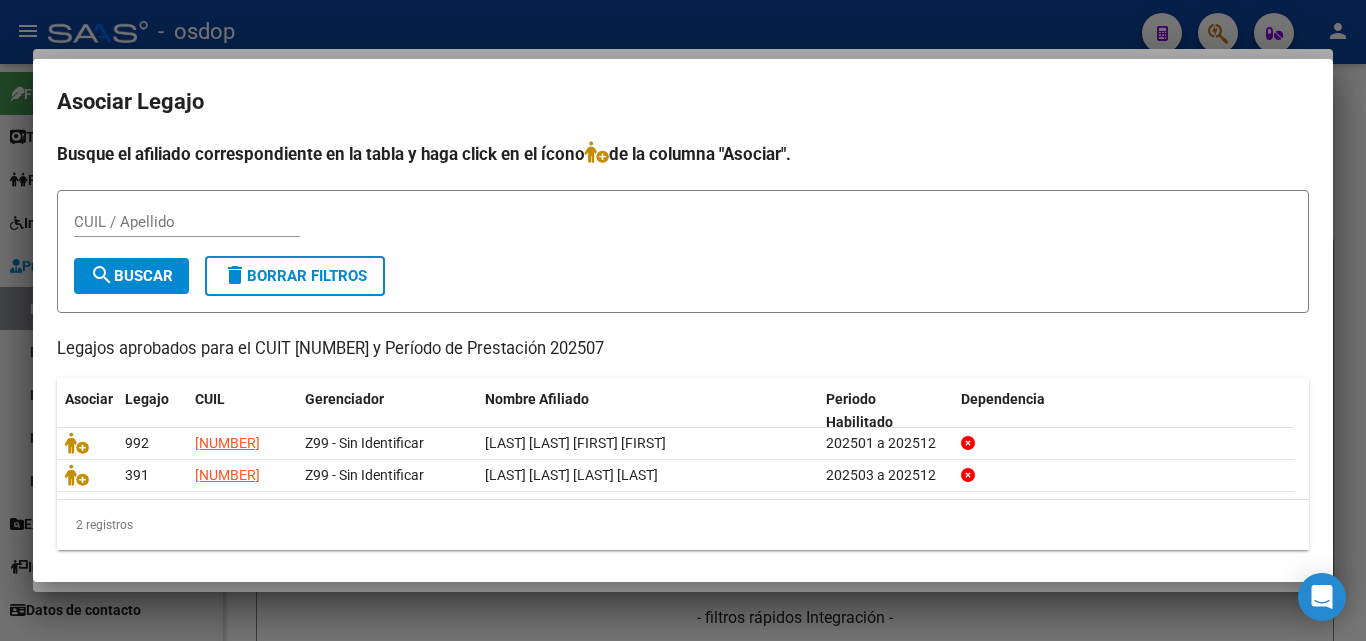 click at bounding box center (683, 320) 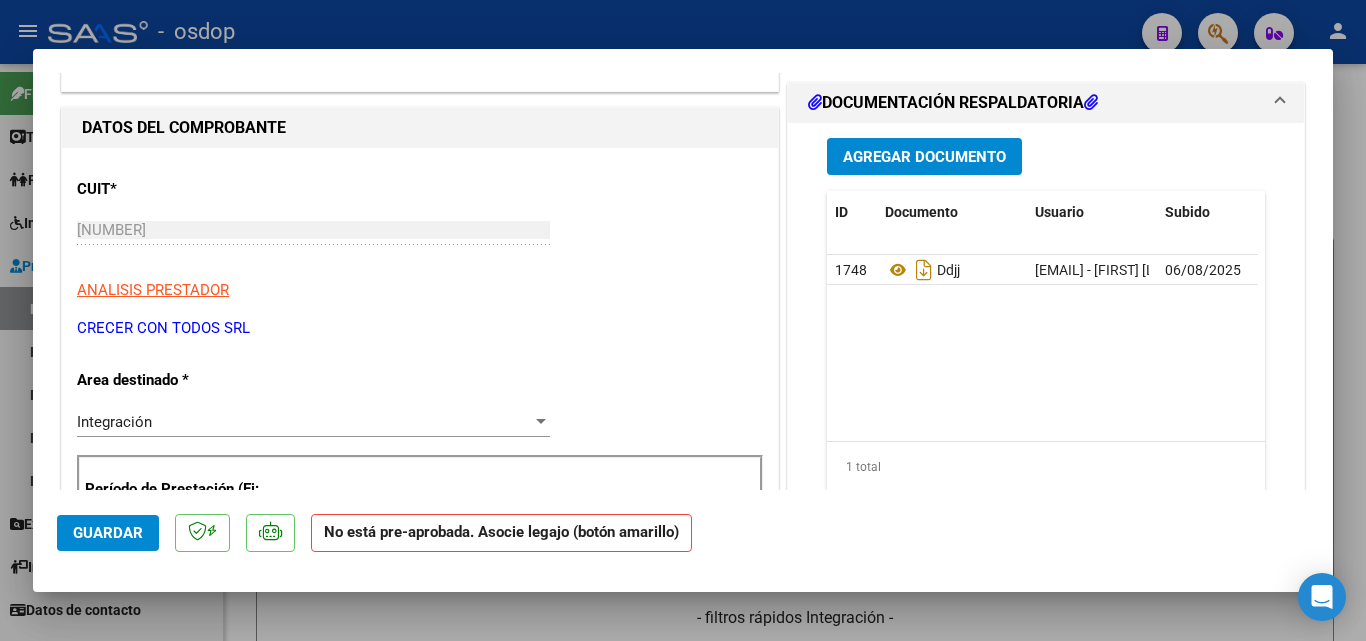 scroll, scrollTop: 200, scrollLeft: 0, axis: vertical 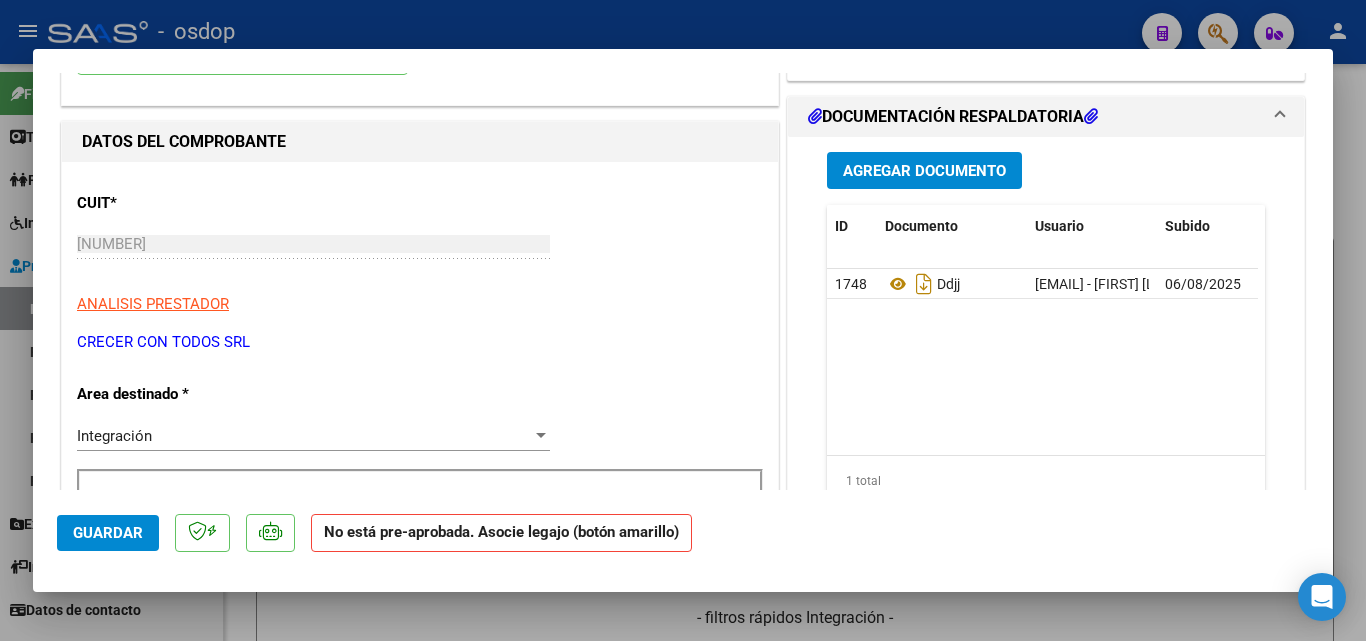 click on "Agregar Documento" at bounding box center [924, 171] 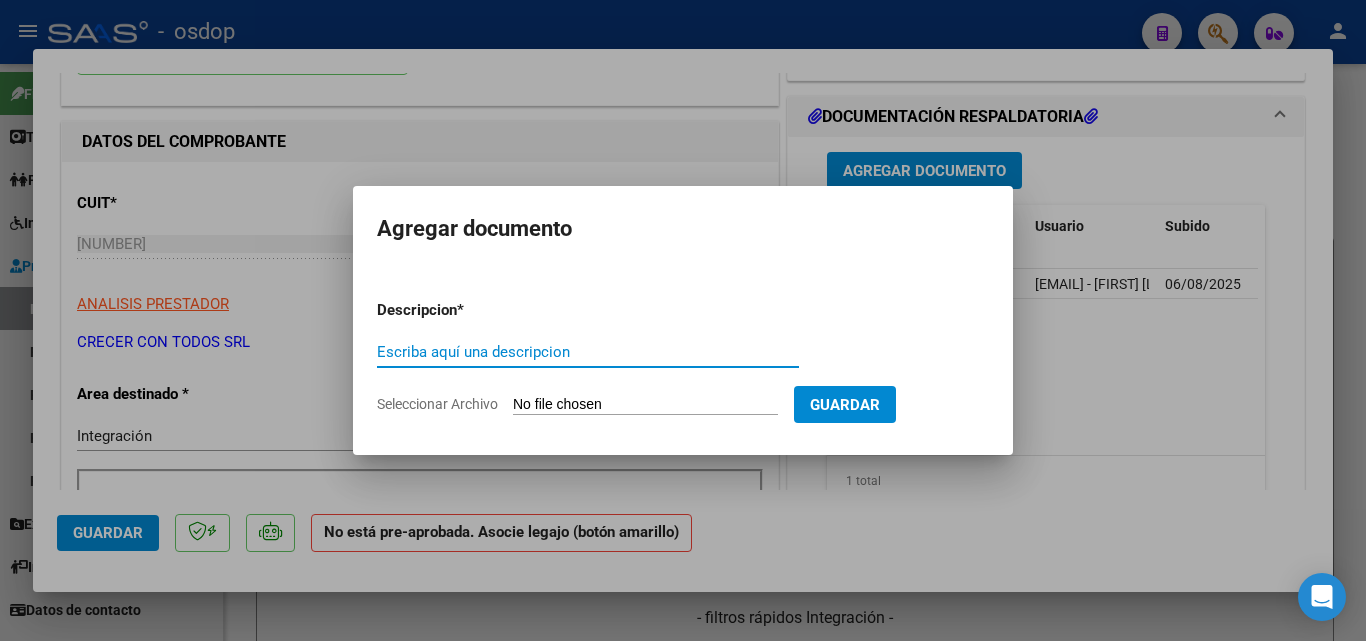 click at bounding box center (683, 320) 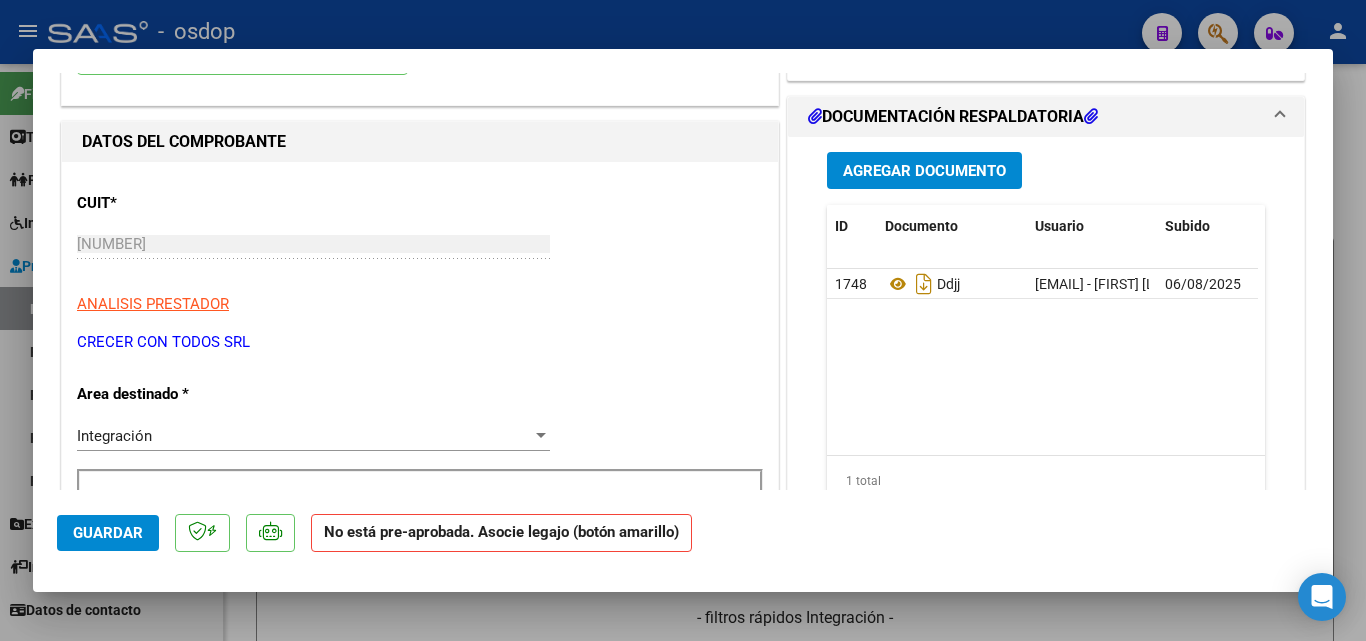 scroll, scrollTop: 0, scrollLeft: 0, axis: both 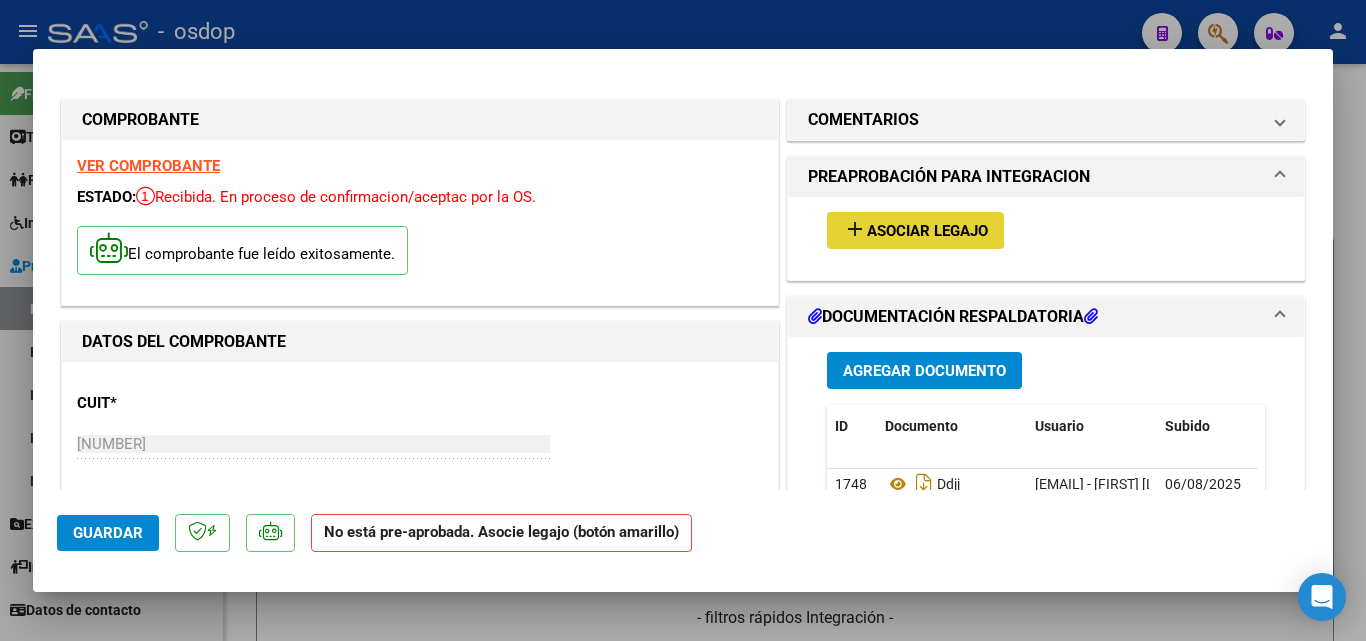 click on "add" at bounding box center (855, 229) 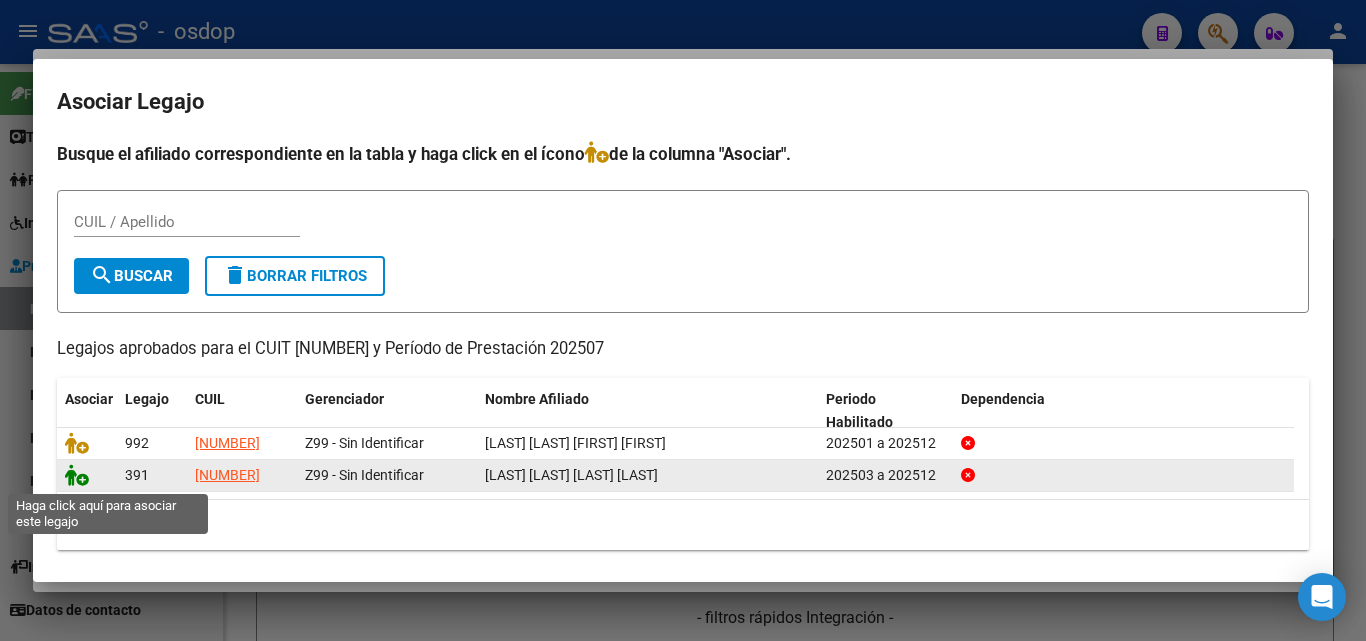 click 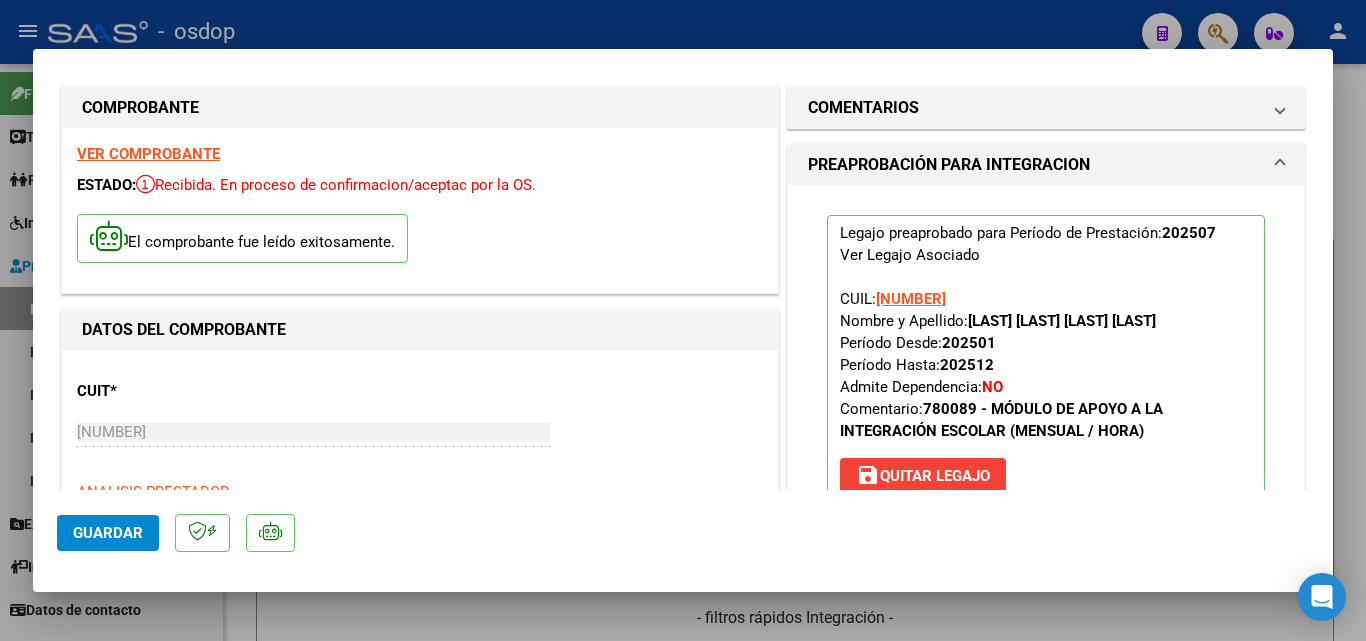 scroll, scrollTop: 0, scrollLeft: 0, axis: both 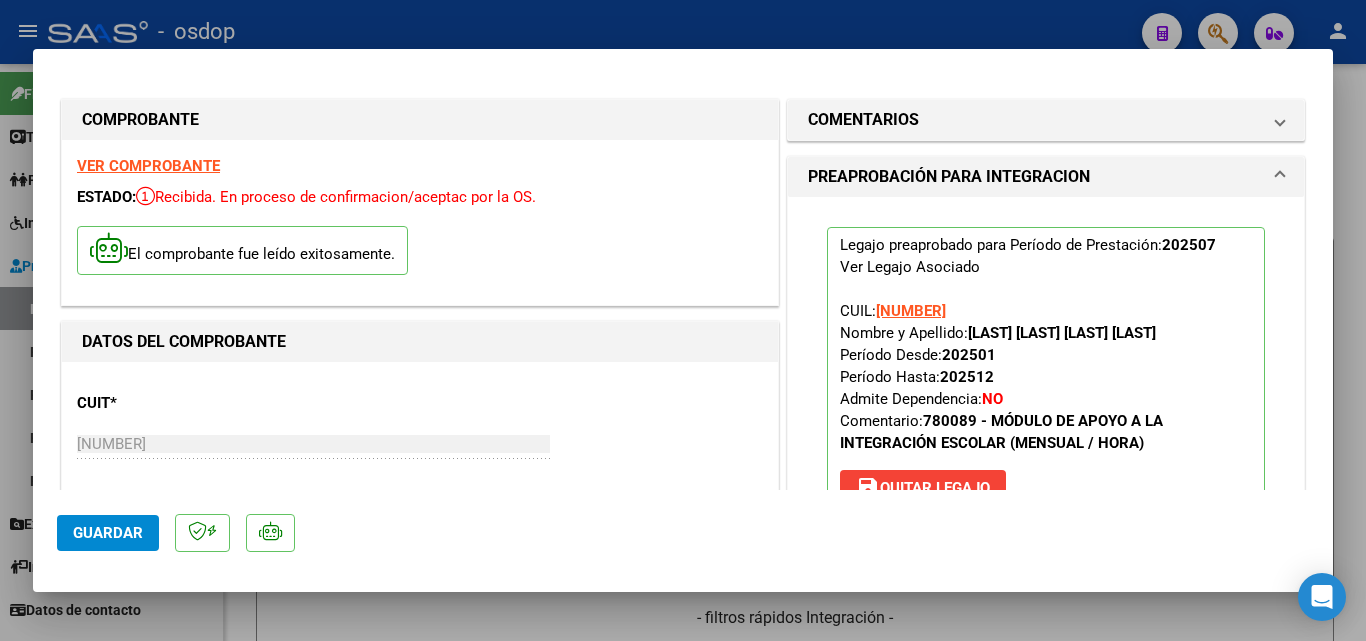 click at bounding box center [683, 320] 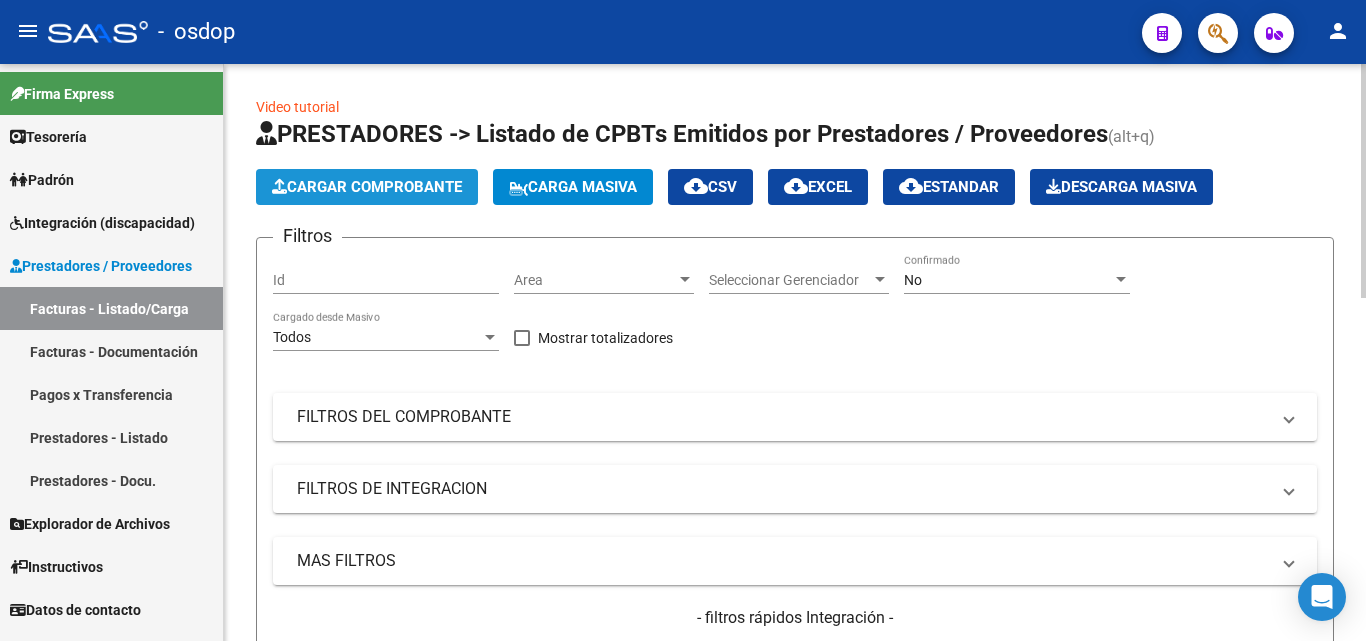 click on "Cargar Comprobante" 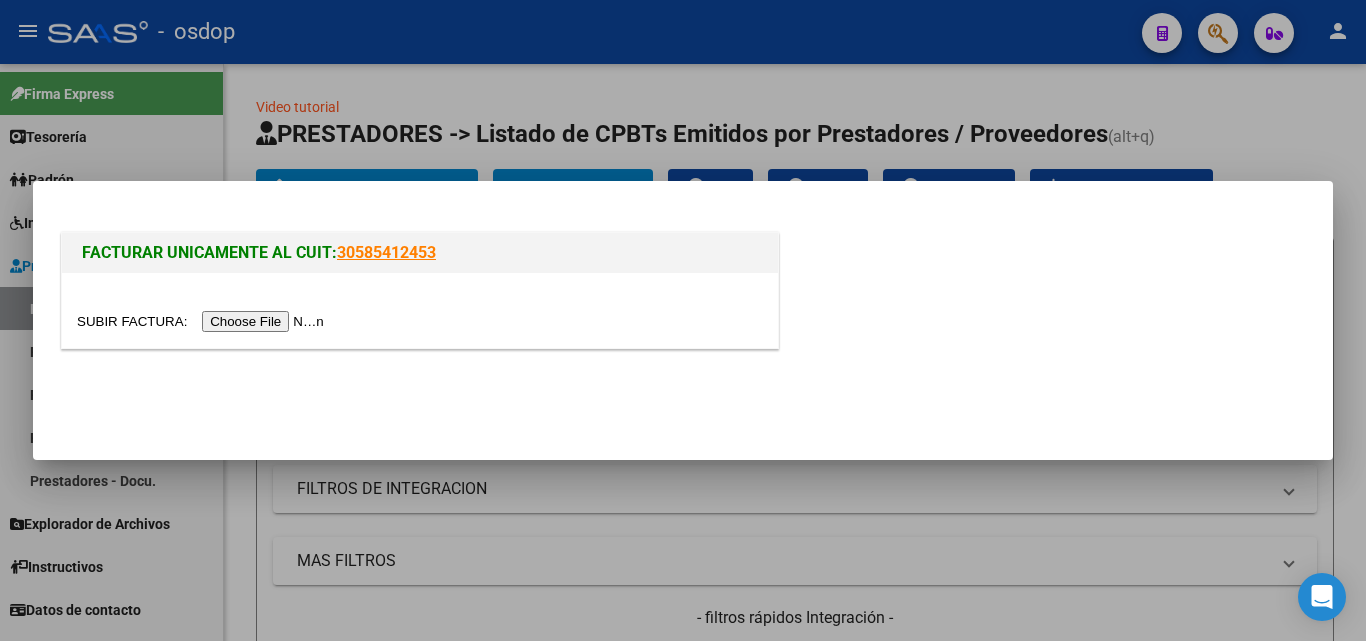 click at bounding box center (203, 321) 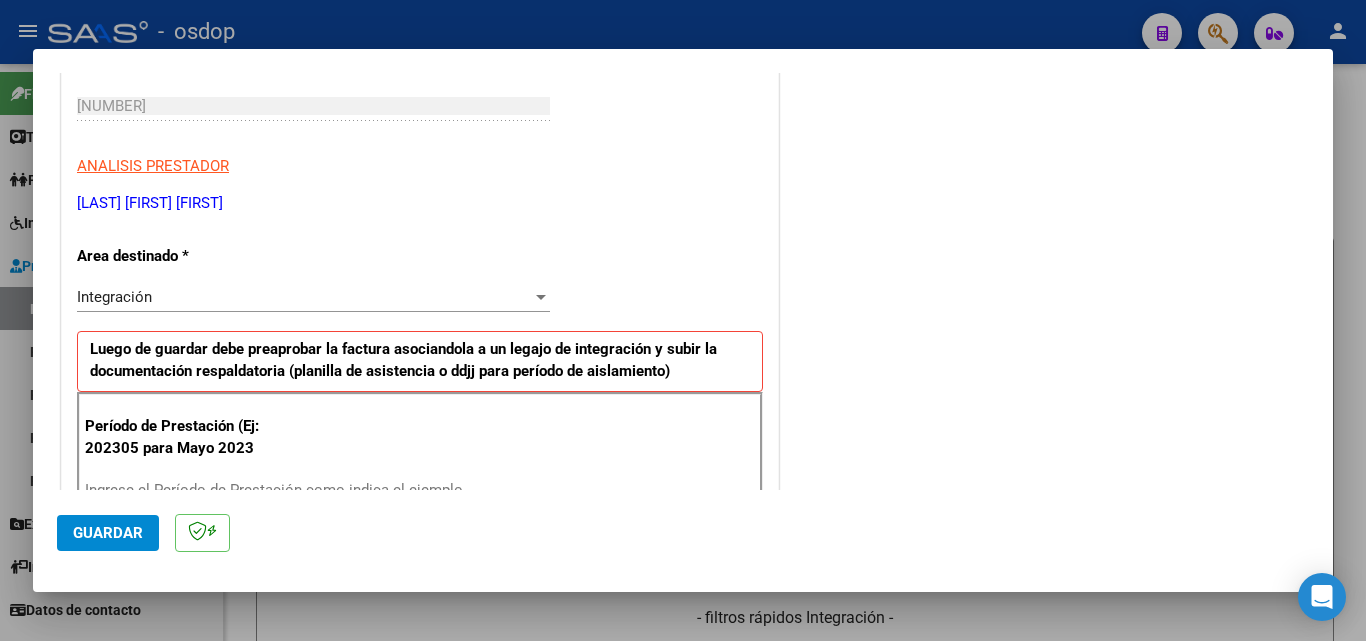 scroll, scrollTop: 400, scrollLeft: 0, axis: vertical 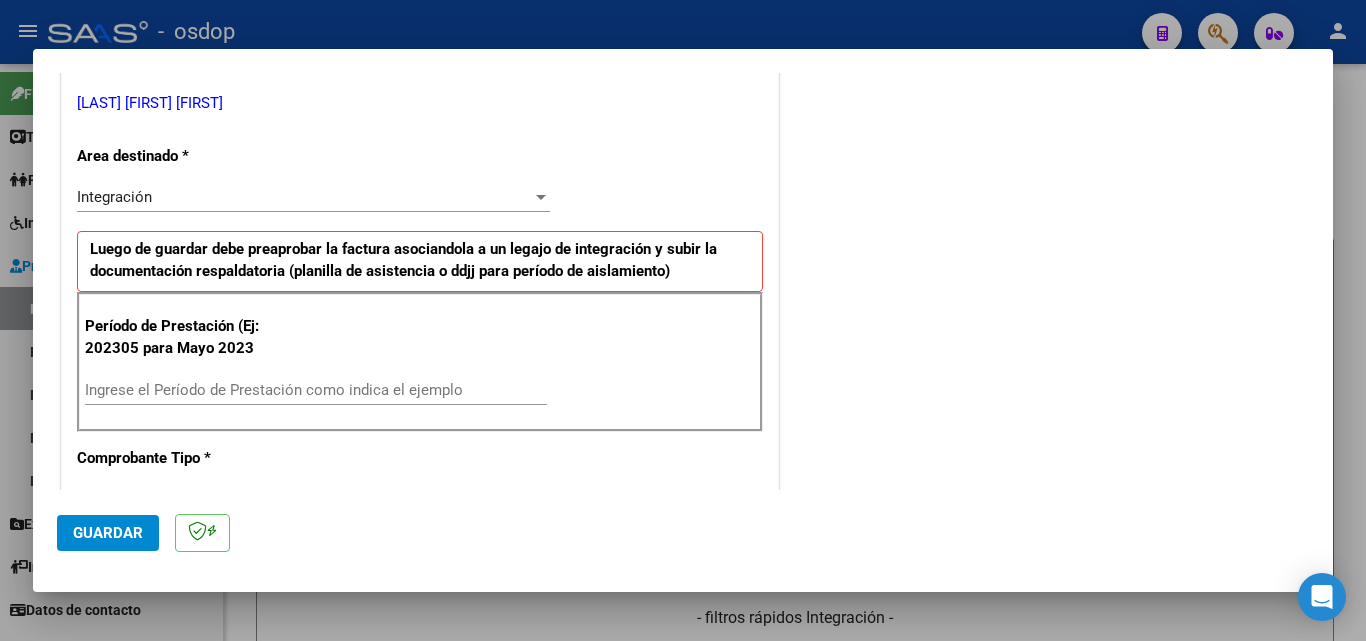 click on "Ingrese el Período de Prestación como indica el ejemplo" at bounding box center [316, 390] 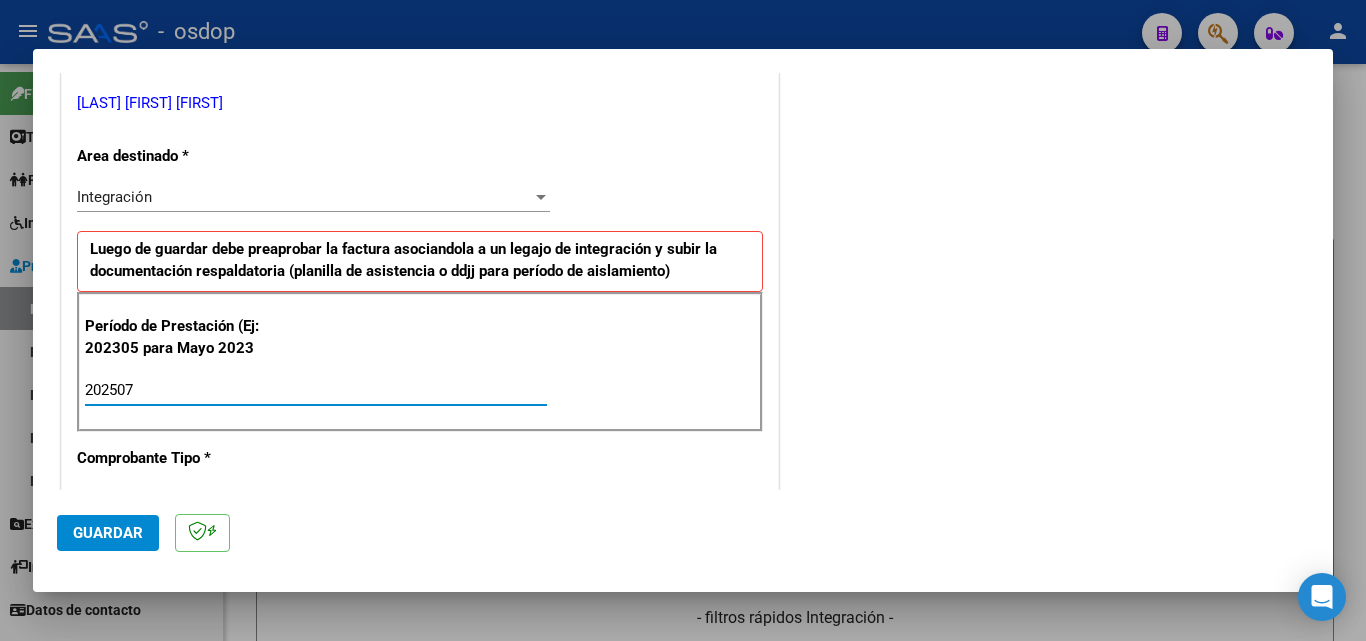 type on "202507" 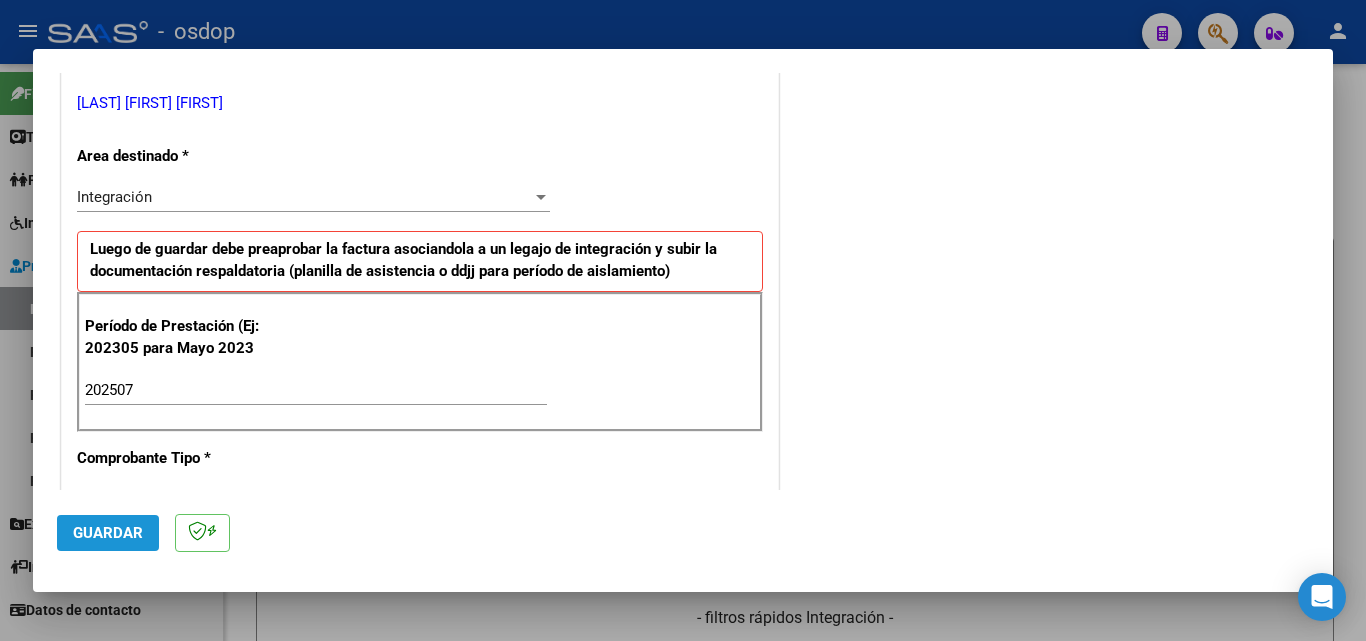 click on "Guardar" 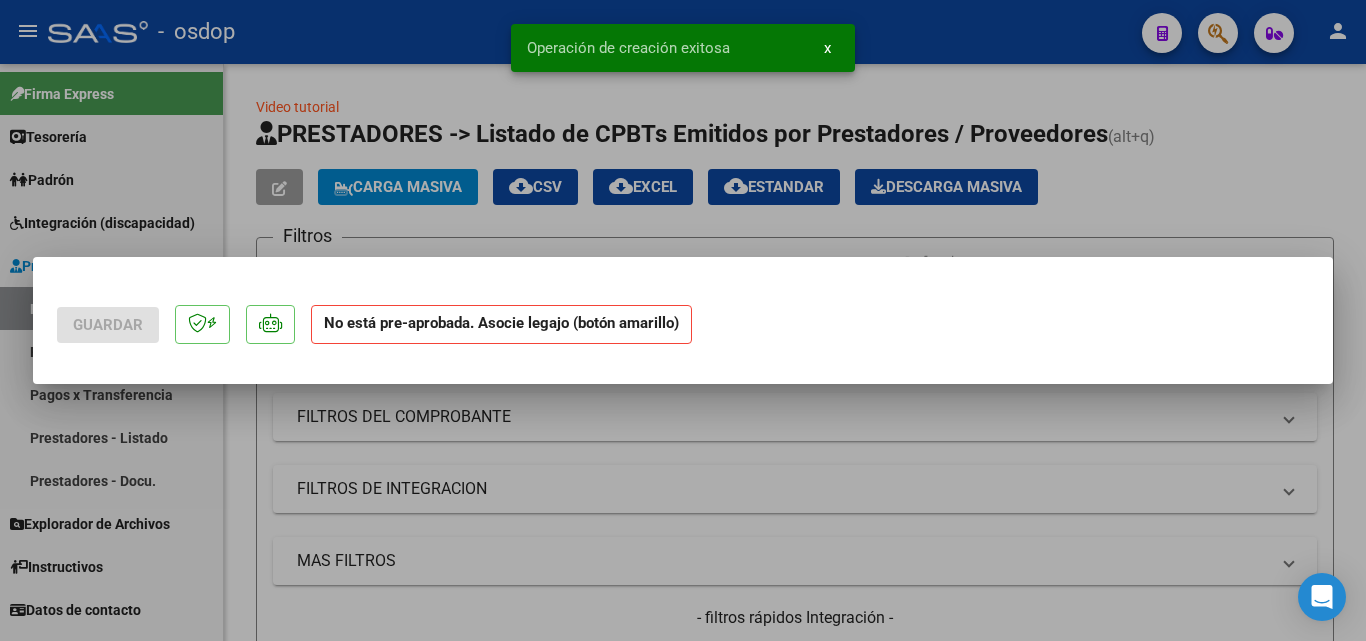 scroll, scrollTop: 0, scrollLeft: 0, axis: both 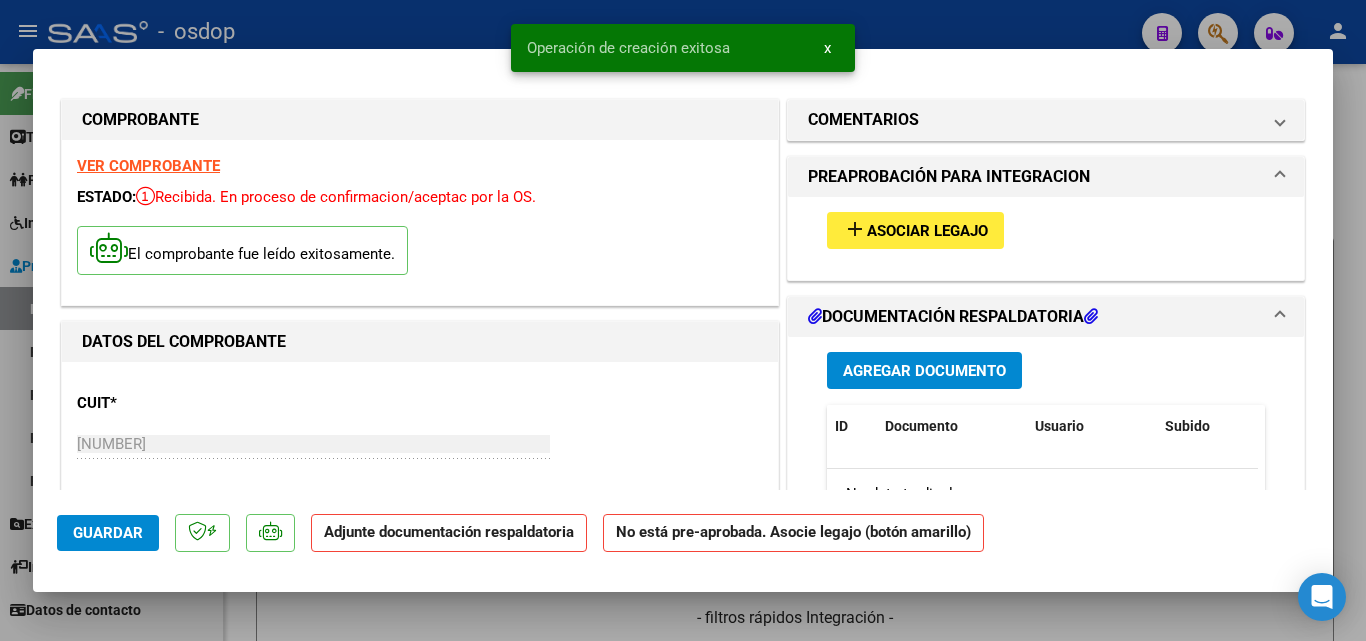 click on "add" at bounding box center [855, 229] 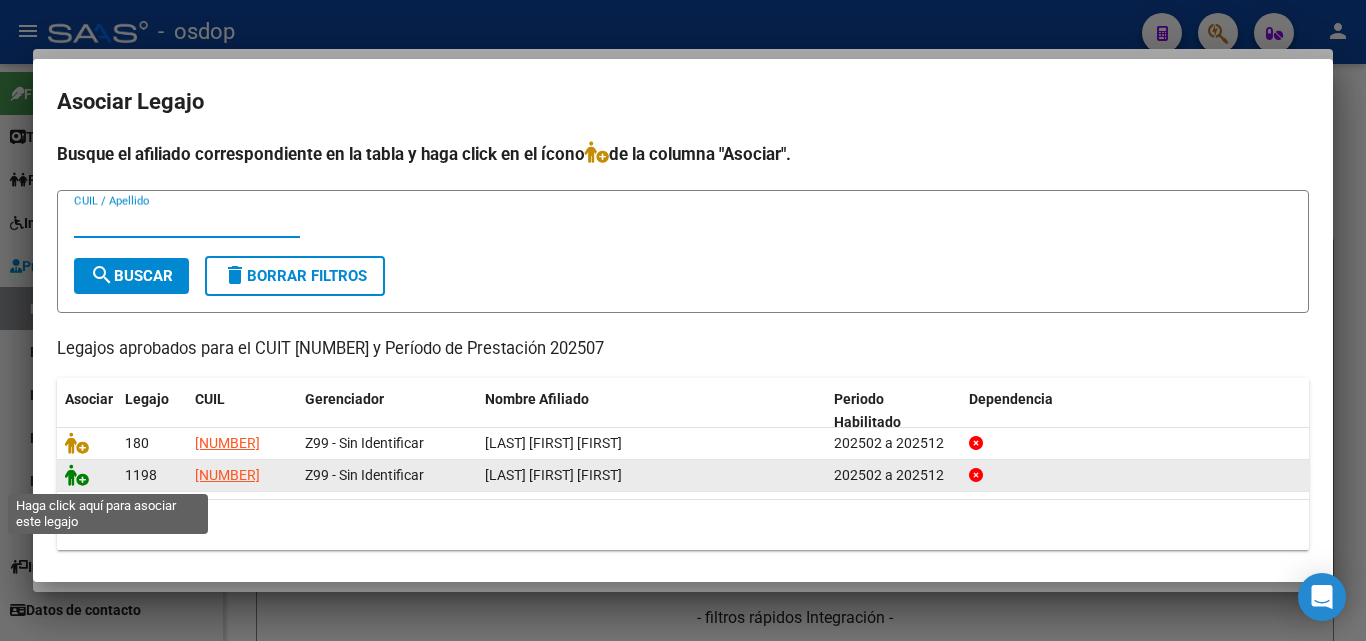 click 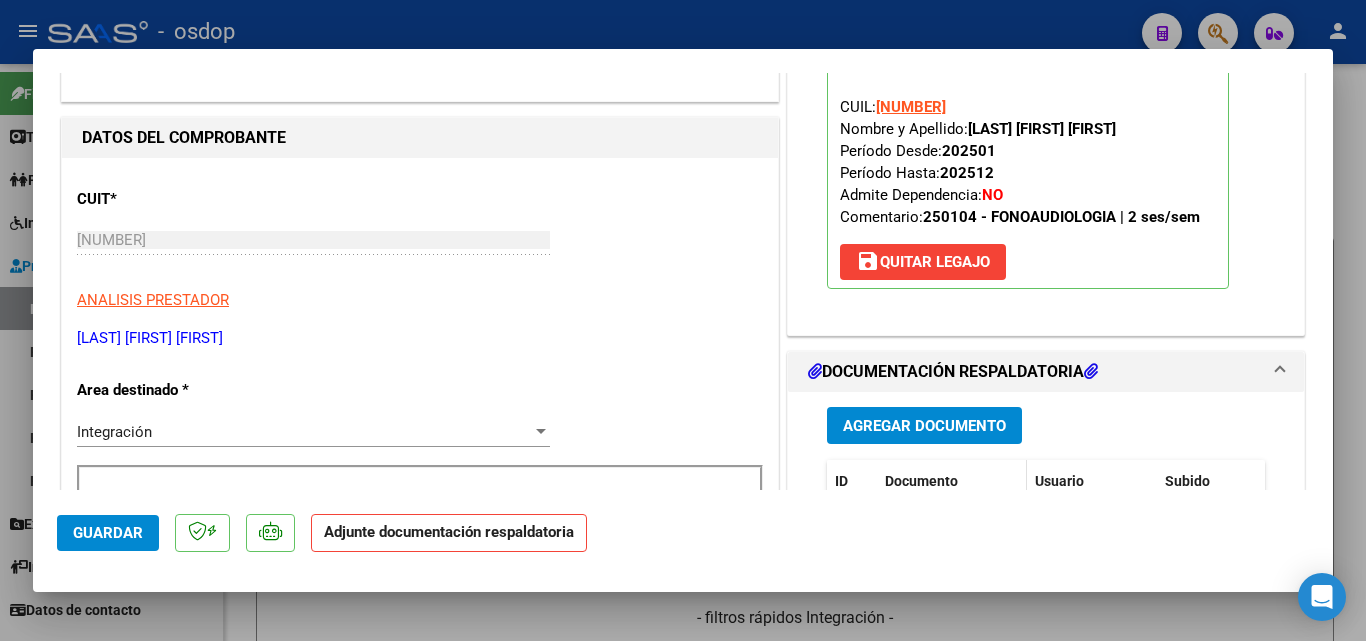 scroll, scrollTop: 300, scrollLeft: 0, axis: vertical 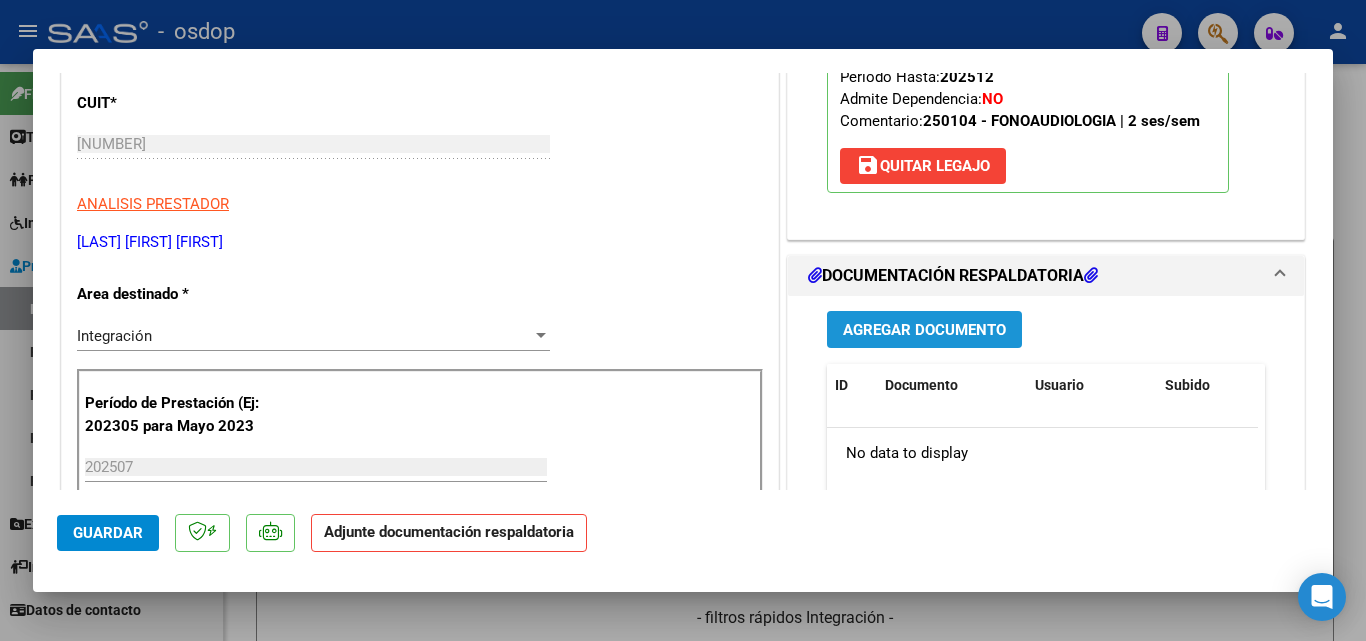 click on "Agregar Documento" at bounding box center [924, 330] 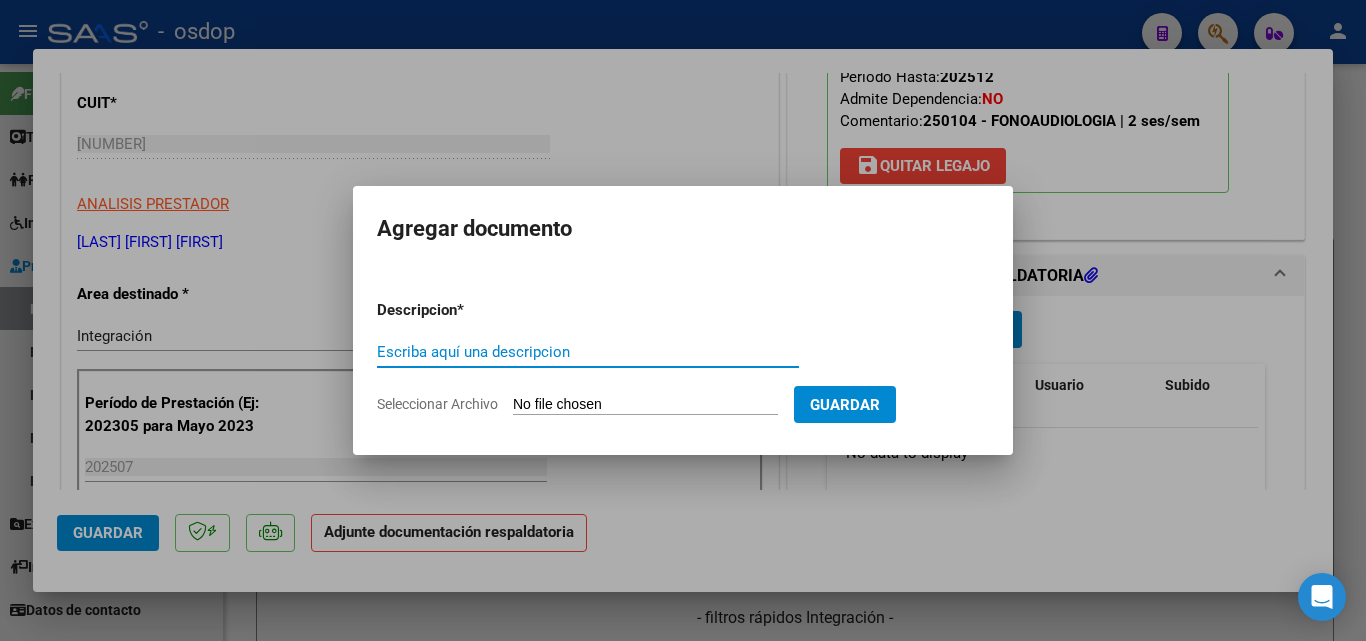 click on "Seleccionar Archivo" at bounding box center [645, 405] 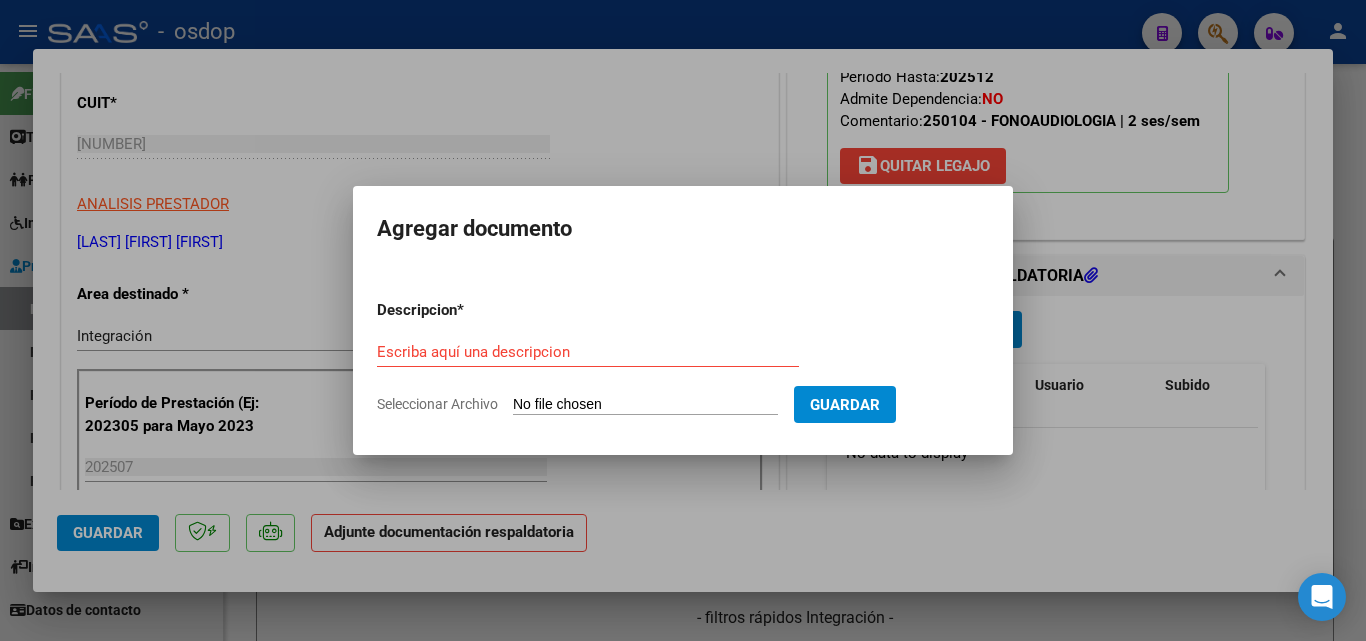 type on "C:\fakepath\[LAST] [FIRST].pdf" 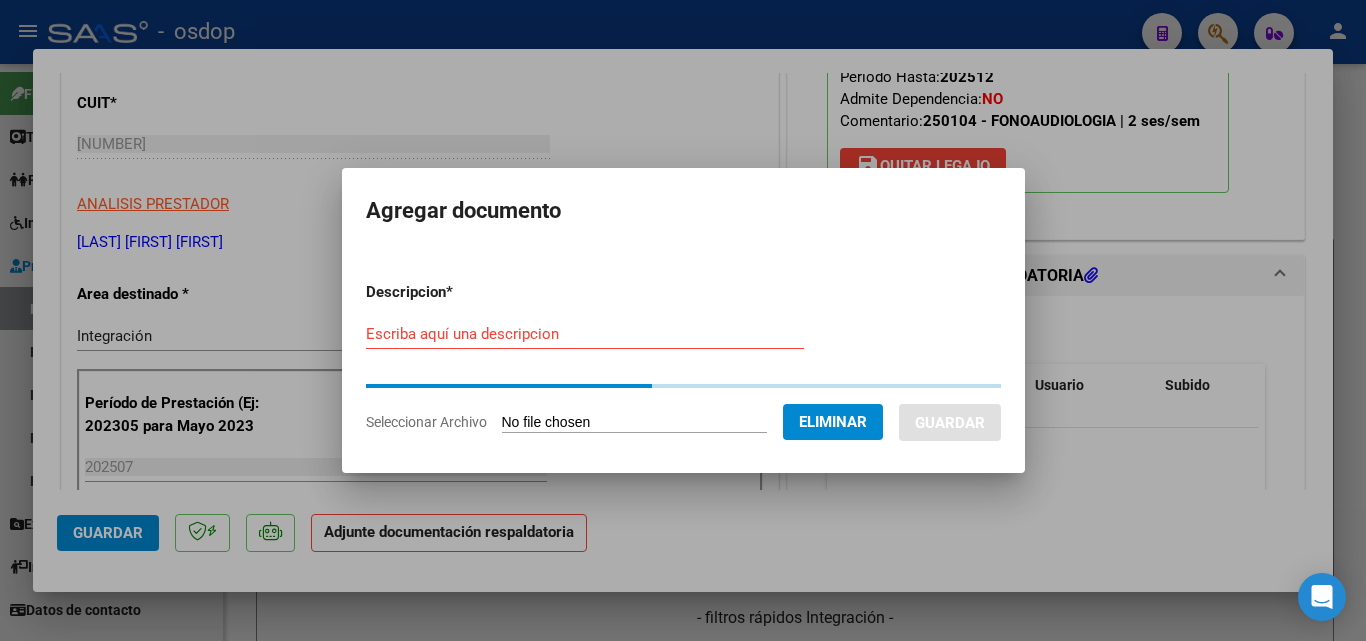 click on "Escriba aquí una descripcion" at bounding box center [585, 334] 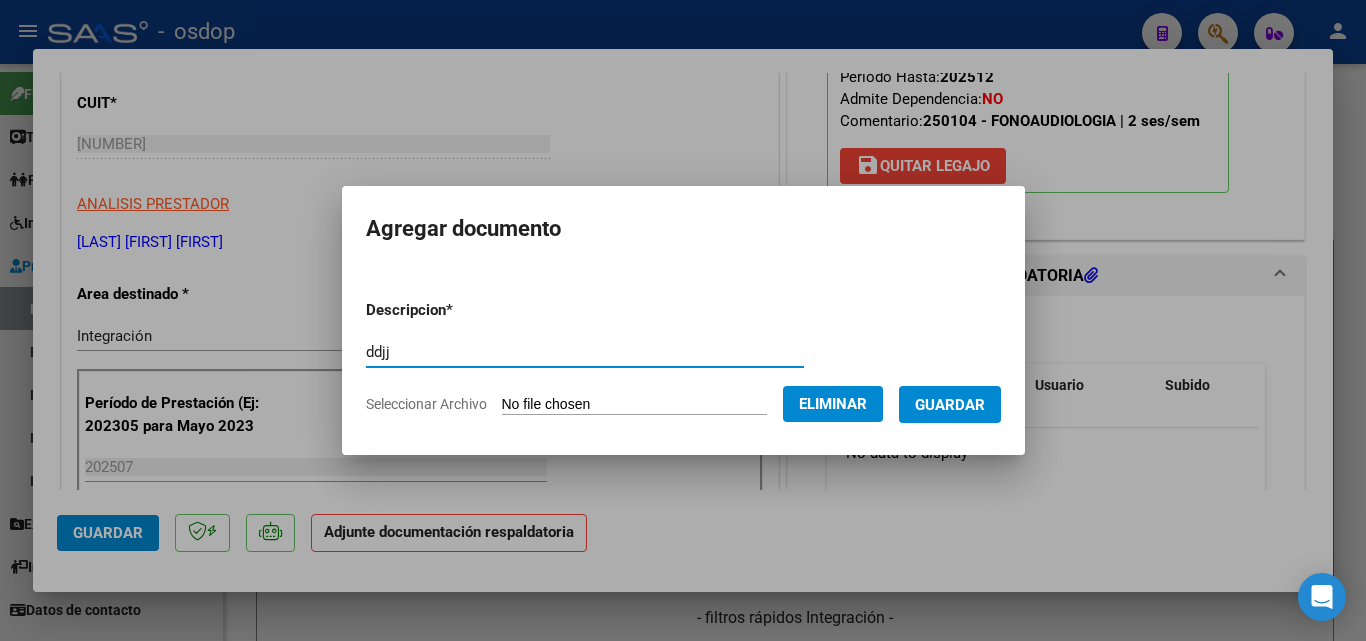 type on "ddjj" 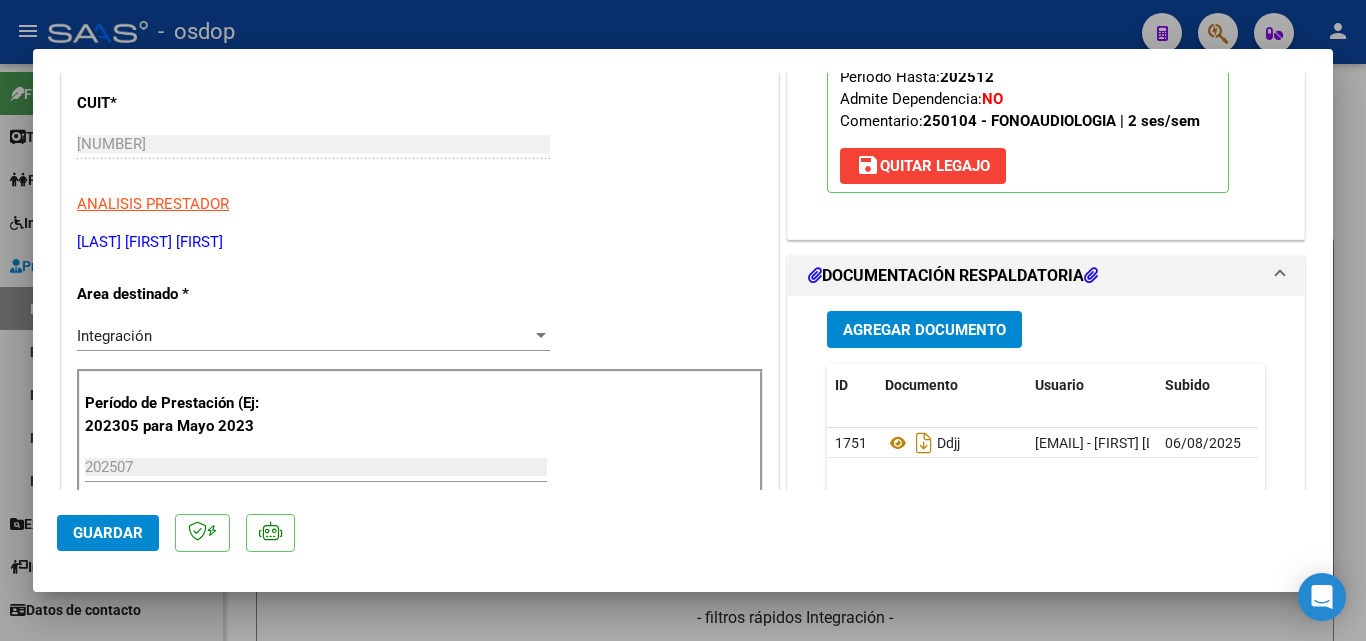 click at bounding box center [683, 320] 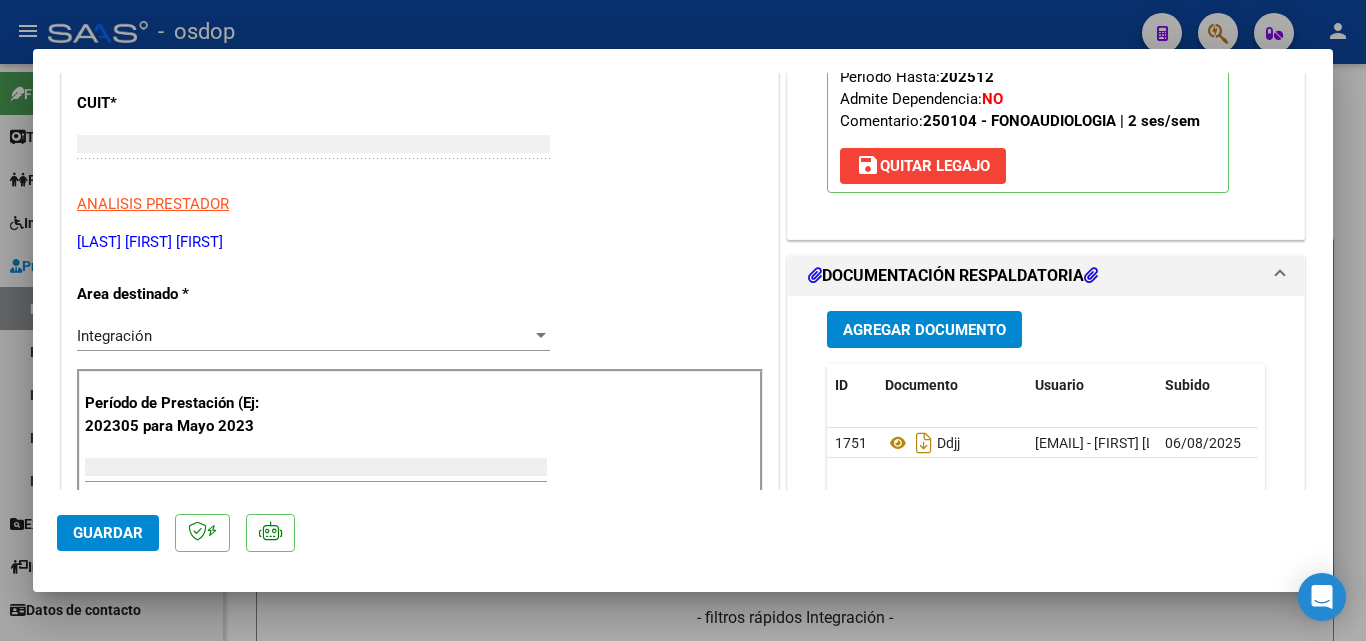 scroll, scrollTop: 0, scrollLeft: 0, axis: both 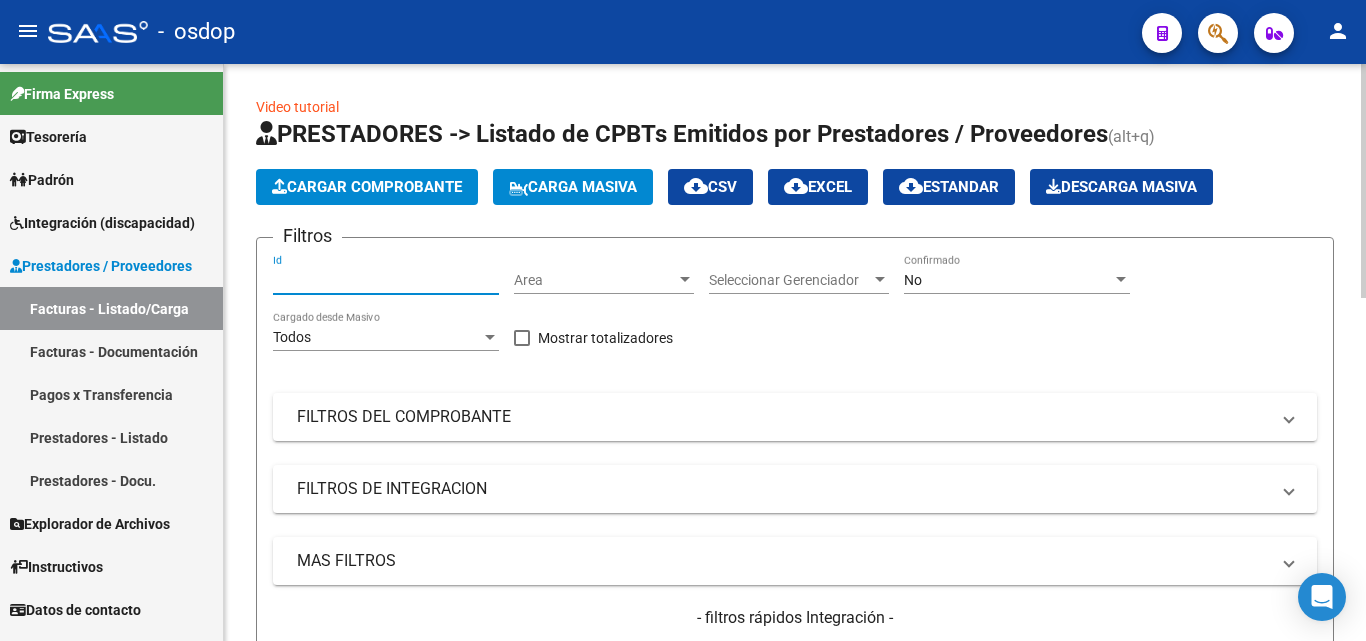 click on "Id" at bounding box center (386, 280) 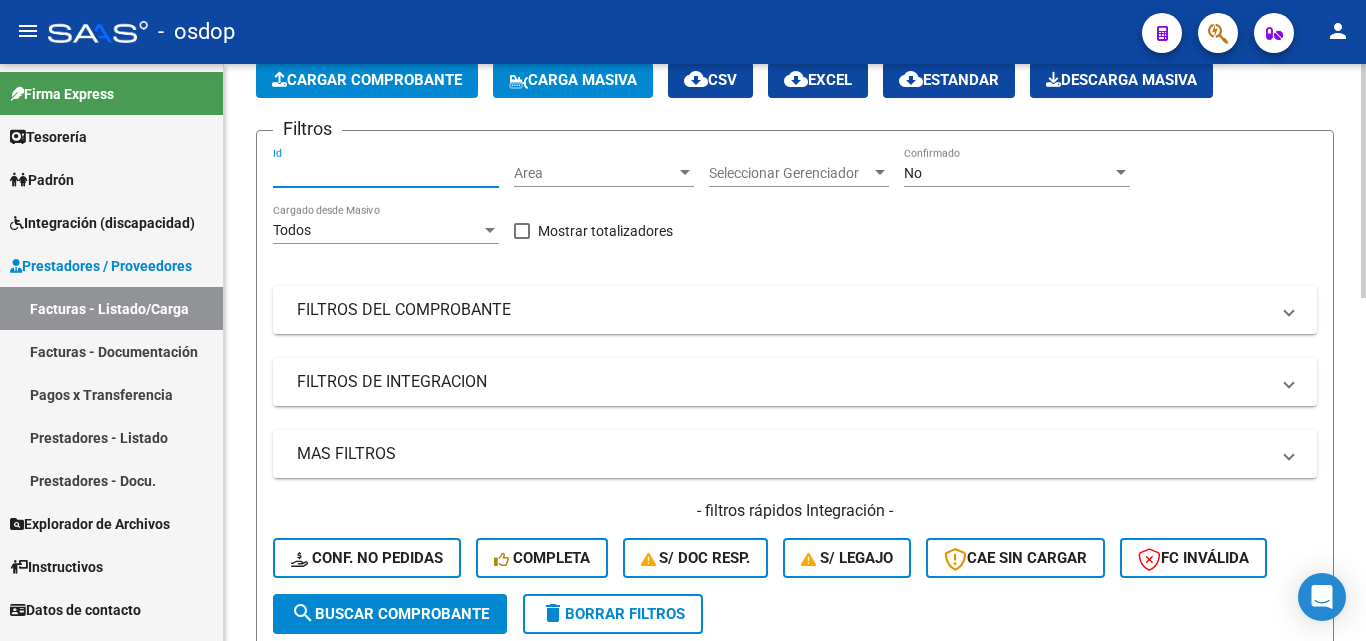 scroll, scrollTop: 200, scrollLeft: 0, axis: vertical 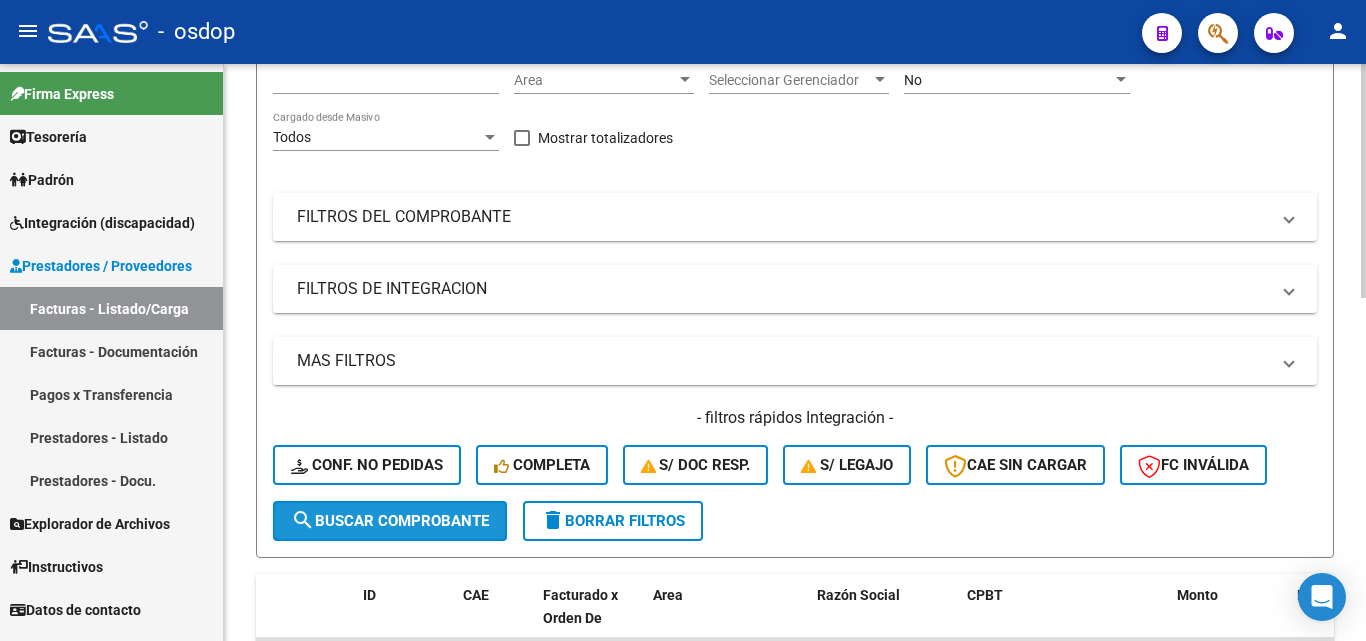 click on "search  Buscar Comprobante" 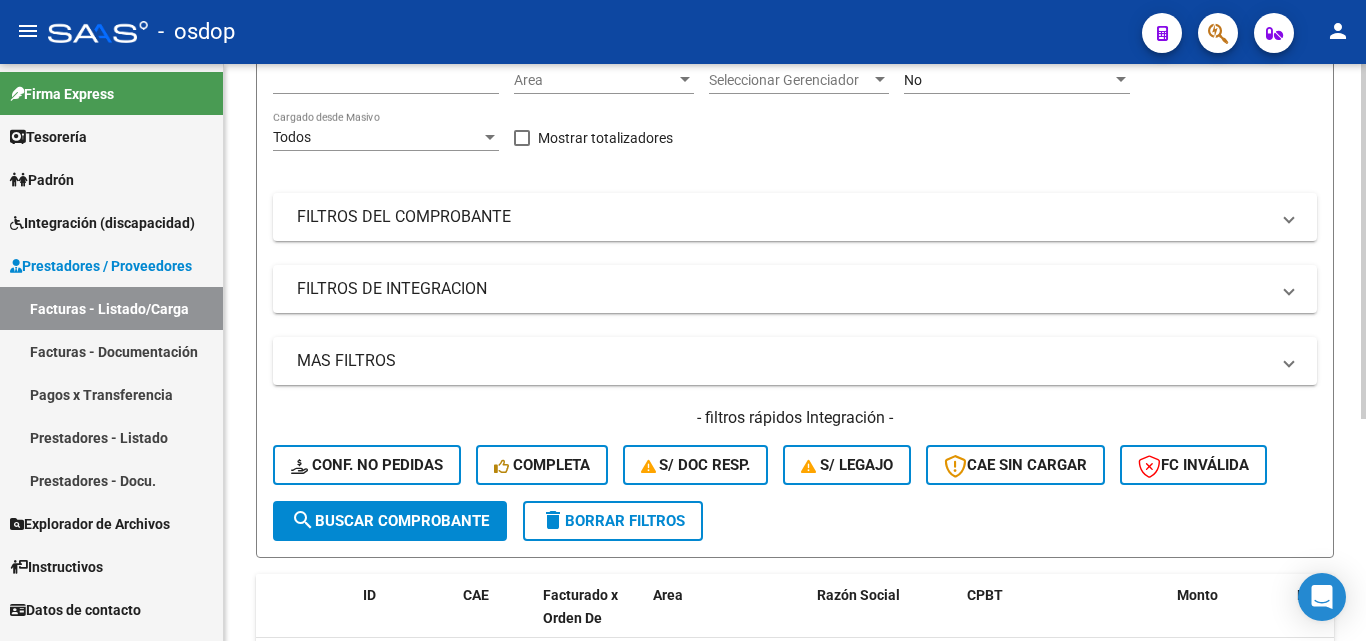 scroll, scrollTop: 362, scrollLeft: 0, axis: vertical 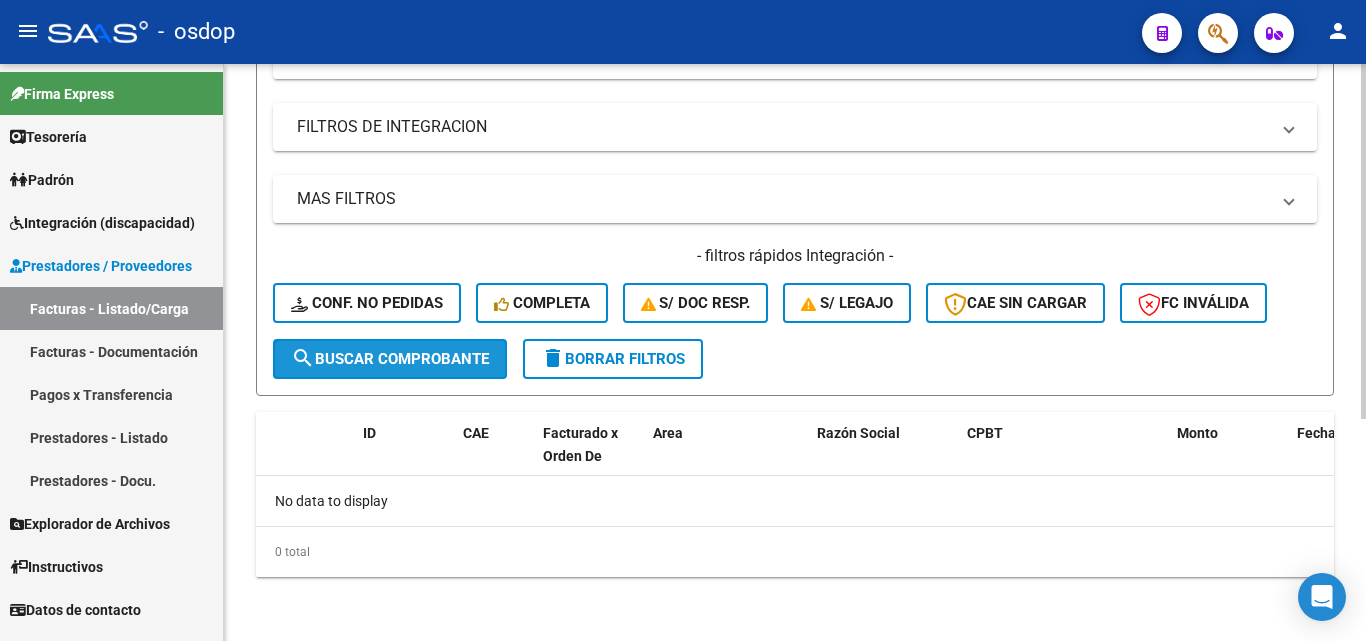 click on "search  Buscar Comprobante" 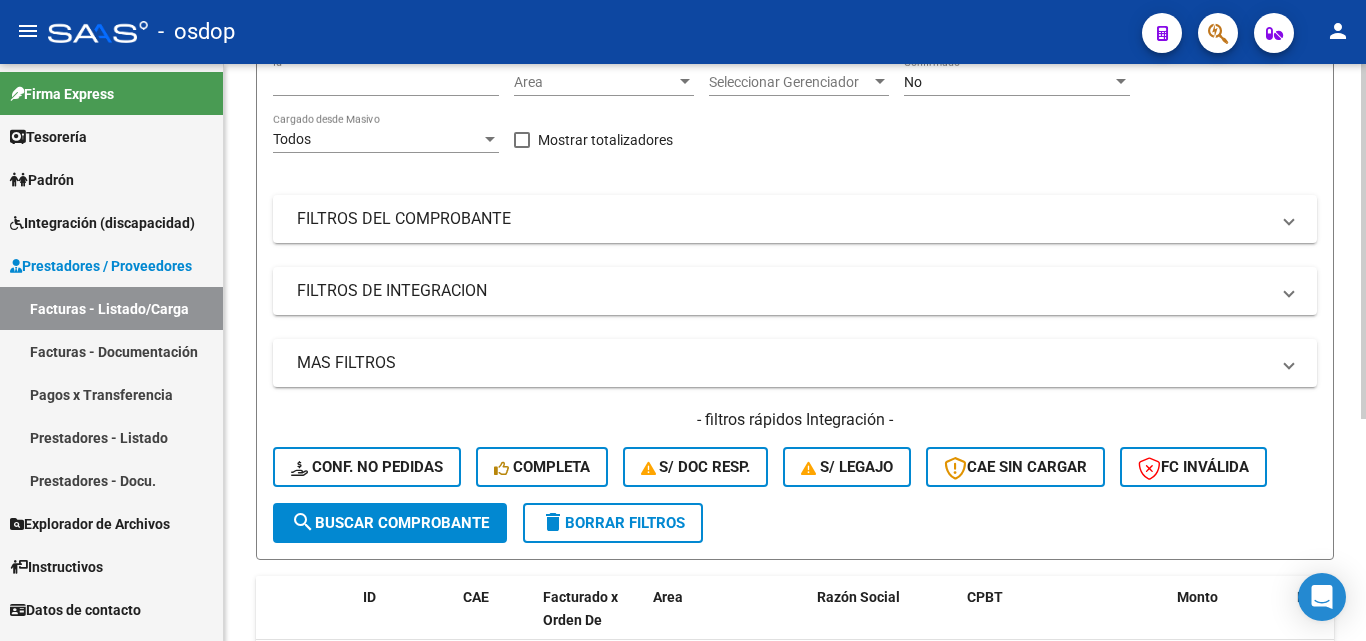 scroll, scrollTop: 0, scrollLeft: 0, axis: both 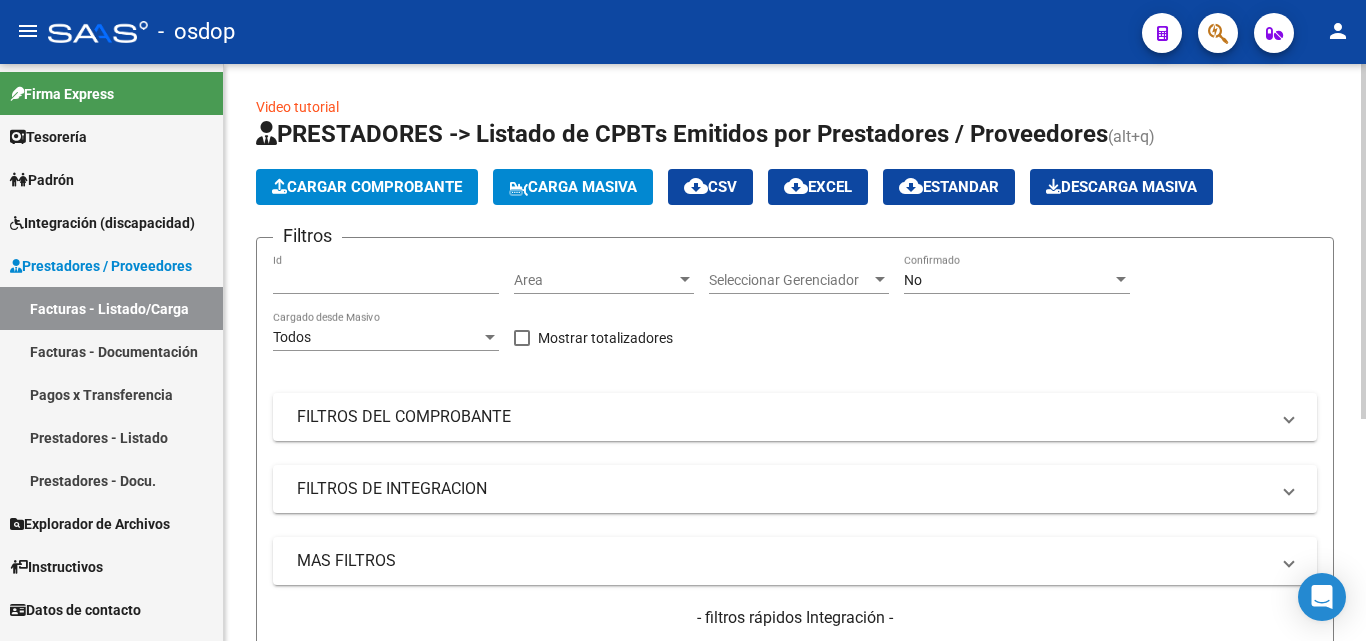 click on "[NUMBER]" at bounding box center [386, 280] 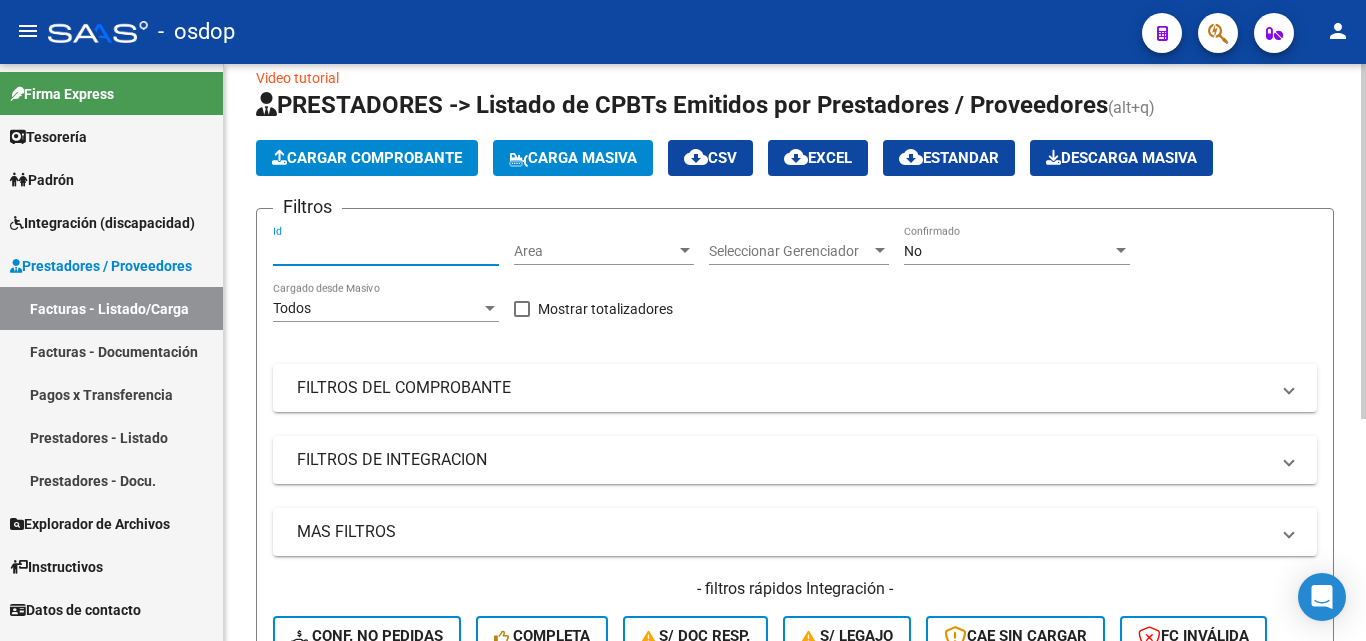 scroll, scrollTop: 0, scrollLeft: 0, axis: both 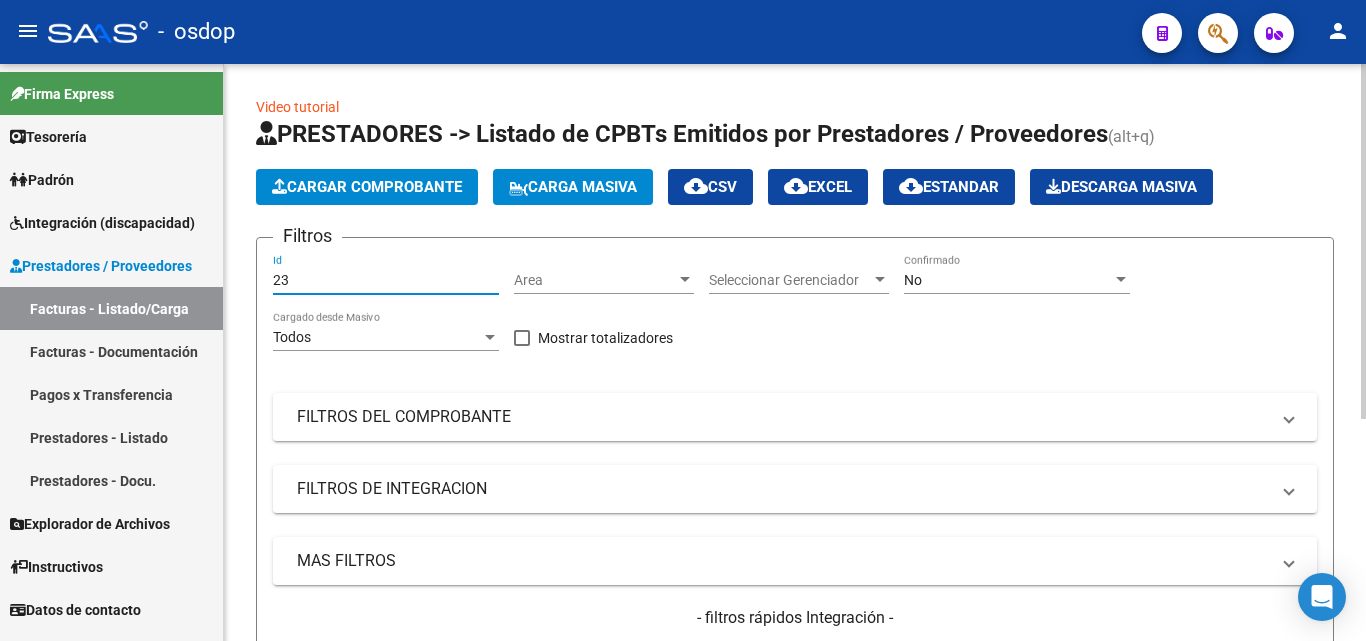 type on "2" 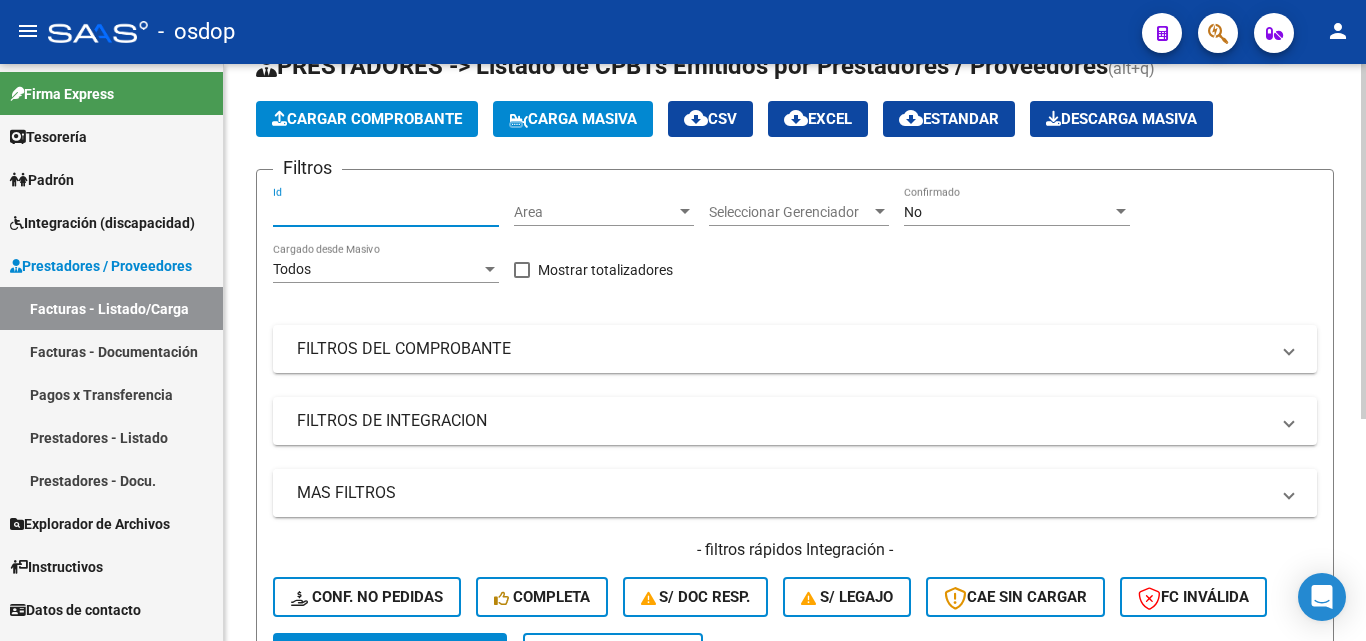 scroll, scrollTop: 100, scrollLeft: 0, axis: vertical 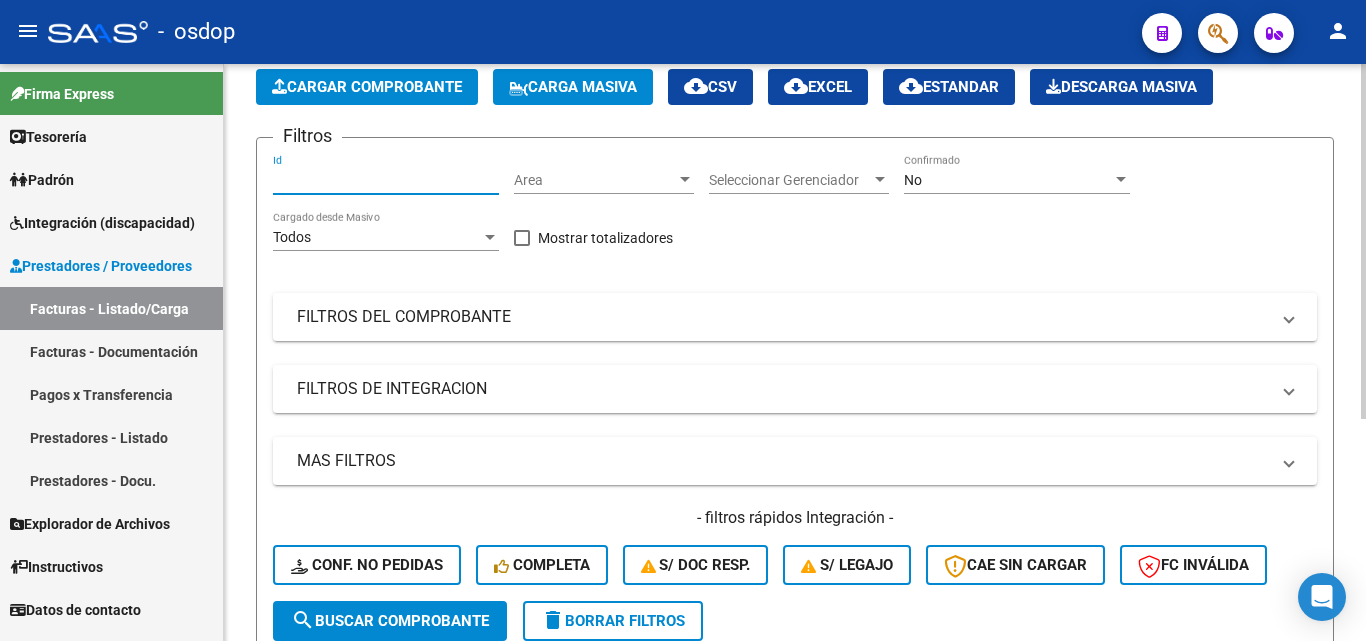 click on "Id" at bounding box center [386, 180] 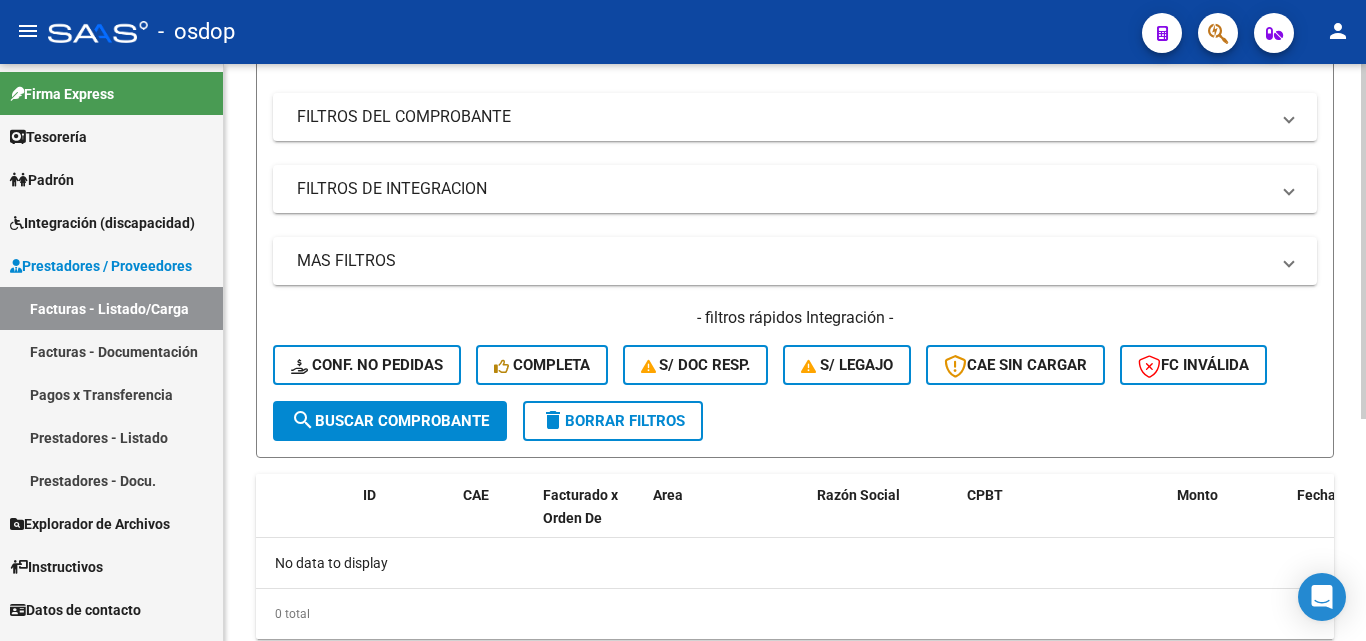 scroll, scrollTop: 100, scrollLeft: 0, axis: vertical 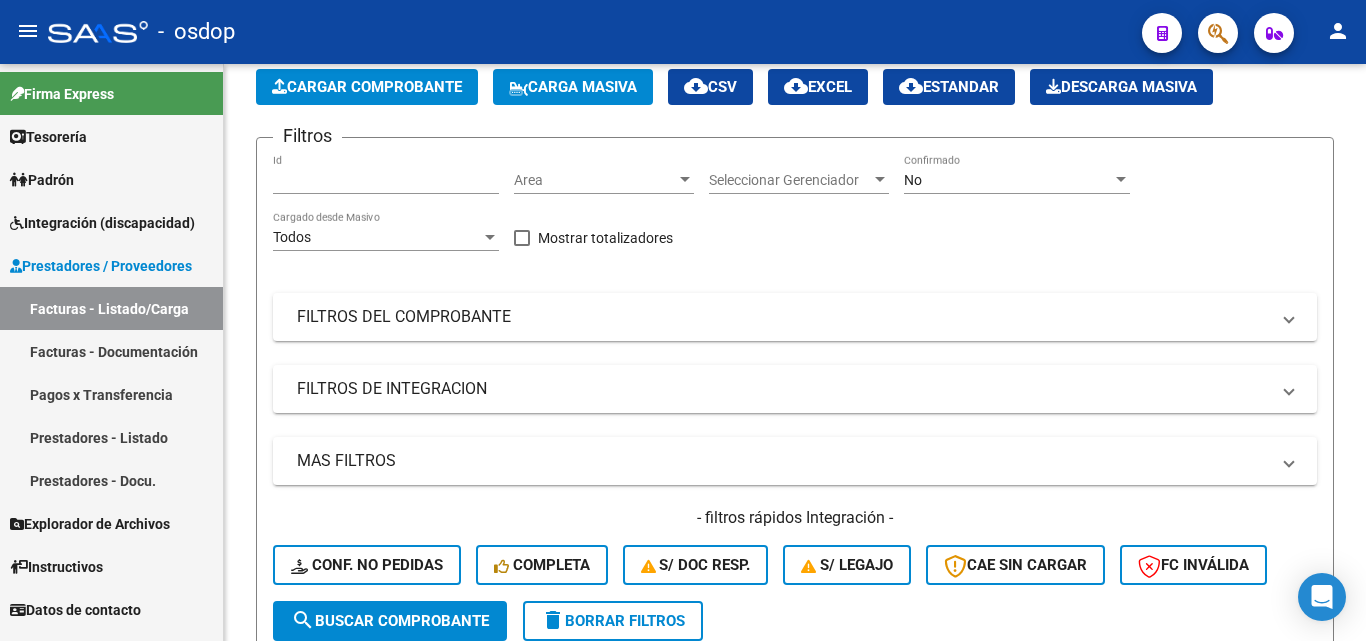 click on "Prestadores - Listado" at bounding box center (111, 437) 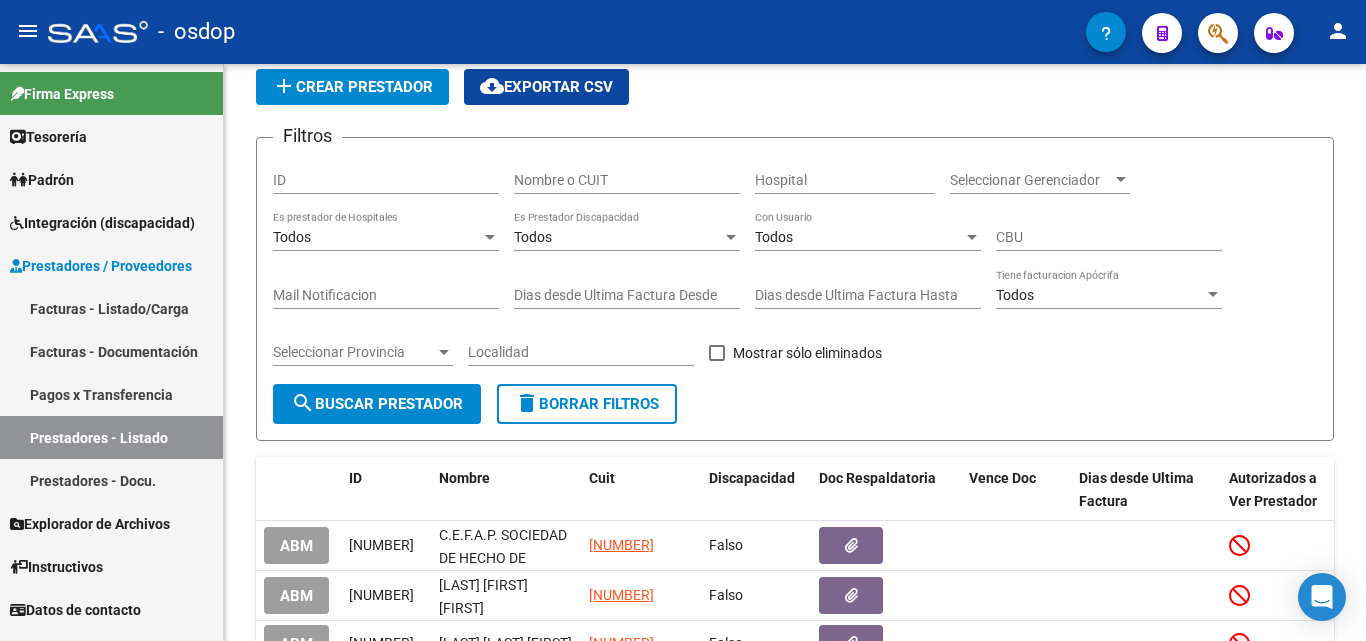 scroll, scrollTop: 100, scrollLeft: 0, axis: vertical 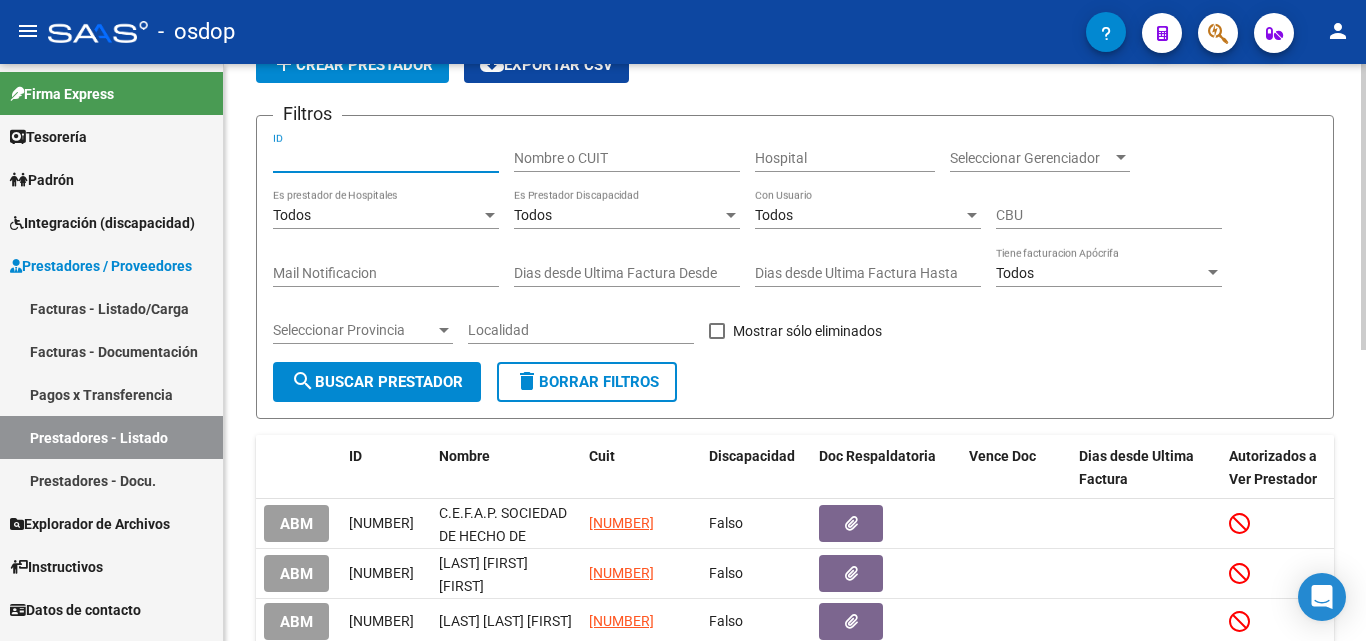 click on "ID" at bounding box center (386, 158) 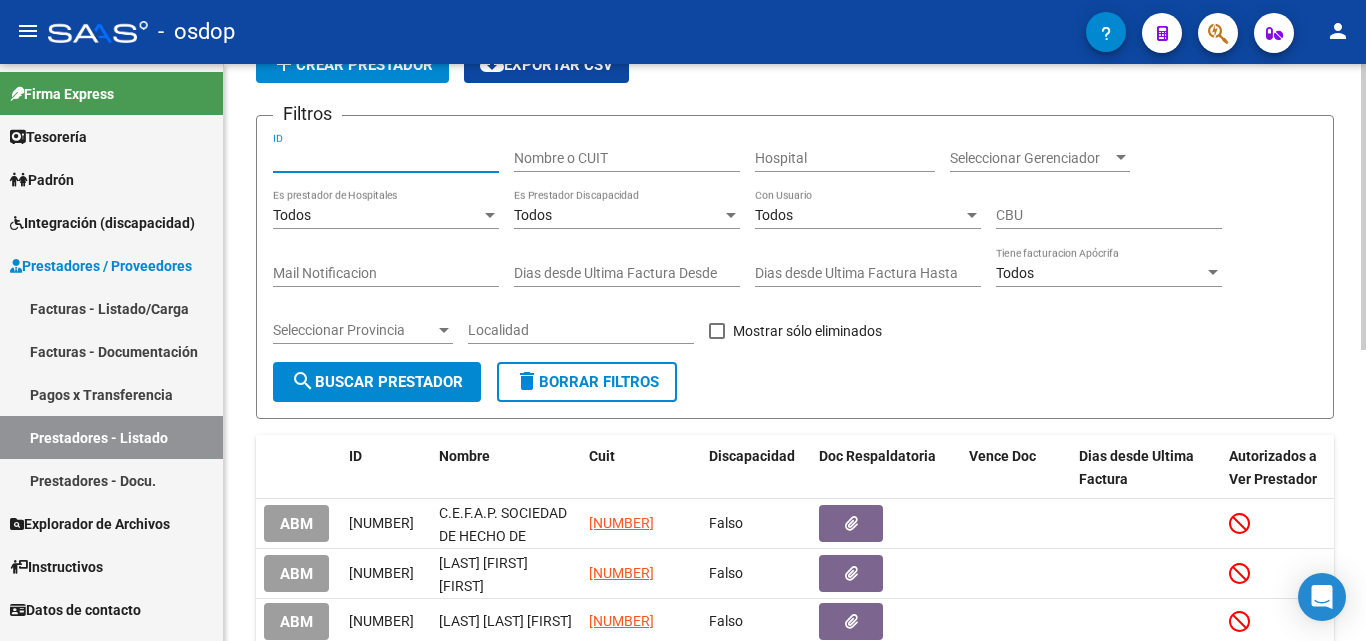 click on "search  Buscar Prestador" 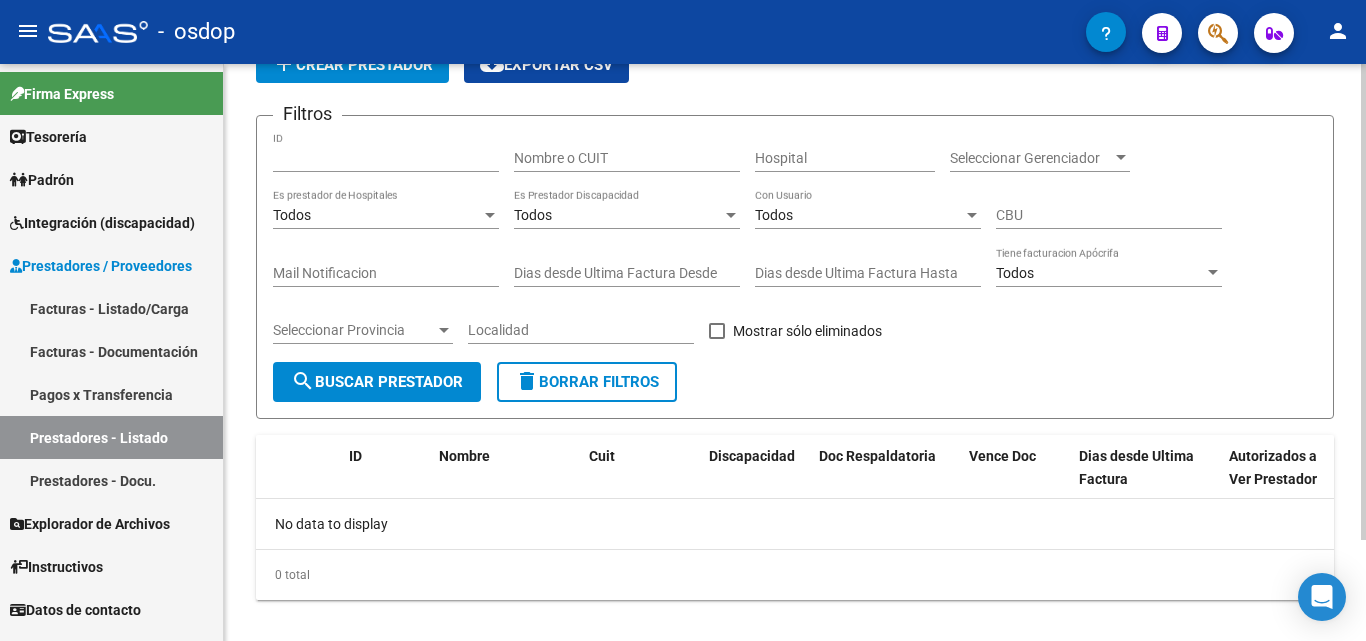 click on "[NUMBER] ID" 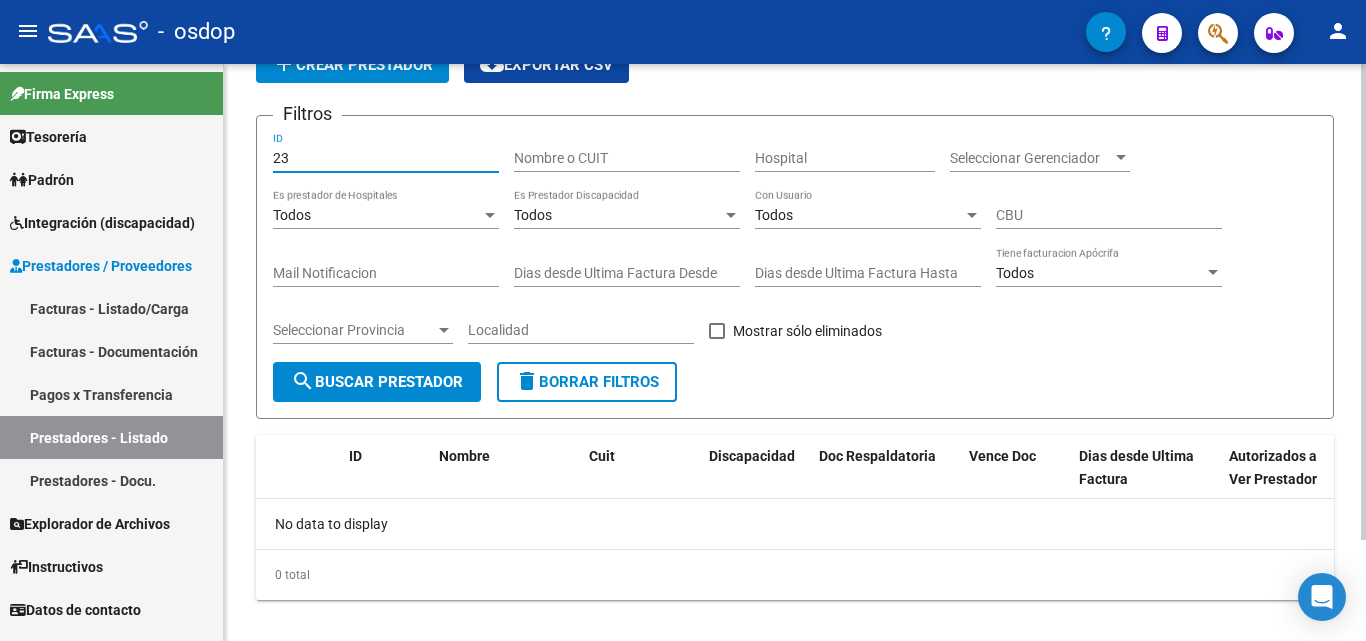 type on "2" 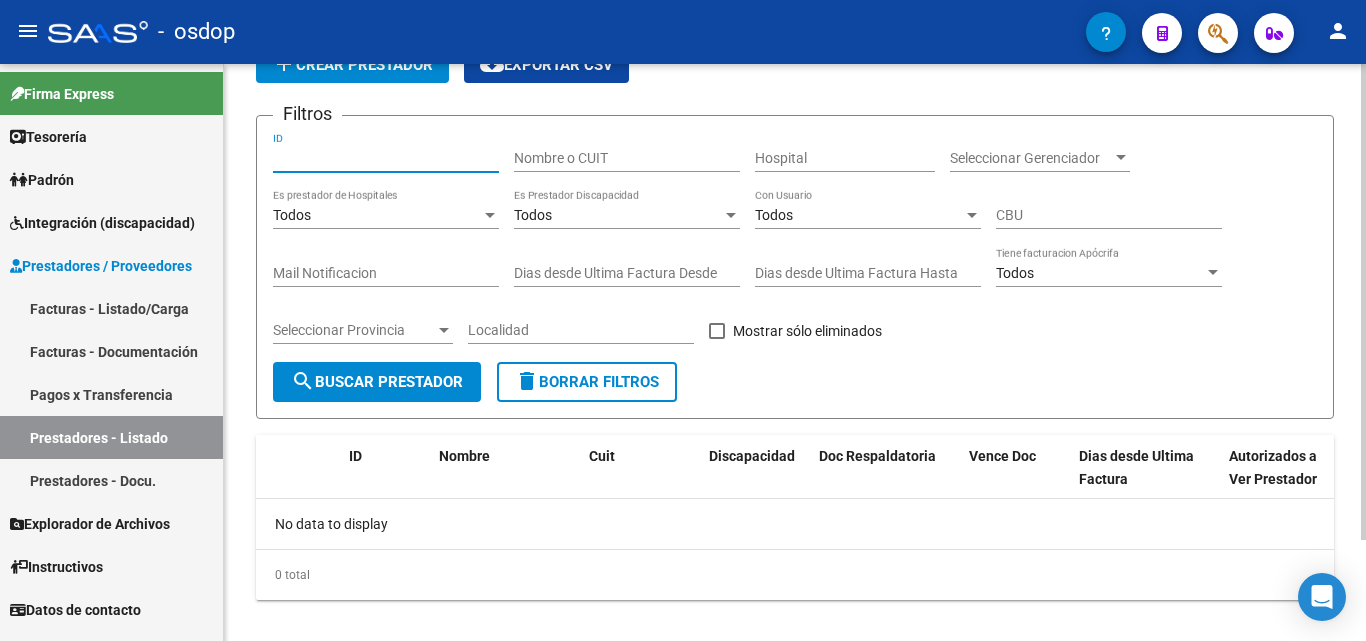 type 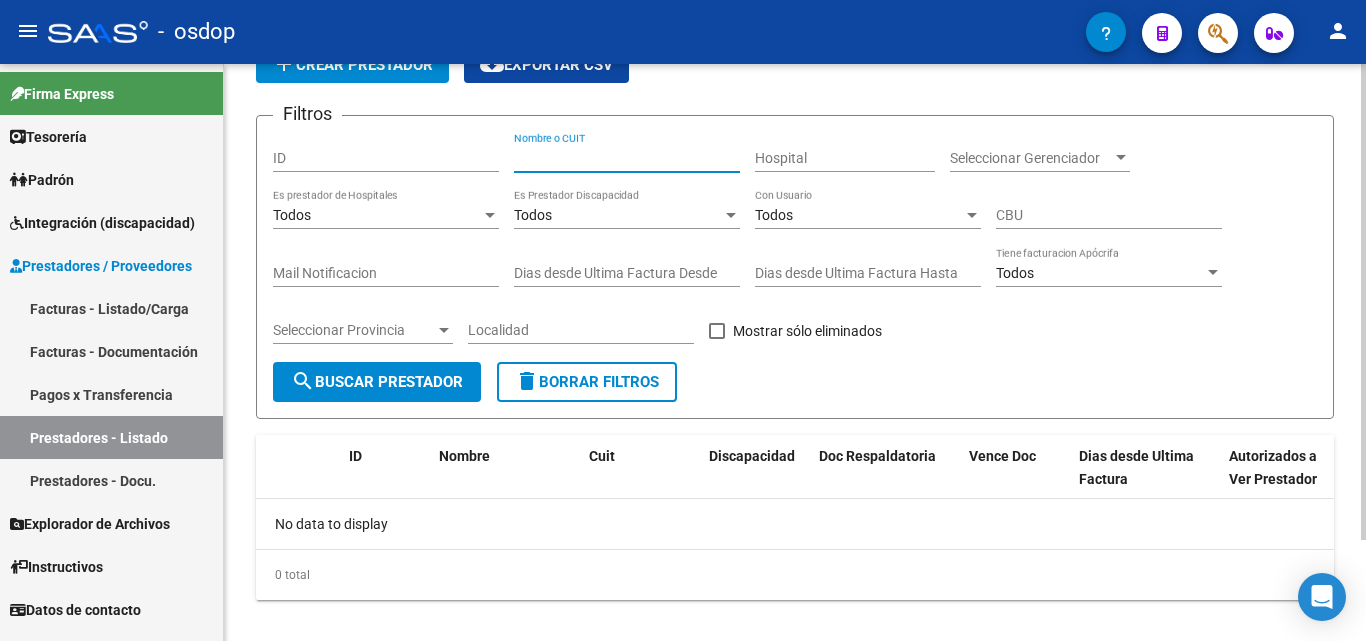 click on "Nombre o CUIT" at bounding box center (627, 158) 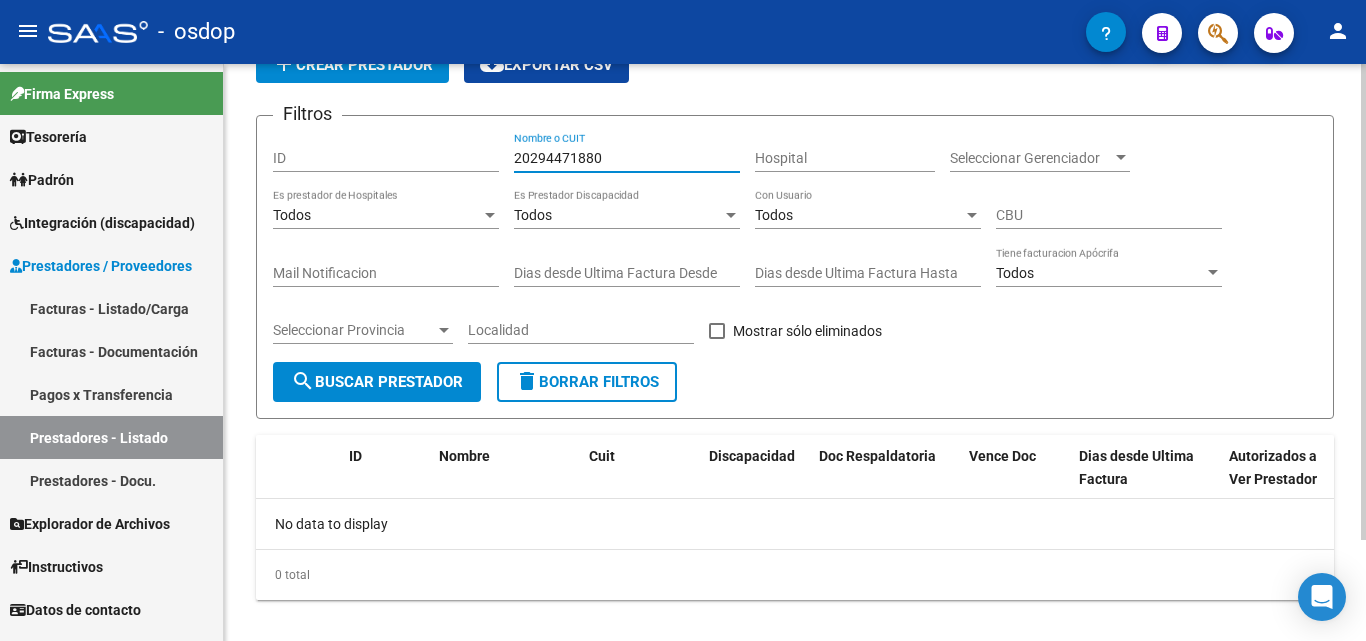 type on "20294471880" 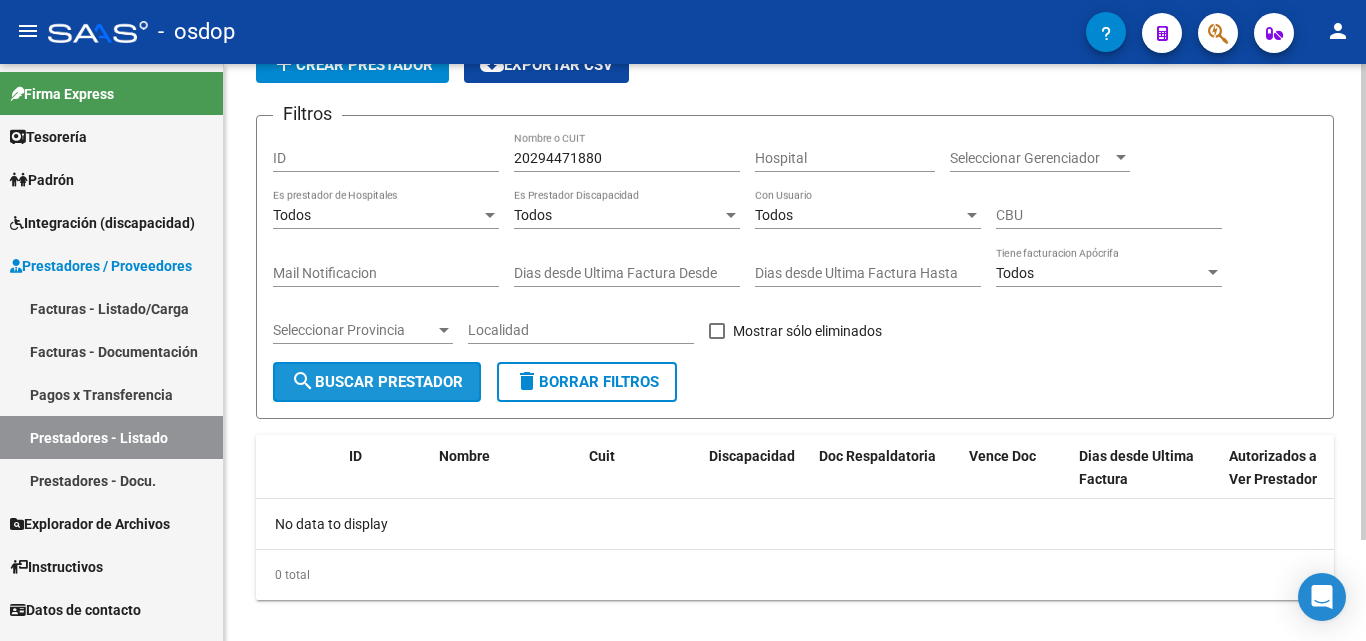 click on "search  Buscar Prestador" 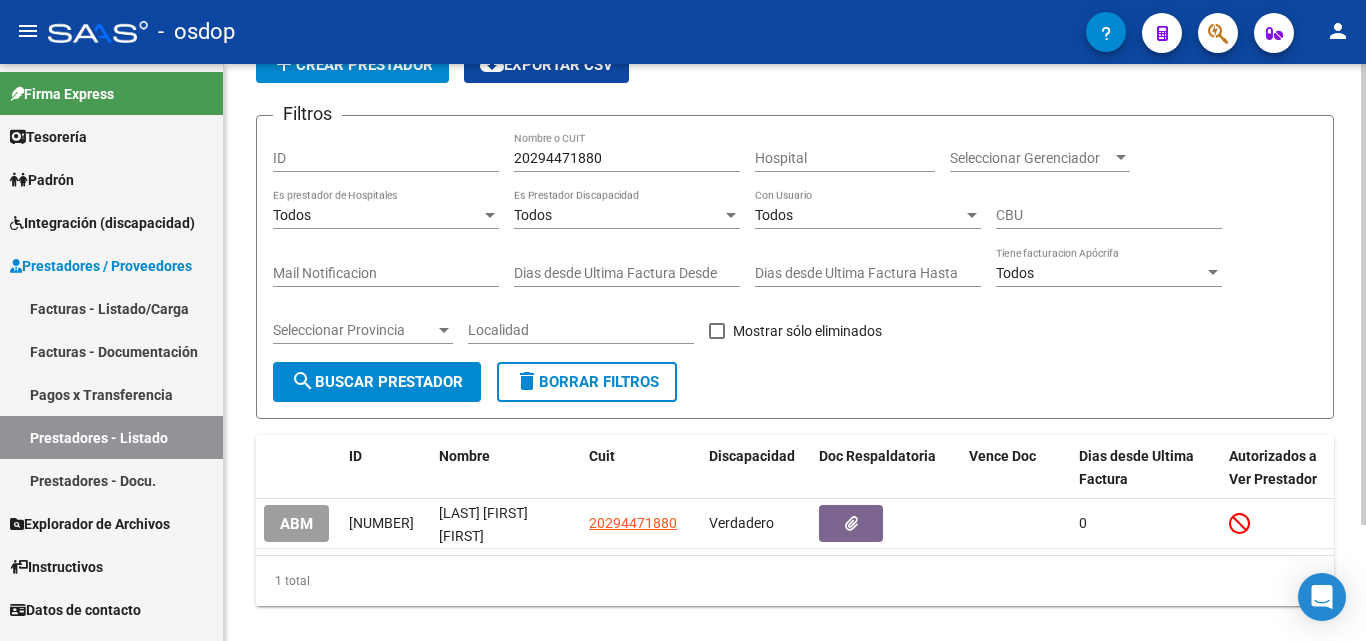 scroll, scrollTop: 145, scrollLeft: 0, axis: vertical 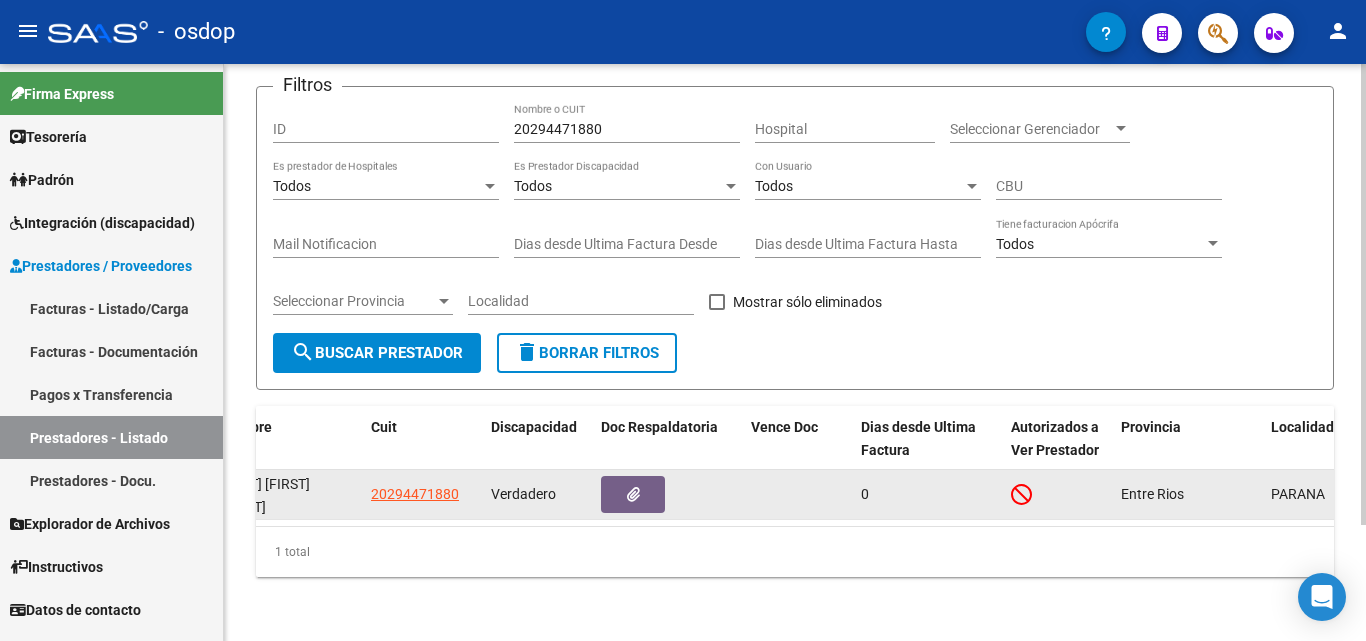 drag, startPoint x: 961, startPoint y: 501, endPoint x: 1090, endPoint y: 499, distance: 129.0155 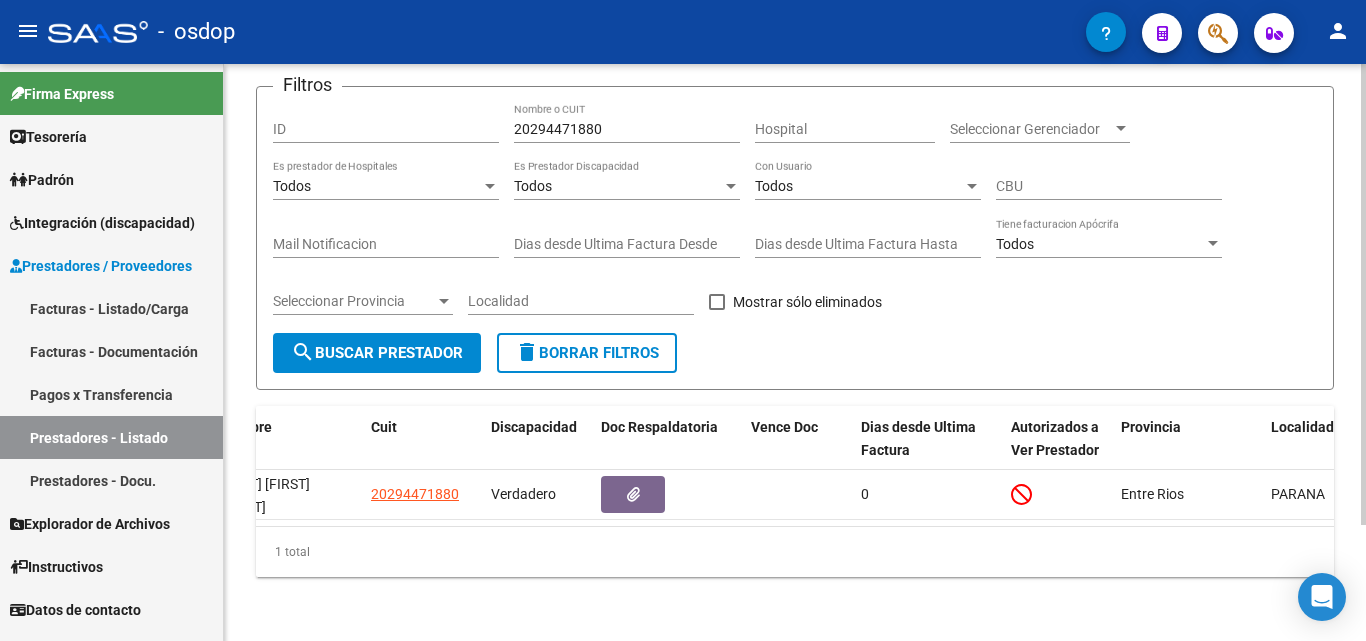 scroll, scrollTop: 0, scrollLeft: 0, axis: both 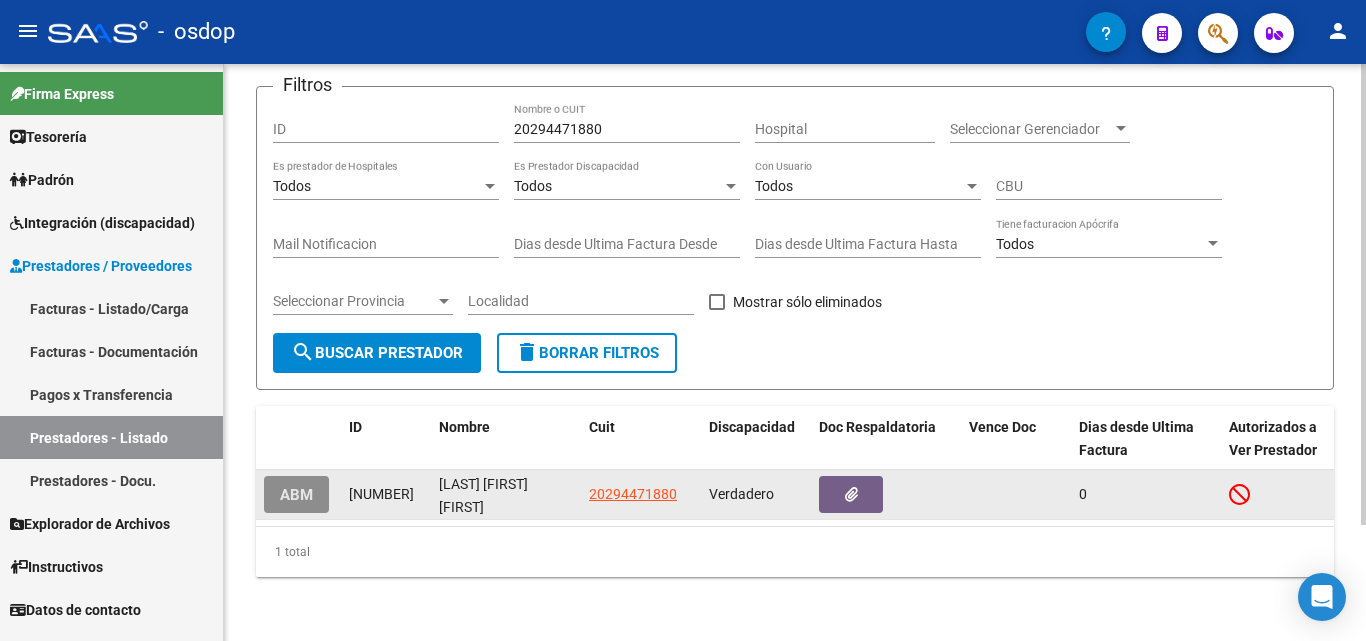 click on "ABM" 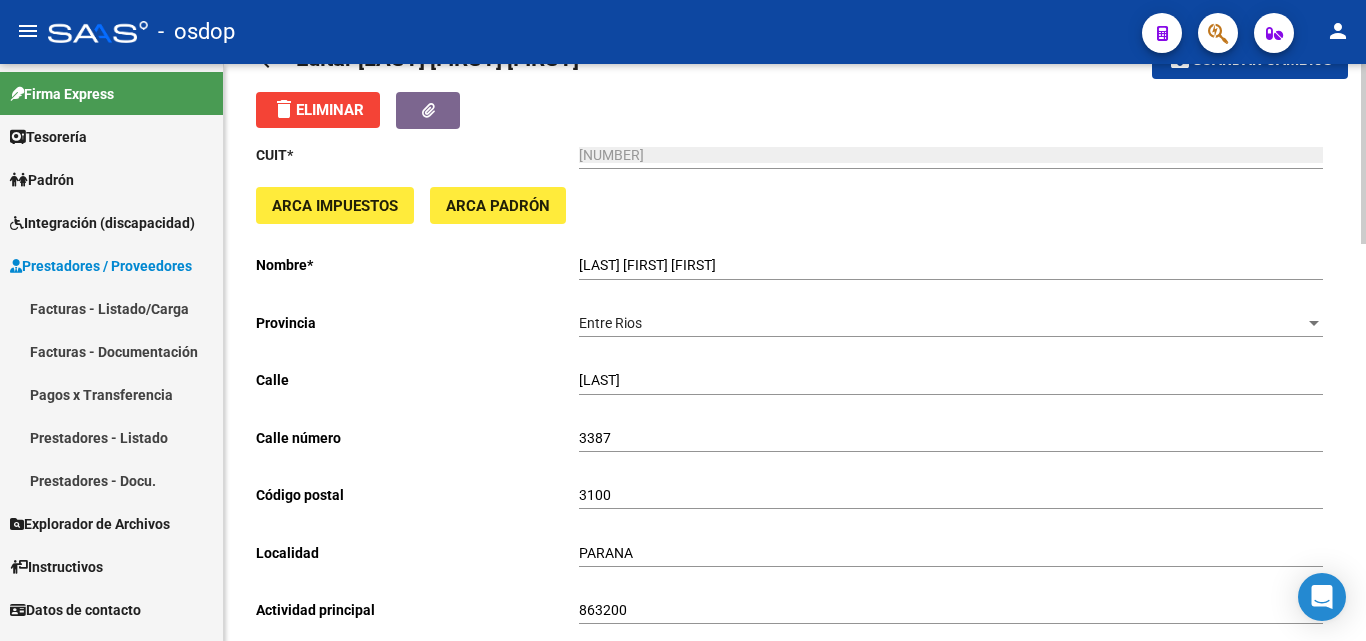 scroll, scrollTop: 0, scrollLeft: 0, axis: both 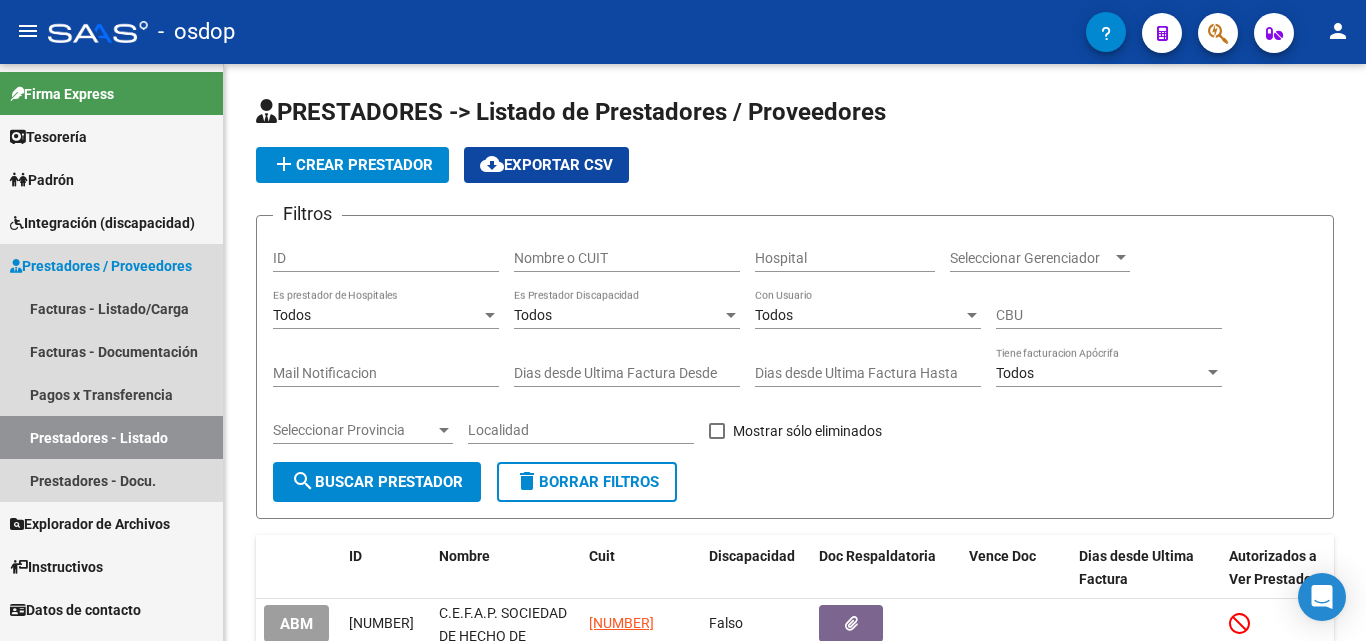 click on "Prestadores - Listado" at bounding box center (111, 437) 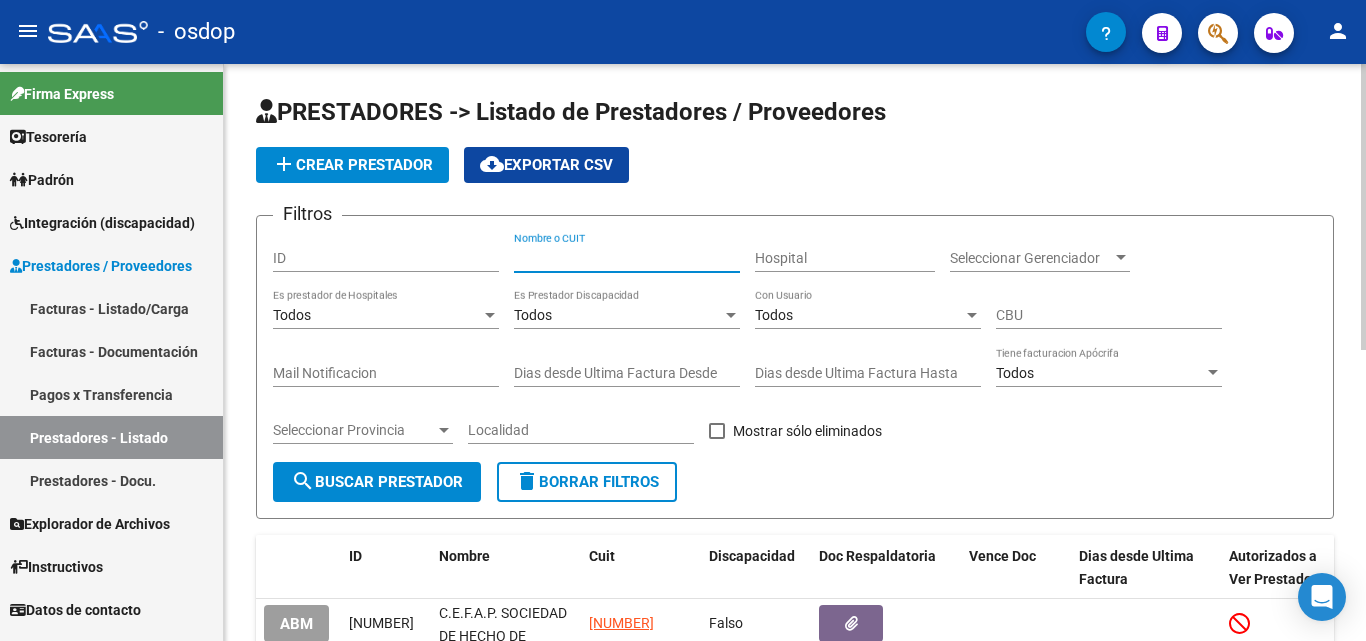 click on "Nombre o CUIT" at bounding box center (627, 258) 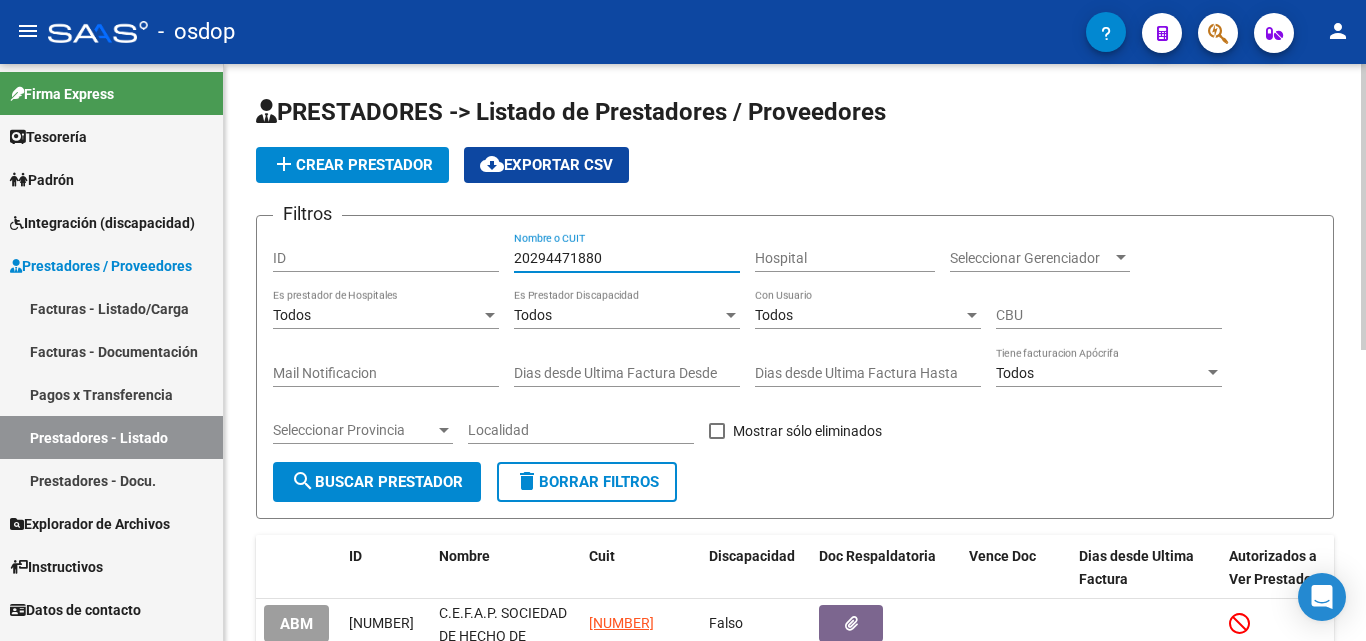 type on "20294471880" 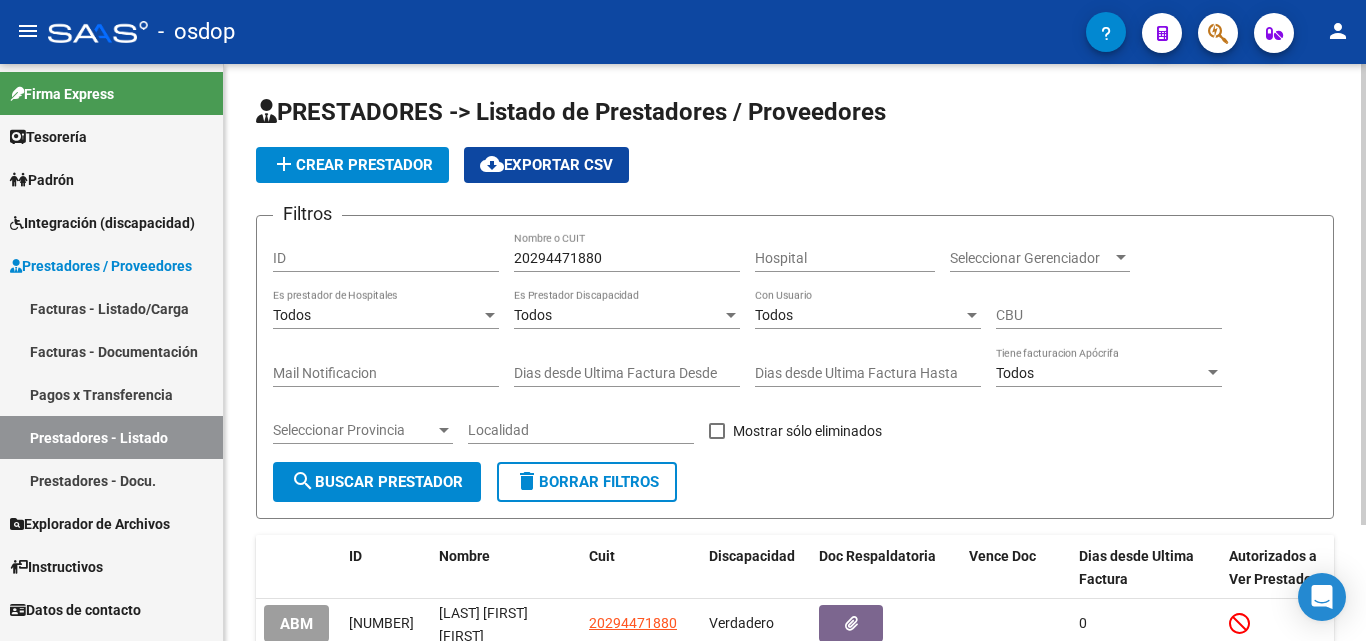 scroll, scrollTop: 145, scrollLeft: 0, axis: vertical 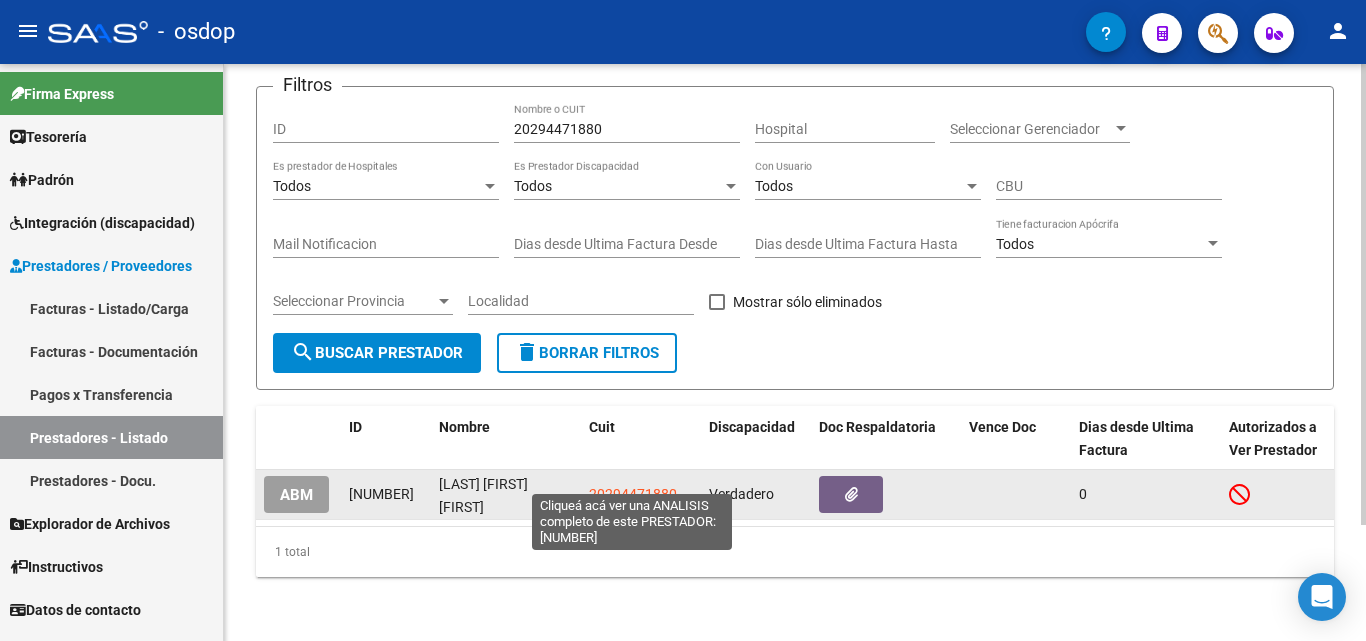 click on "20294471880" 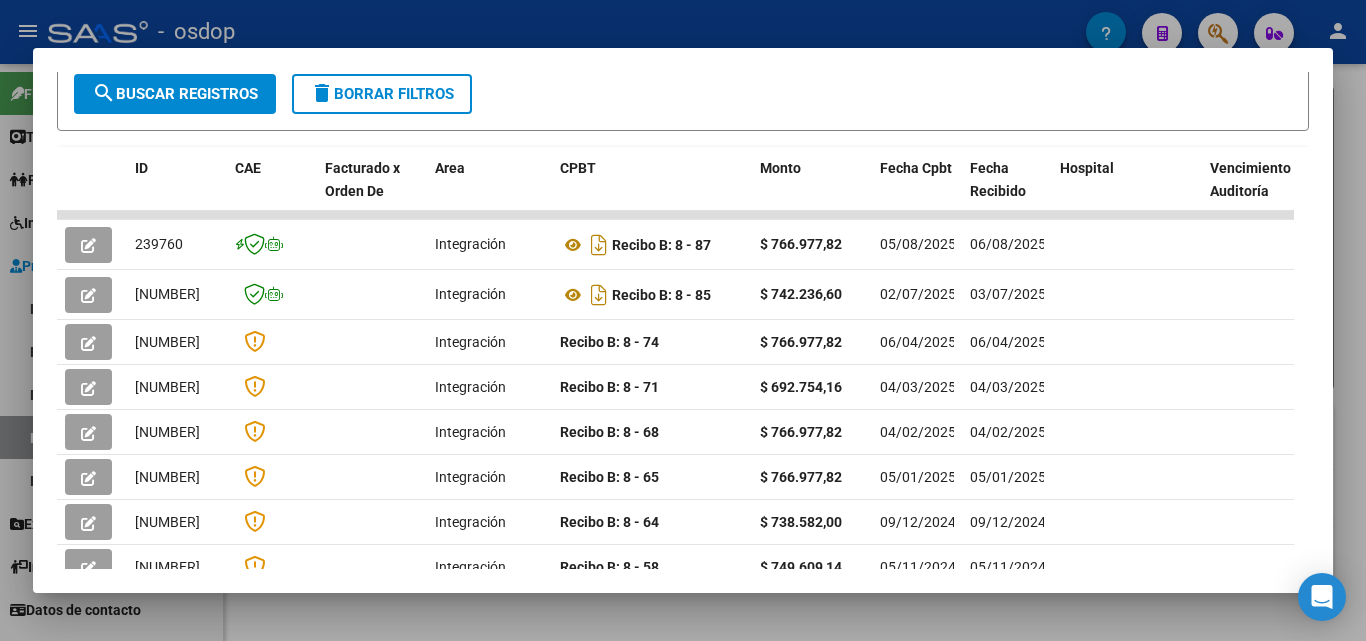 scroll, scrollTop: 400, scrollLeft: 0, axis: vertical 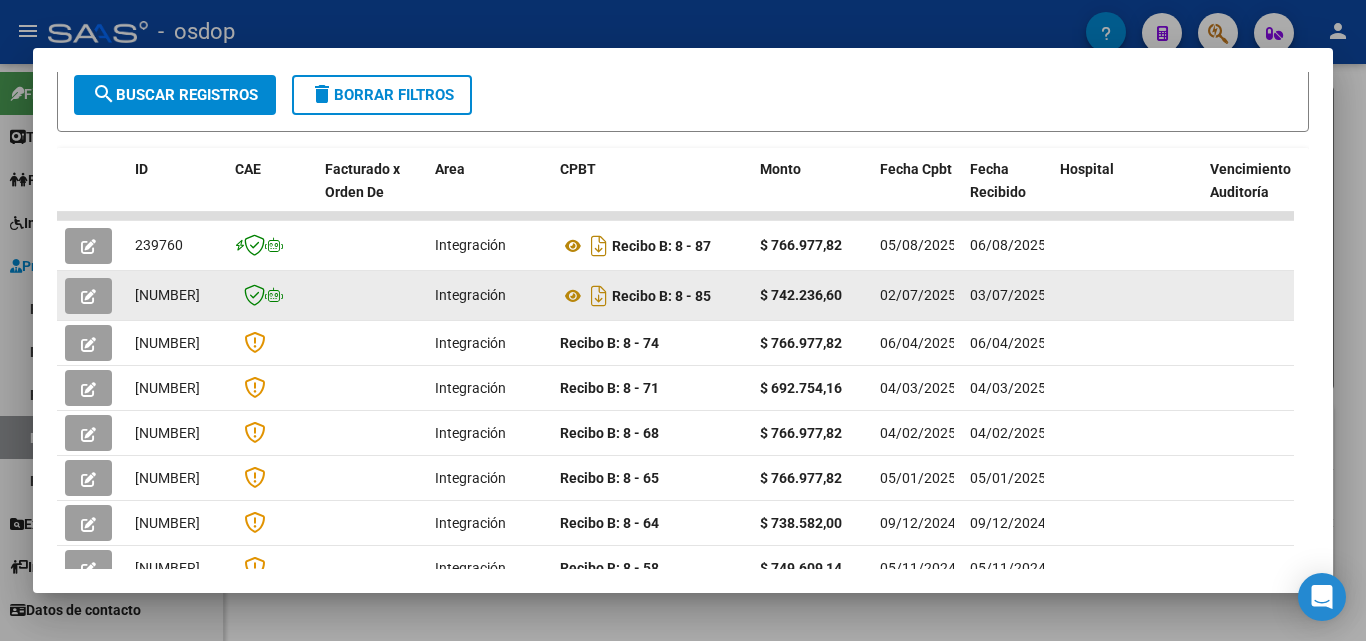 click 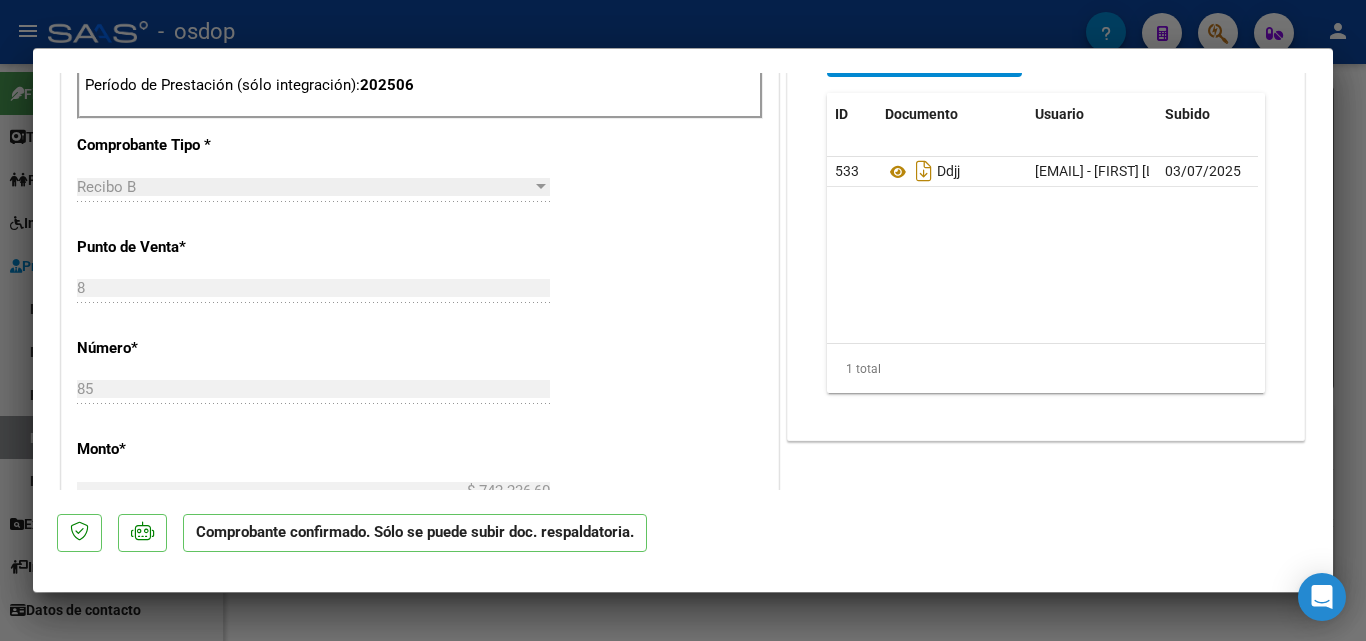 scroll, scrollTop: 800, scrollLeft: 0, axis: vertical 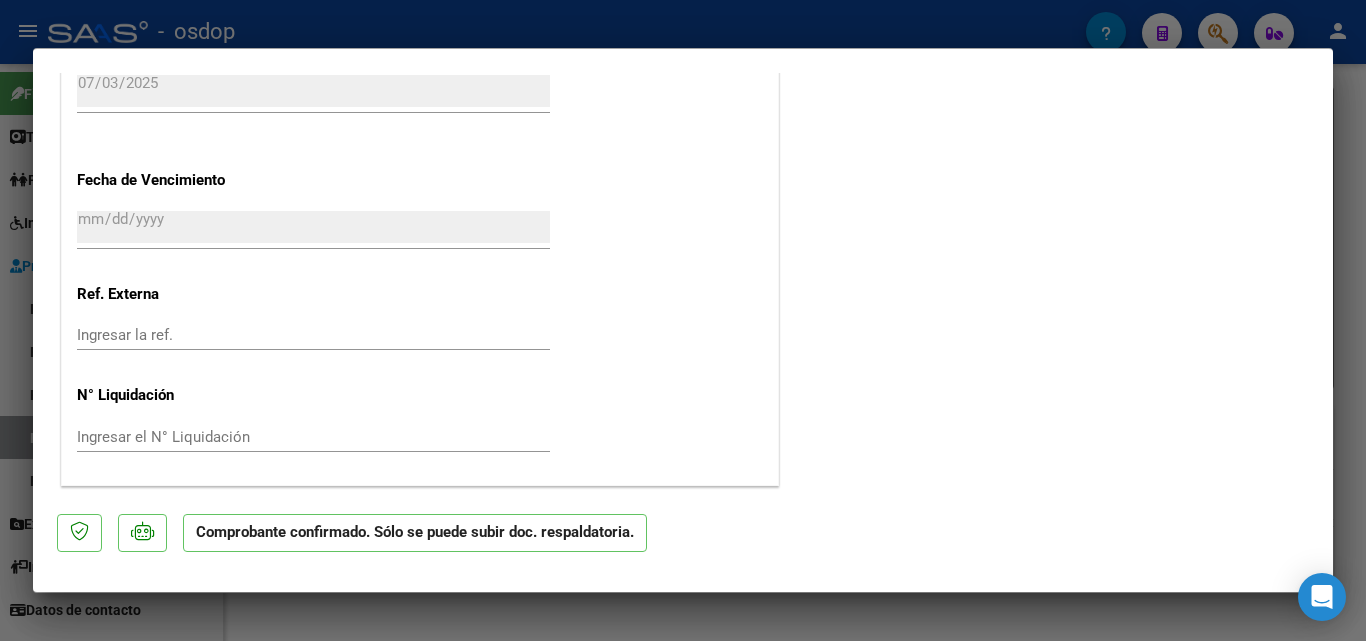 click at bounding box center [683, 320] 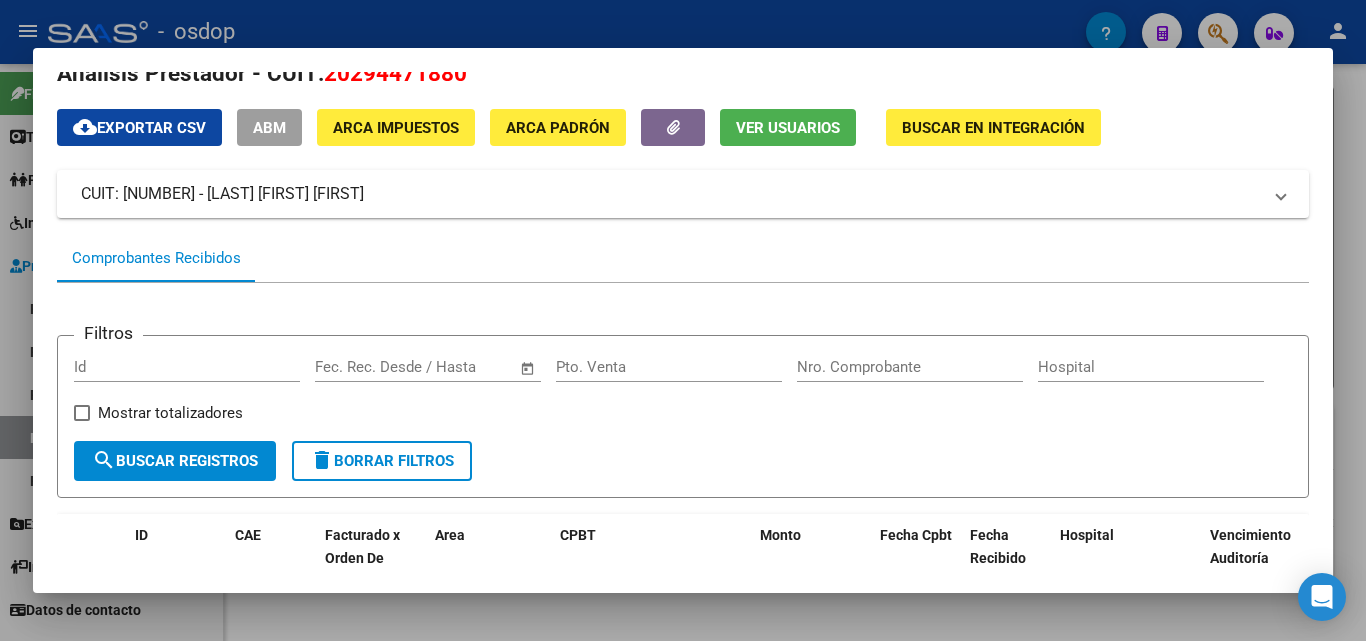 scroll, scrollTop: 0, scrollLeft: 0, axis: both 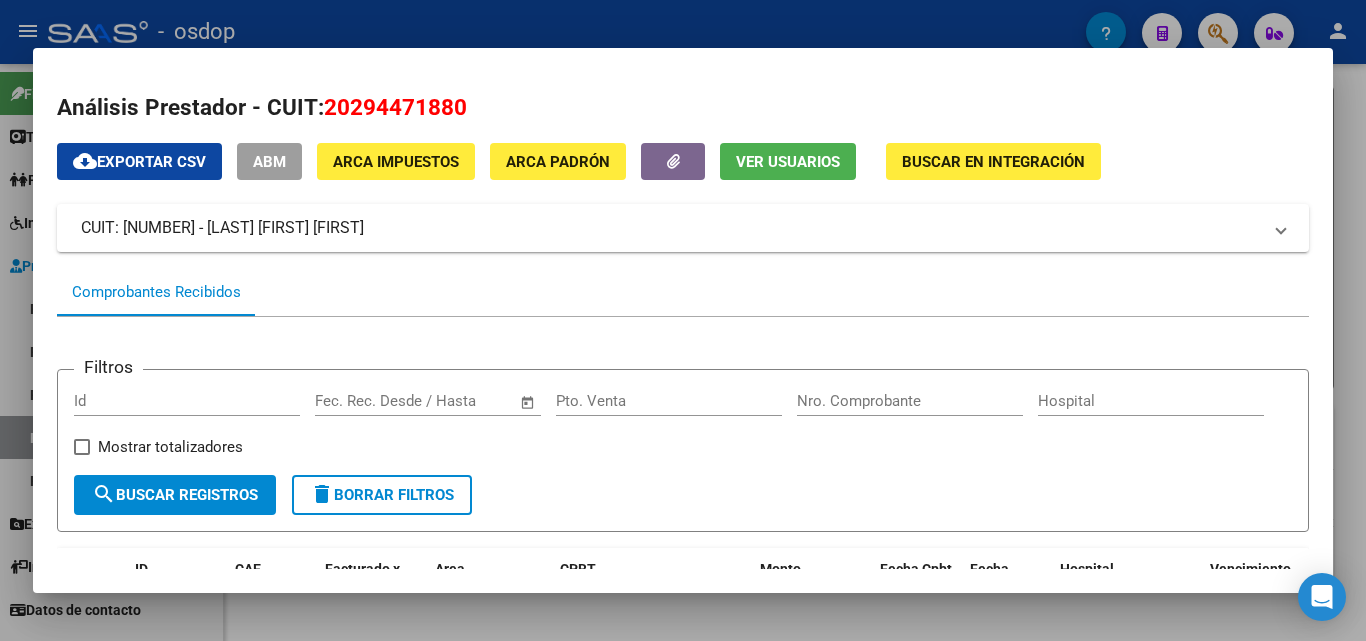 click at bounding box center (683, 320) 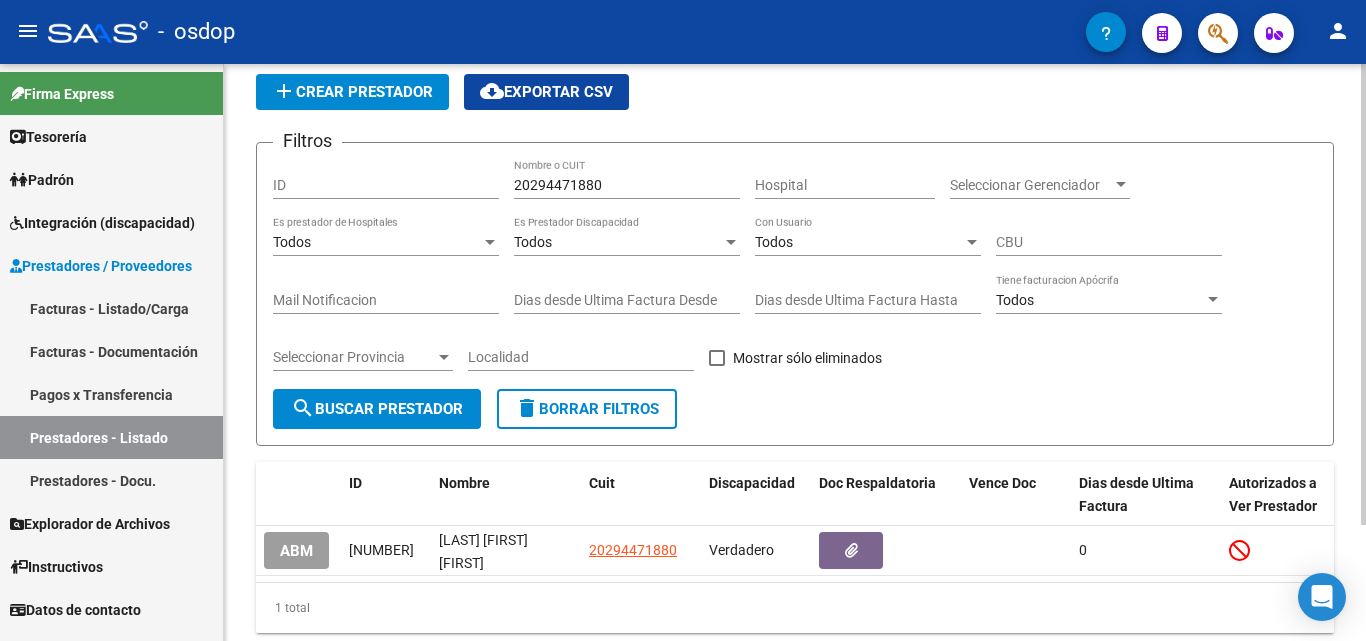 scroll, scrollTop: 0, scrollLeft: 0, axis: both 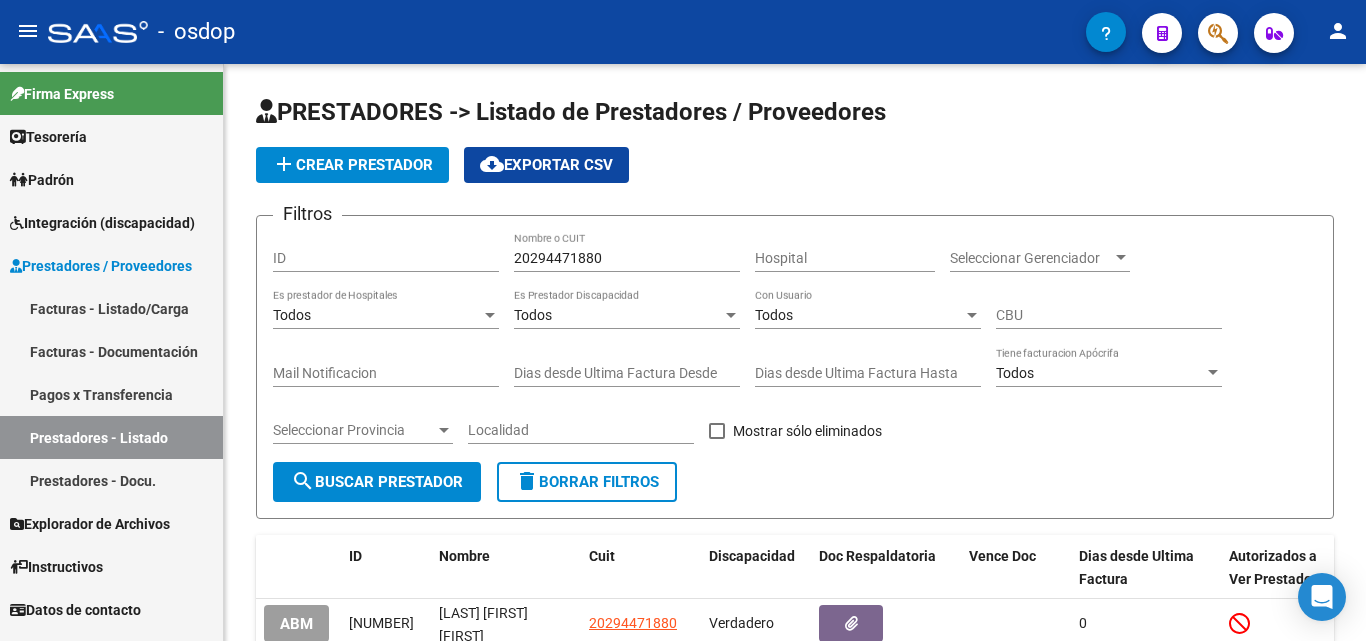 click on "Prestadores / Proveedores" at bounding box center [101, 266] 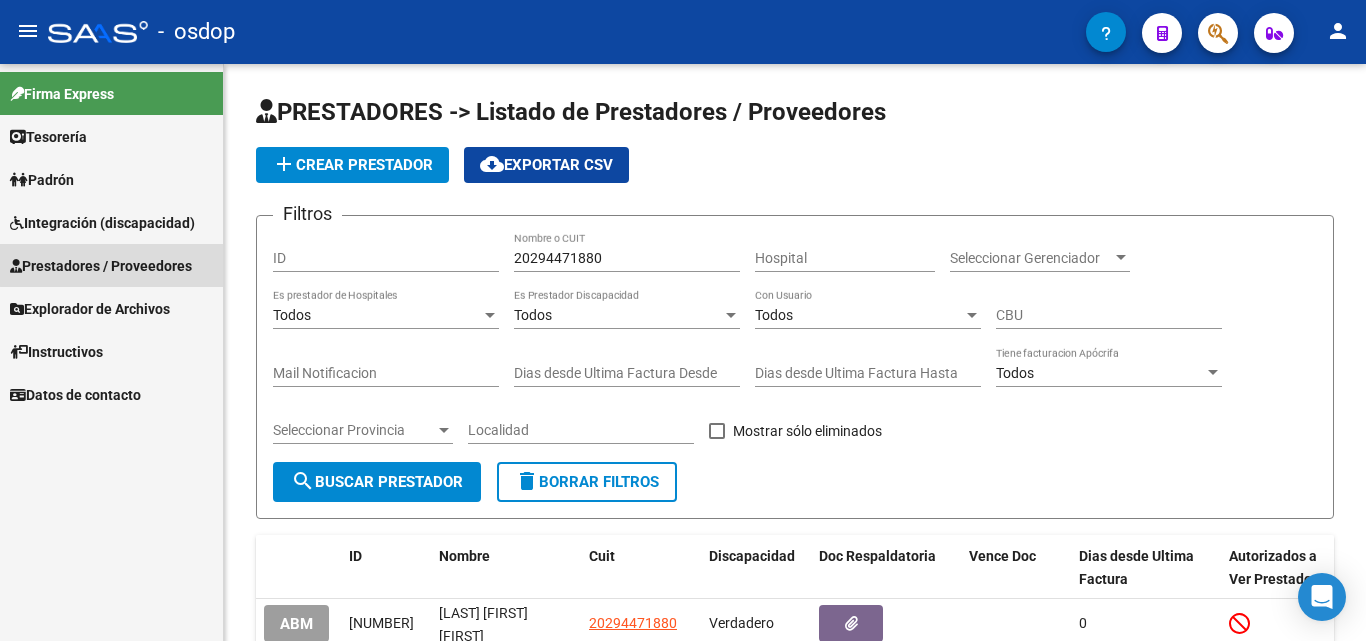 click on "Prestadores / Proveedores" at bounding box center (101, 266) 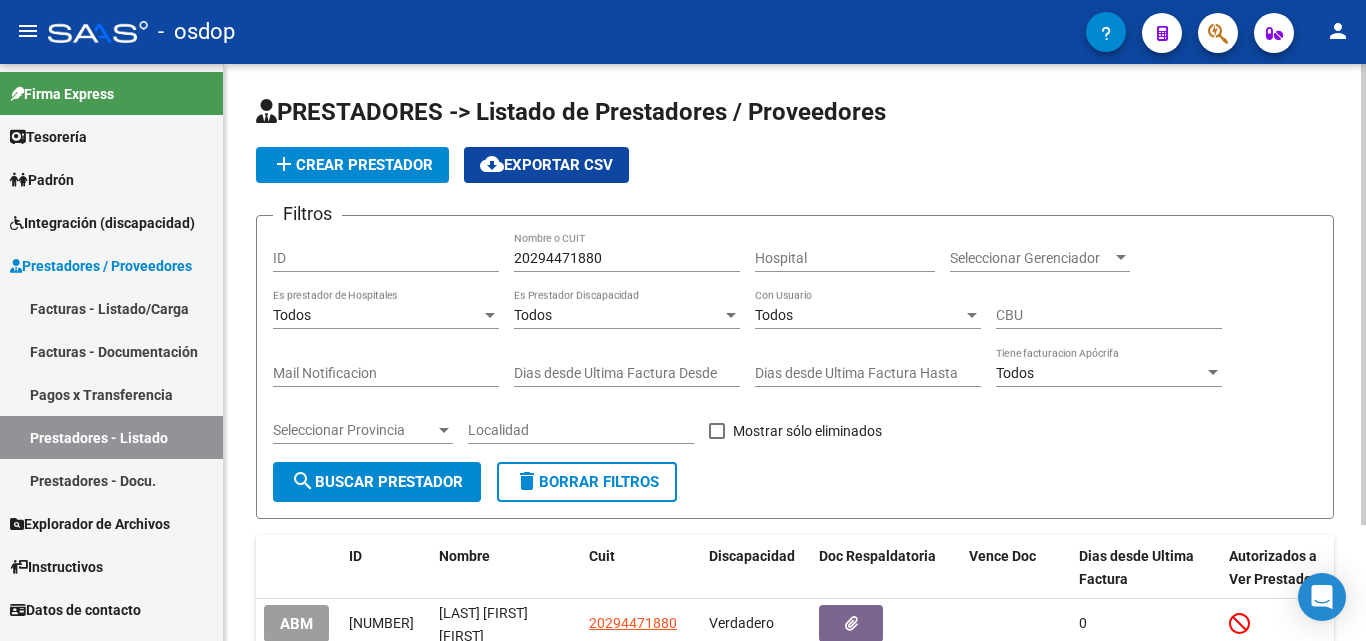 click on "delete  Borrar Filtros" 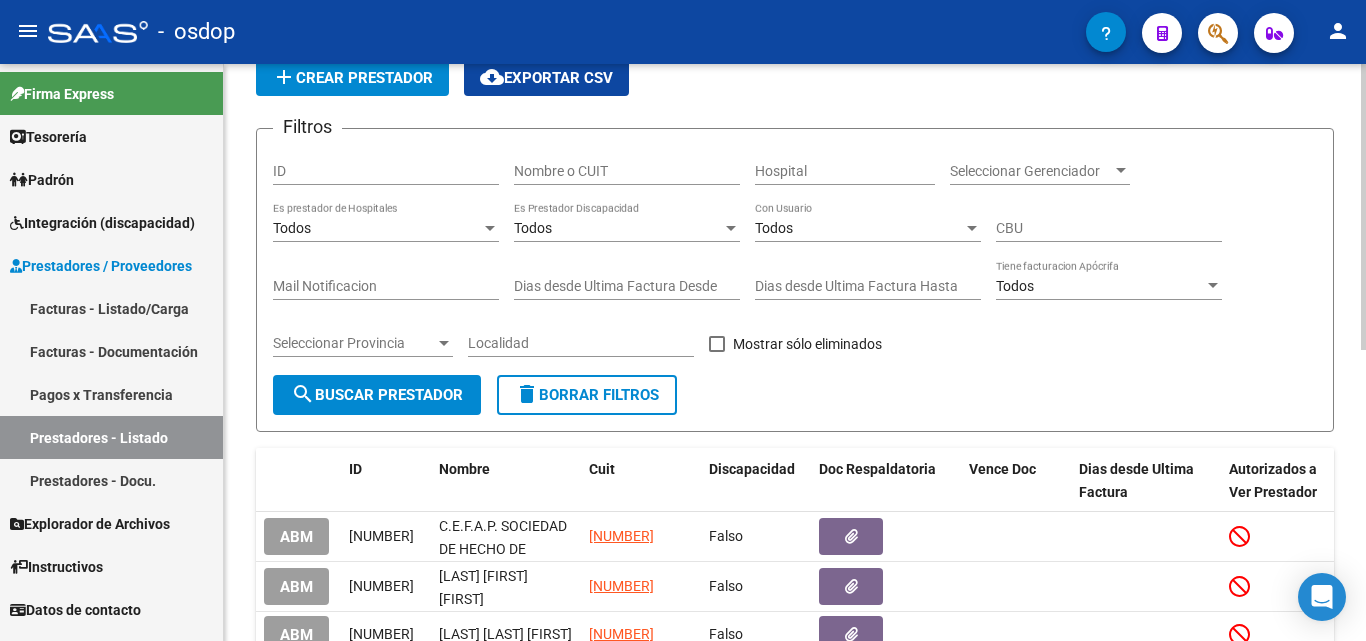 scroll, scrollTop: 0, scrollLeft: 0, axis: both 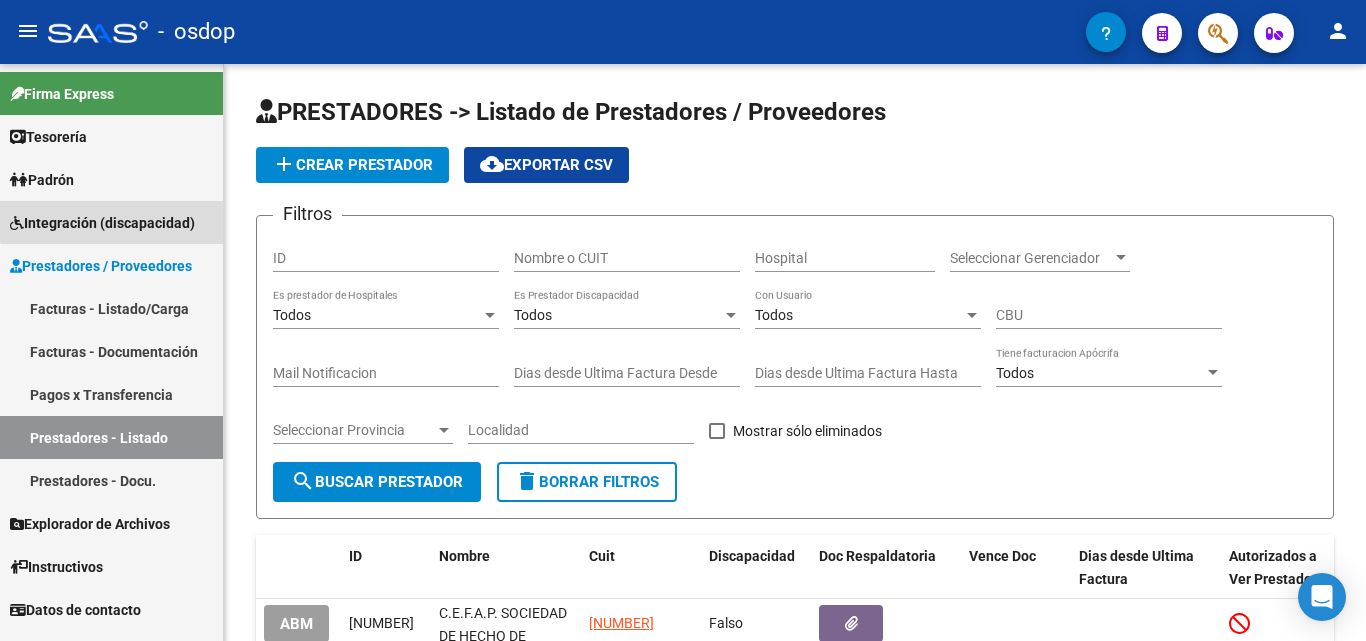 click on "Integración (discapacidad)" at bounding box center [102, 223] 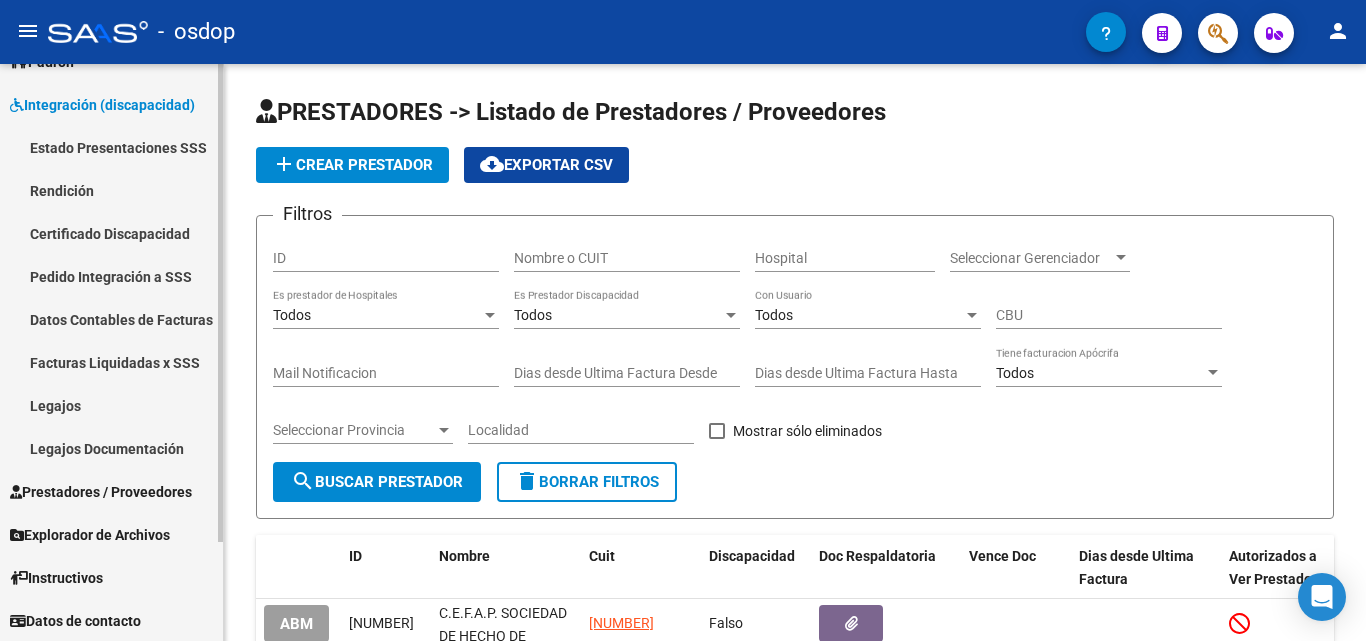 scroll, scrollTop: 119, scrollLeft: 0, axis: vertical 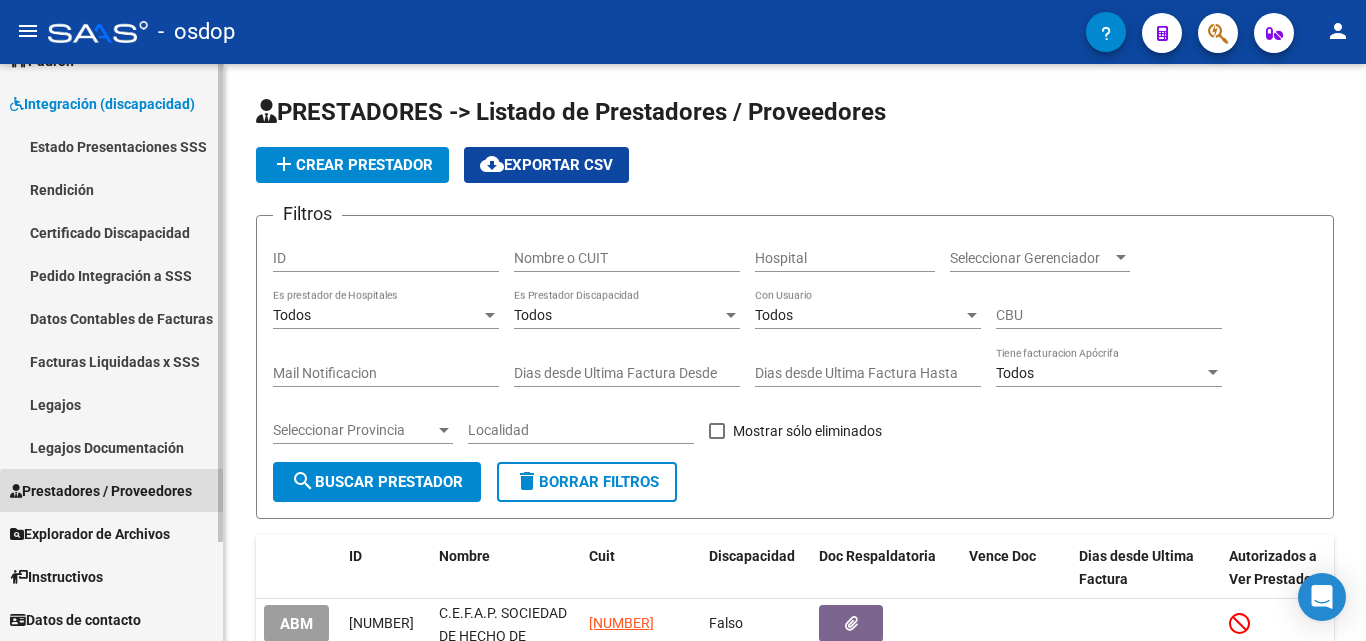 click on "Prestadores / Proveedores" at bounding box center [101, 491] 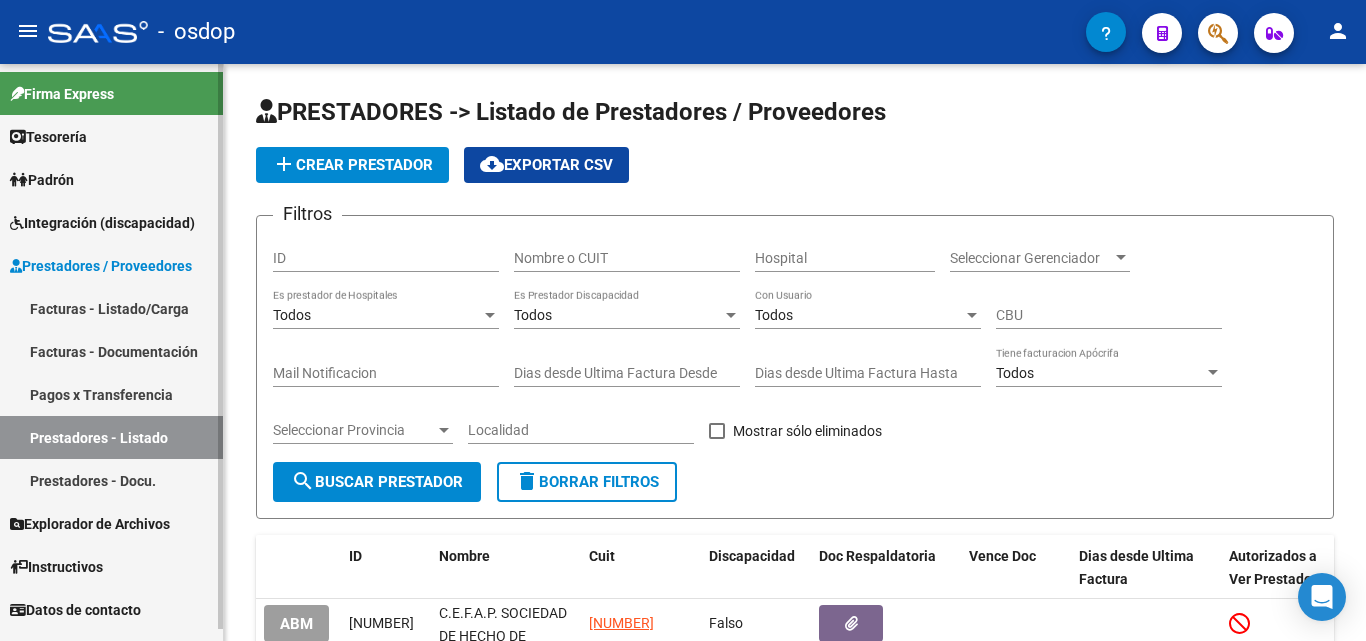 scroll, scrollTop: 0, scrollLeft: 0, axis: both 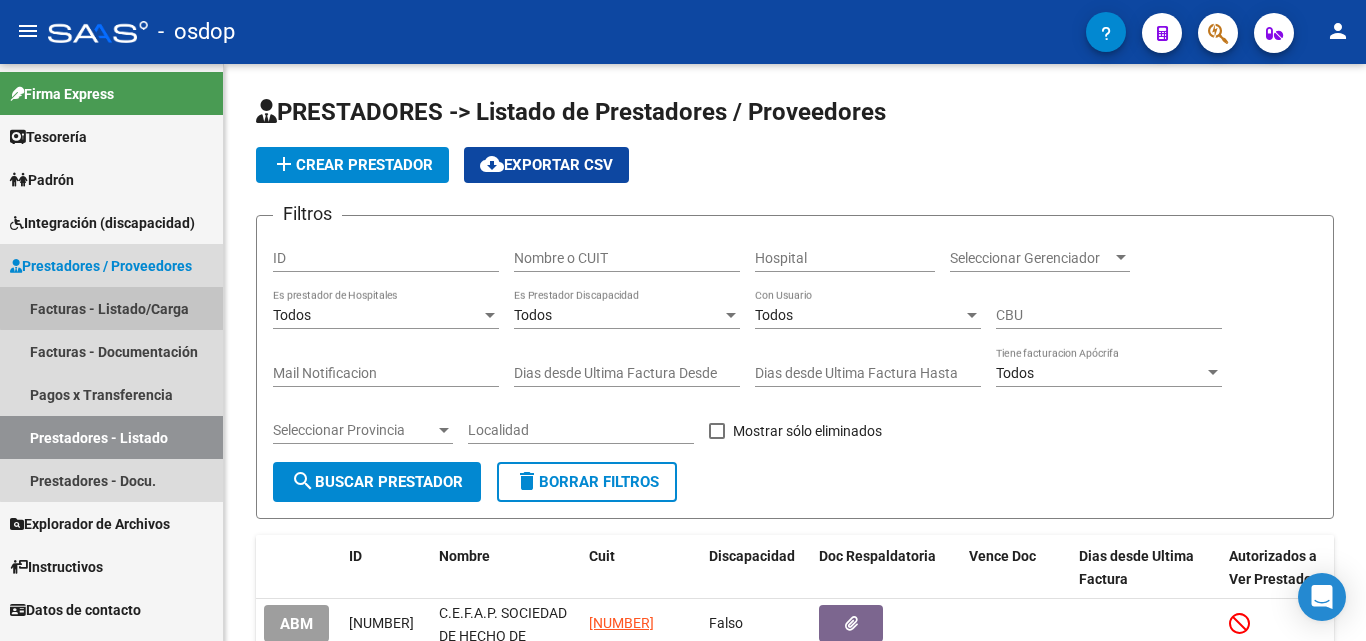 click on "Facturas - Listado/Carga" at bounding box center (111, 308) 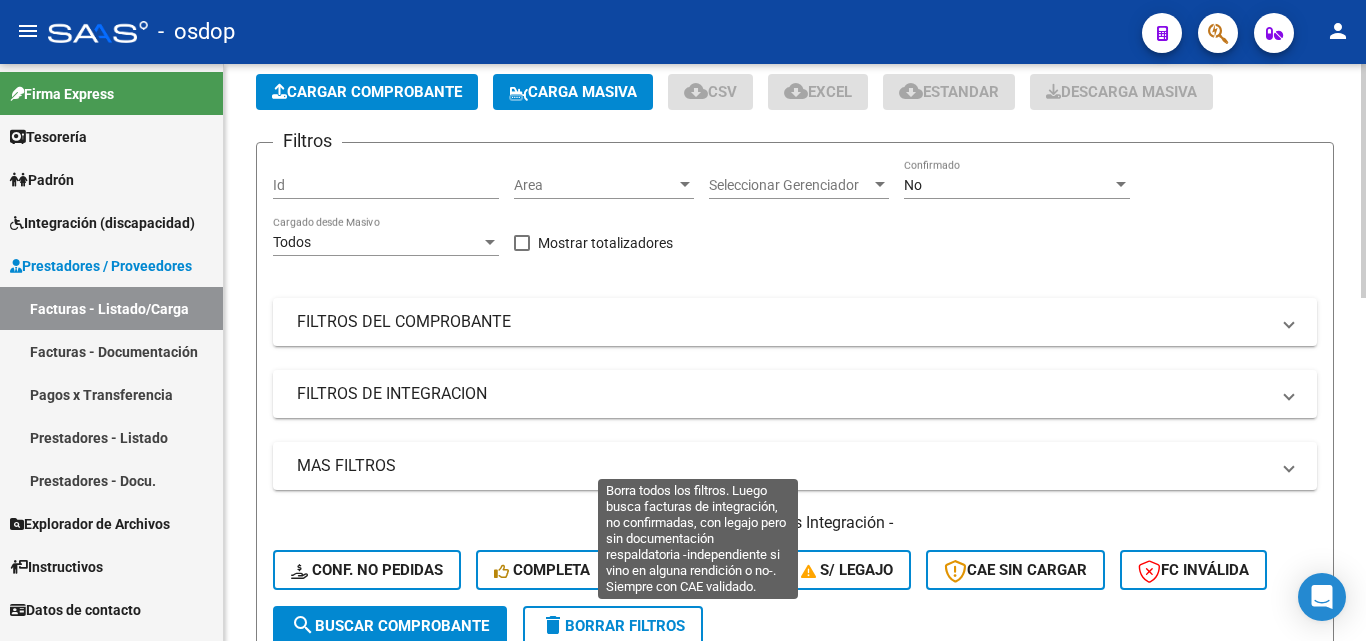 scroll, scrollTop: 300, scrollLeft: 0, axis: vertical 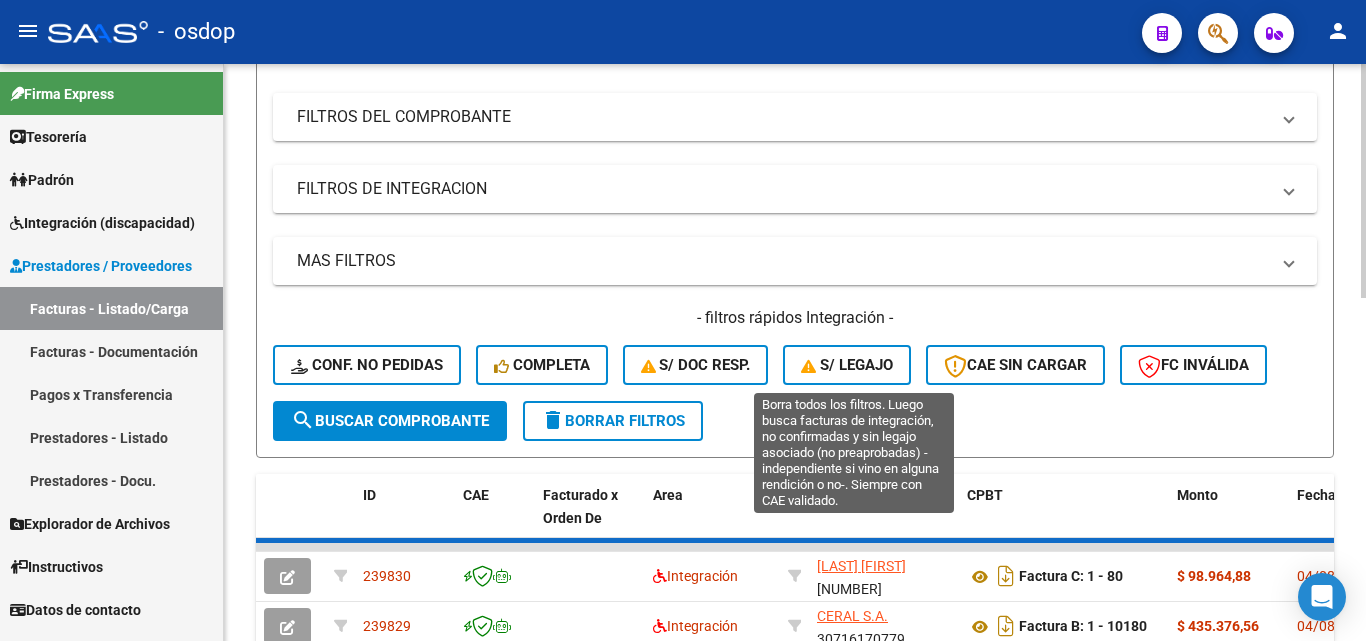 click on "S/ legajo" 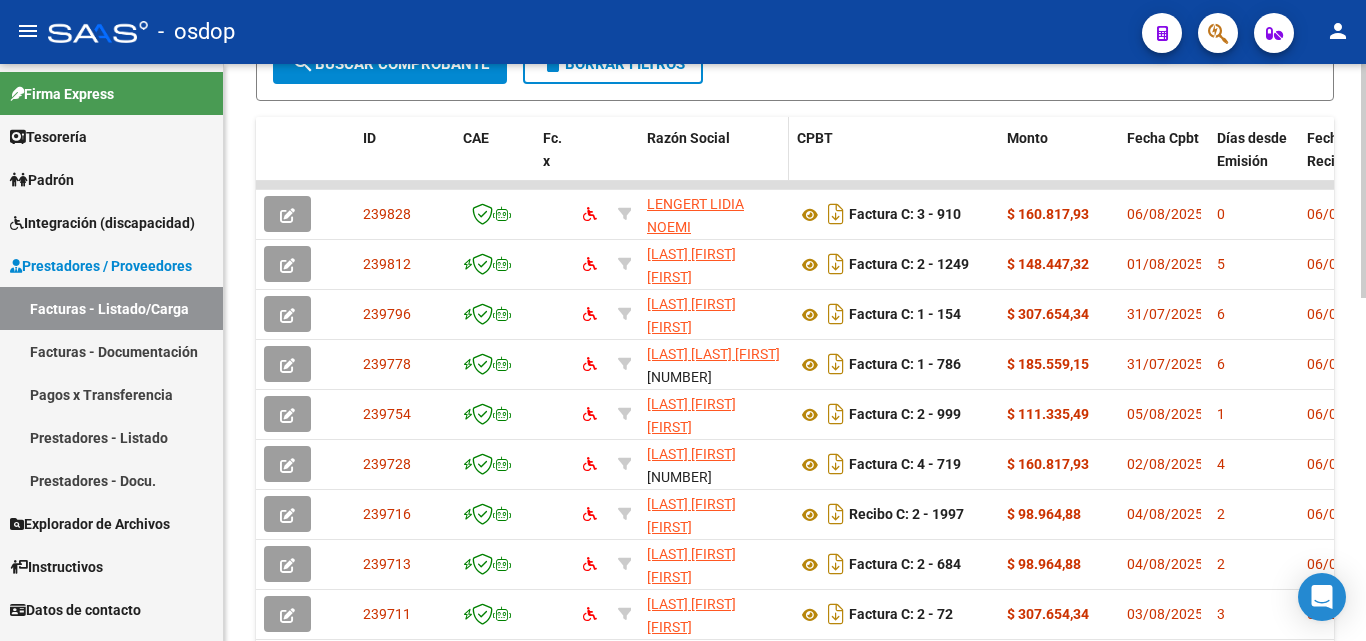 scroll, scrollTop: 700, scrollLeft: 0, axis: vertical 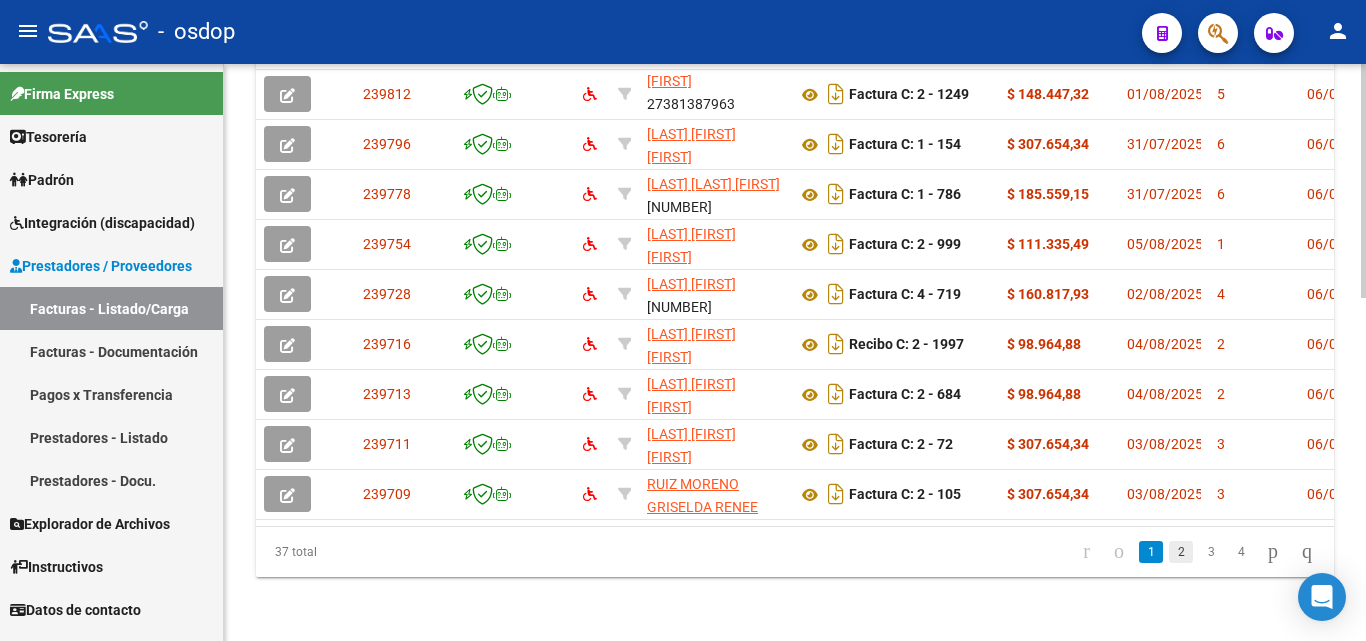 click on "2" 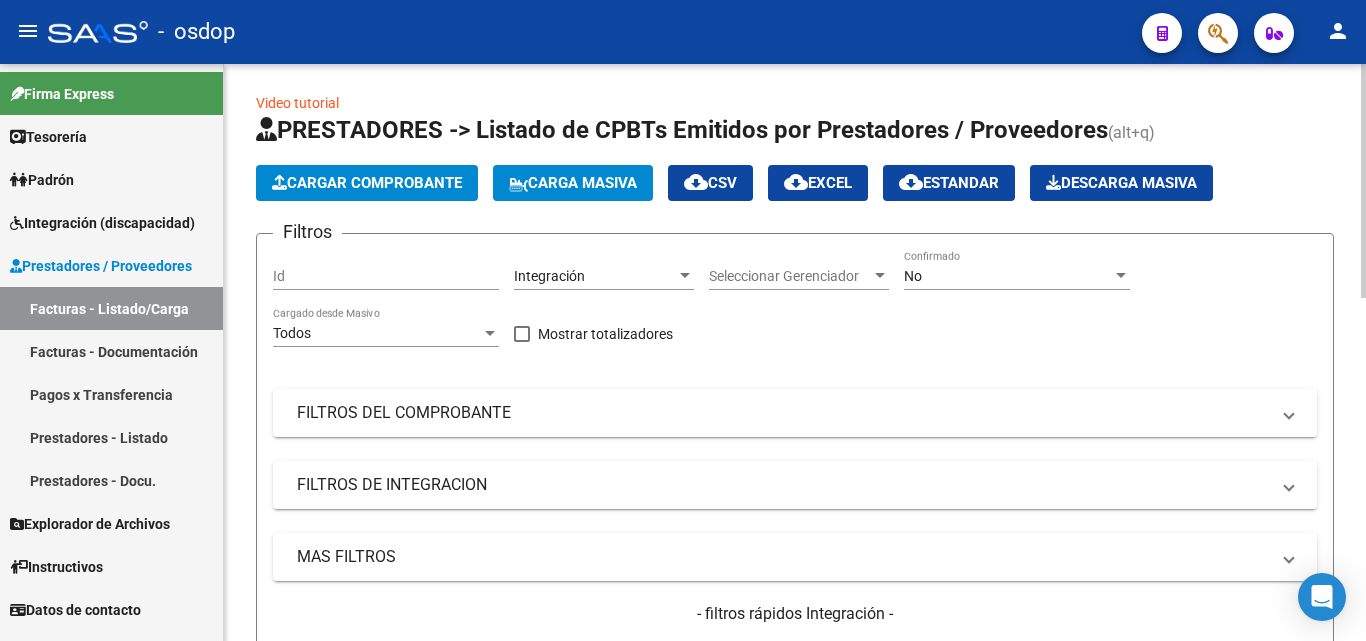 scroll, scrollTop: 0, scrollLeft: 0, axis: both 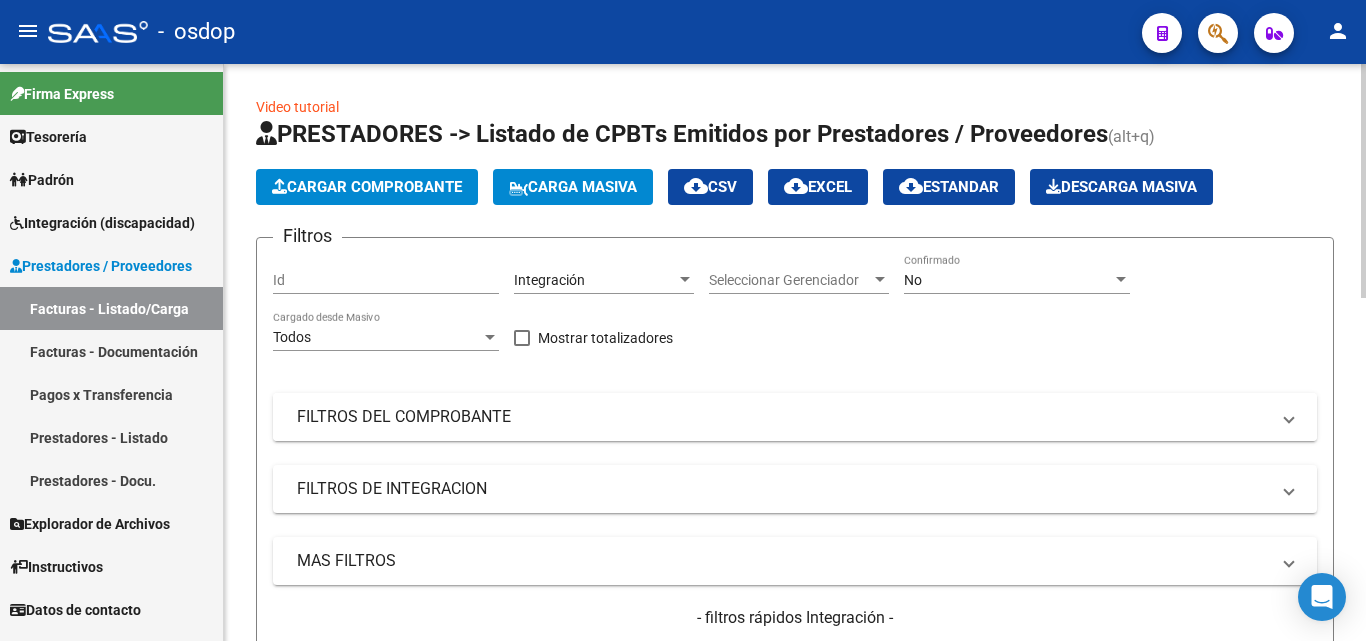 click on "FILTROS DEL COMPROBANTE" at bounding box center [795, 417] 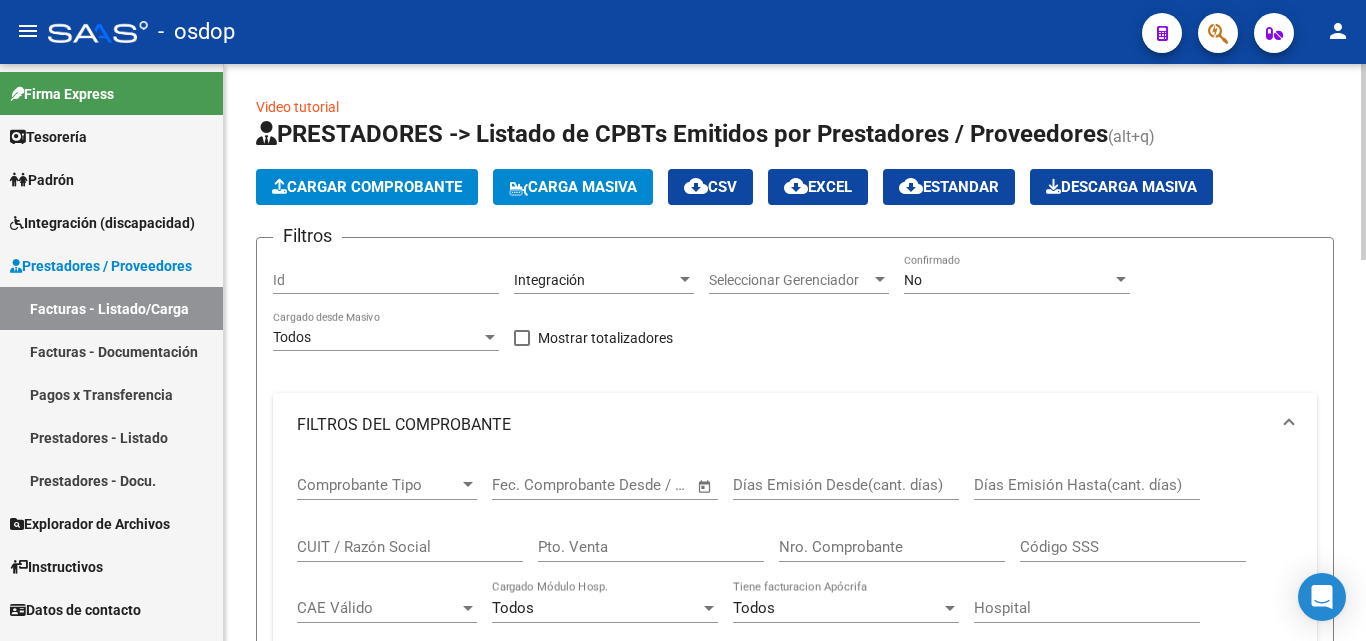 click on "CUIT / Razón Social" at bounding box center [410, 547] 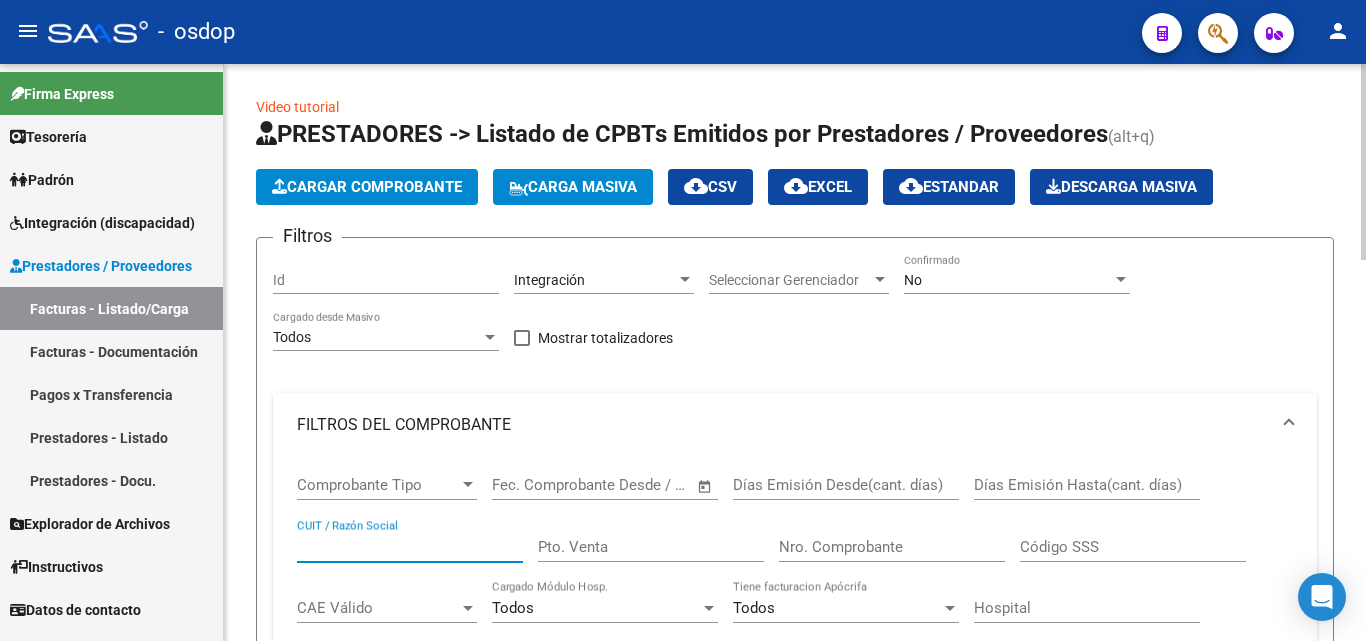 paste on "[NUMBER]" 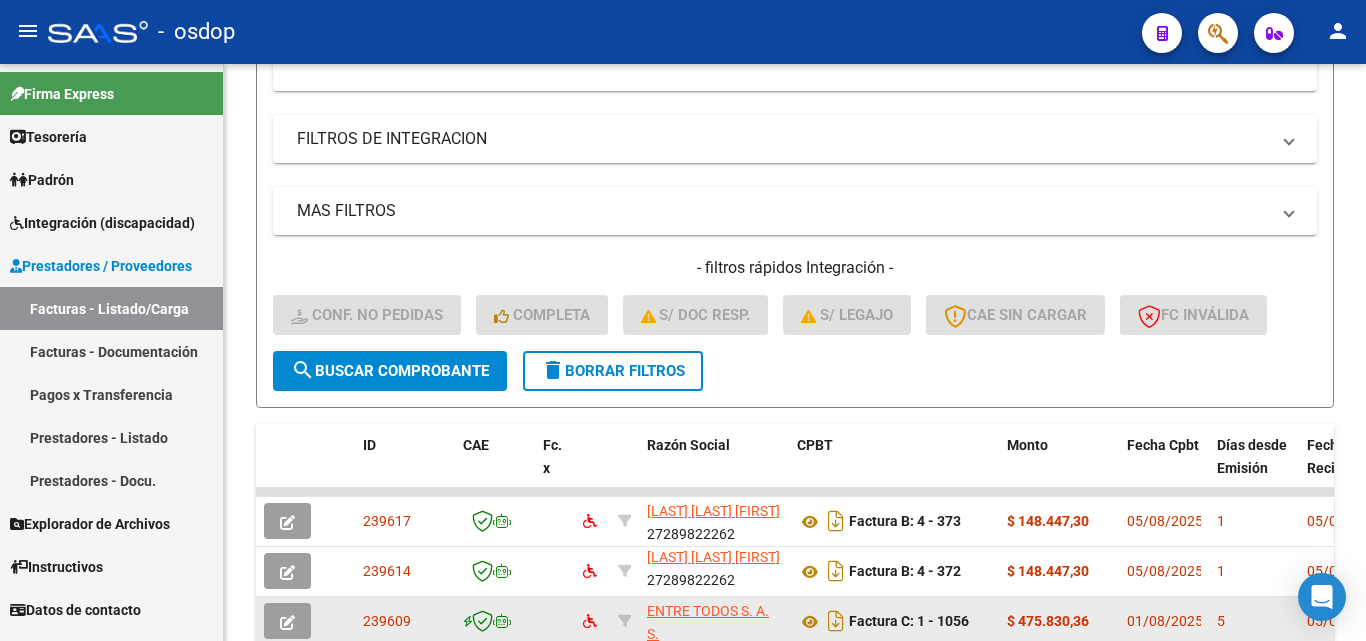 scroll, scrollTop: 800, scrollLeft: 0, axis: vertical 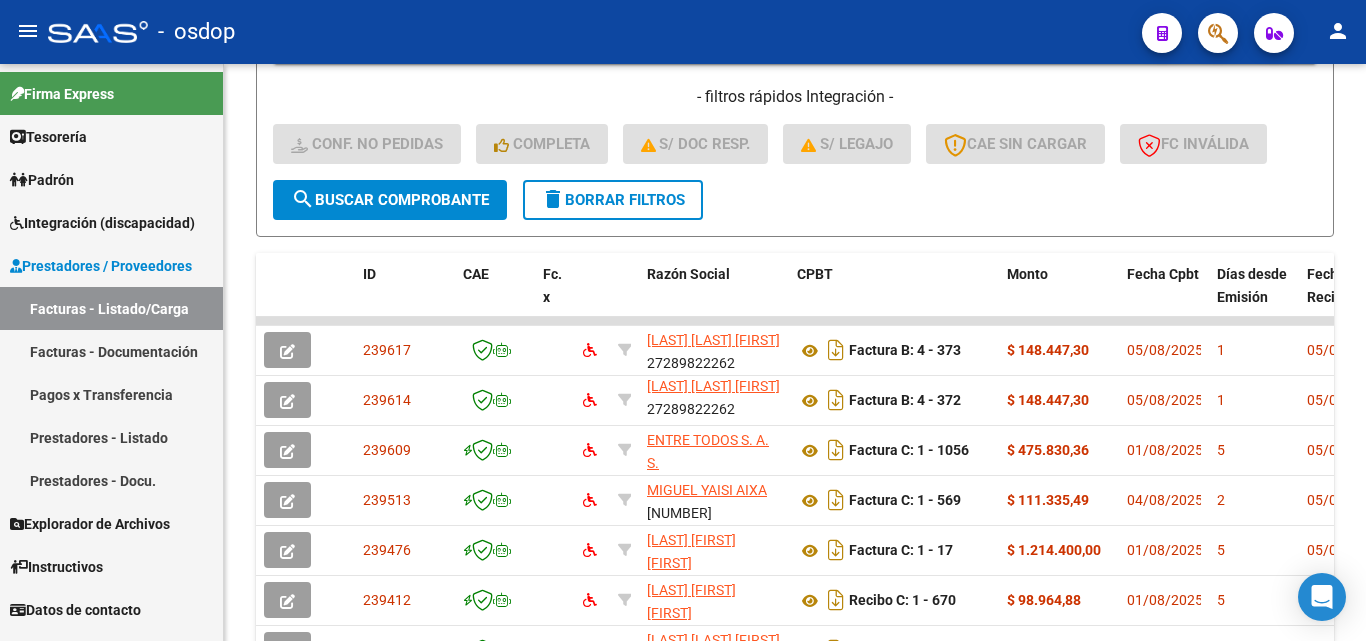 type on "[NUMBER]" 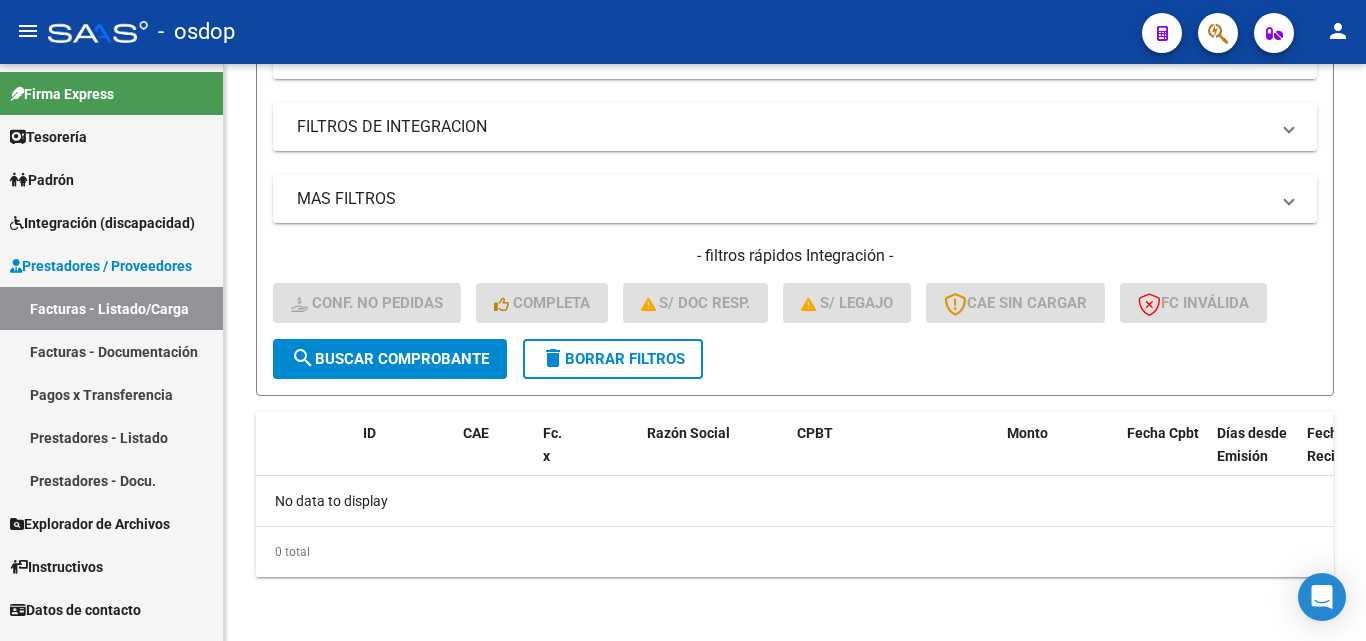 scroll, scrollTop: 641, scrollLeft: 0, axis: vertical 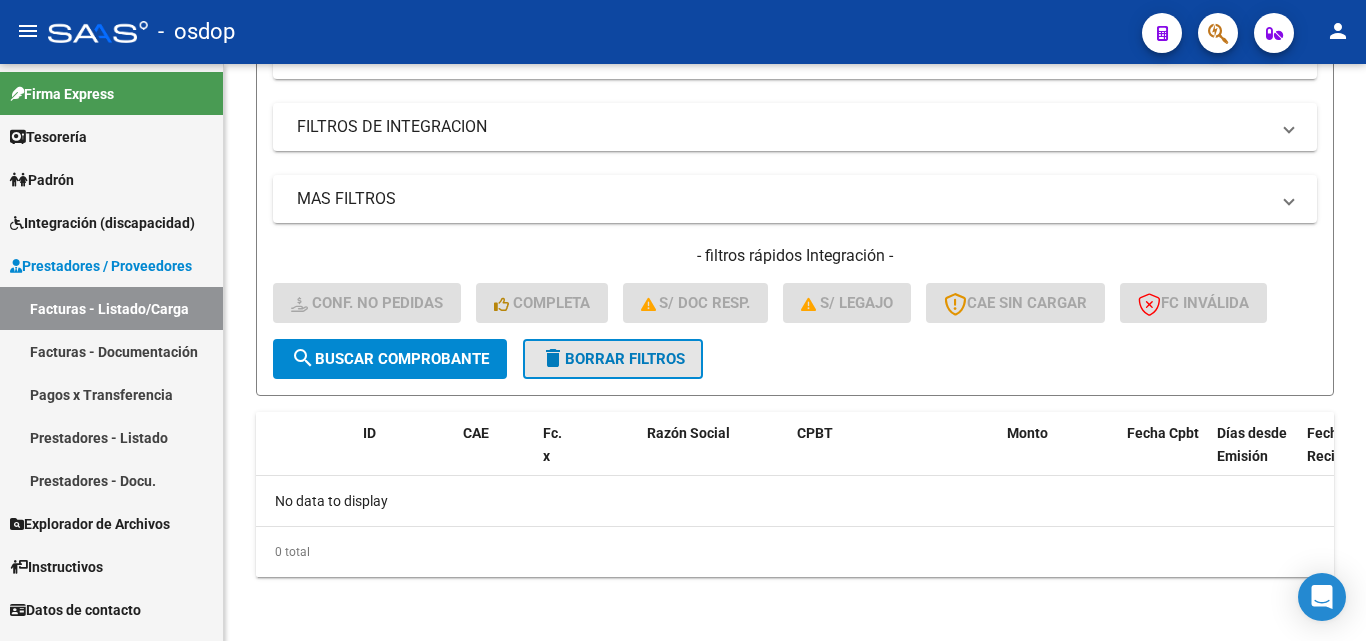 click on "delete  Borrar Filtros" 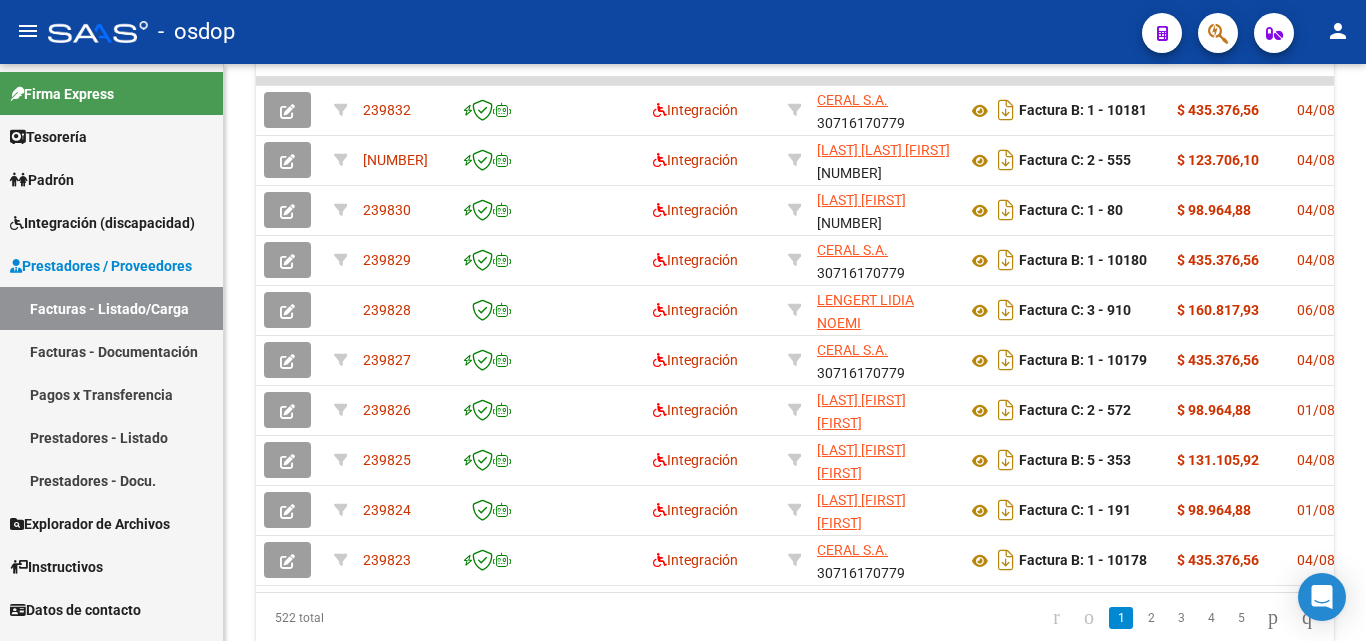 scroll, scrollTop: 1122, scrollLeft: 0, axis: vertical 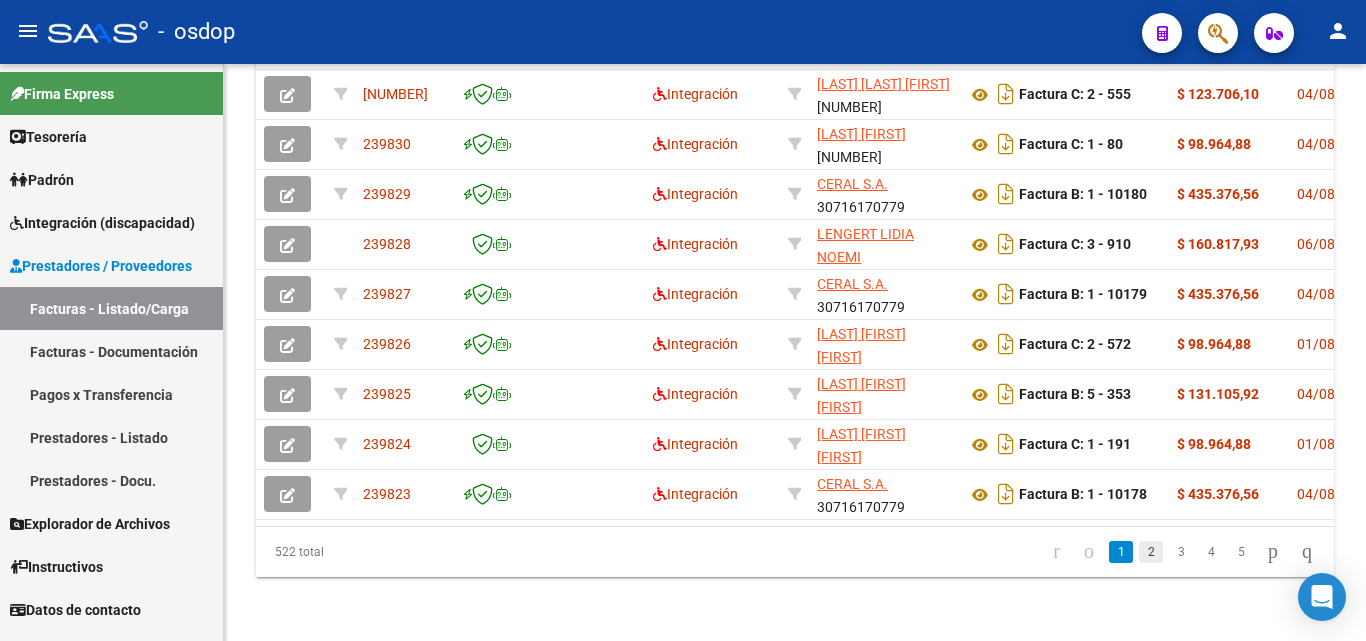 click on "2" 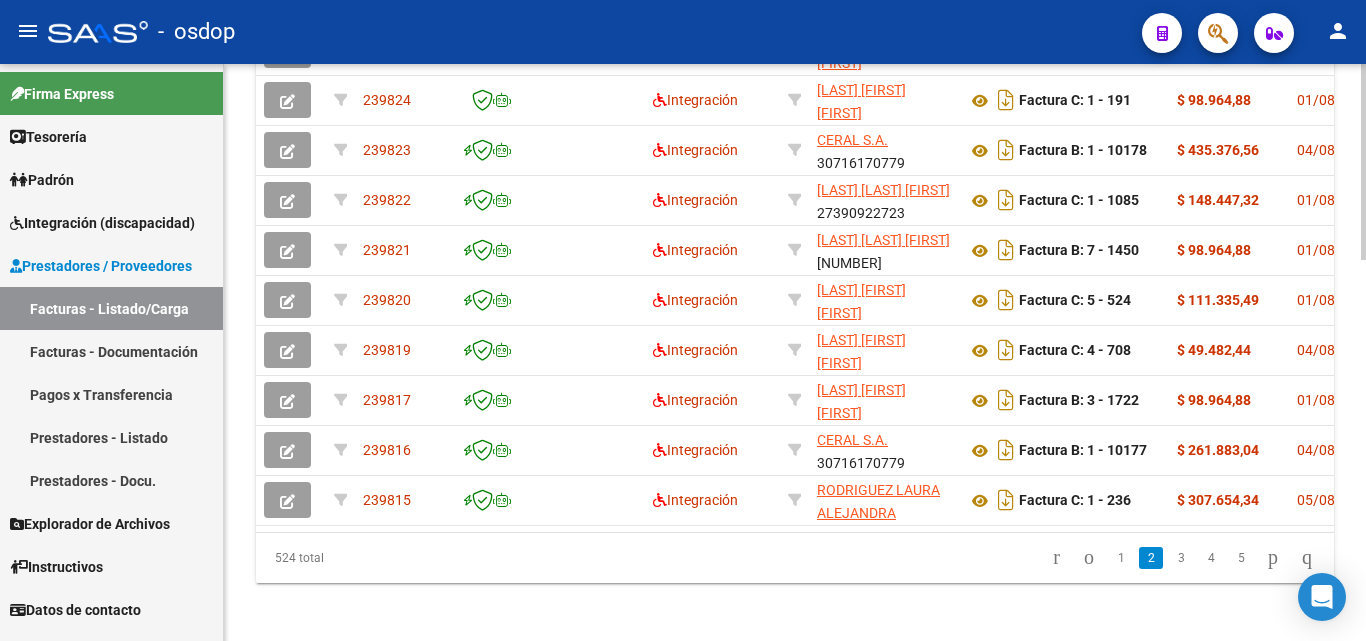 scroll, scrollTop: 1122, scrollLeft: 0, axis: vertical 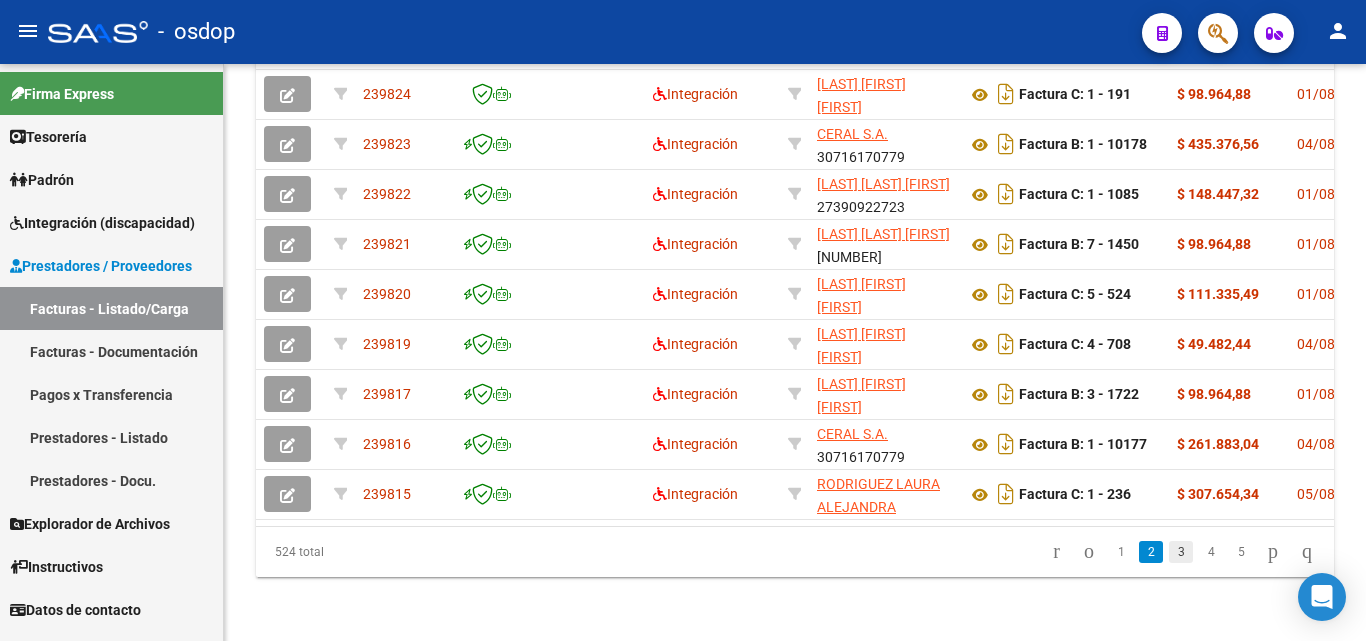 click on "3" 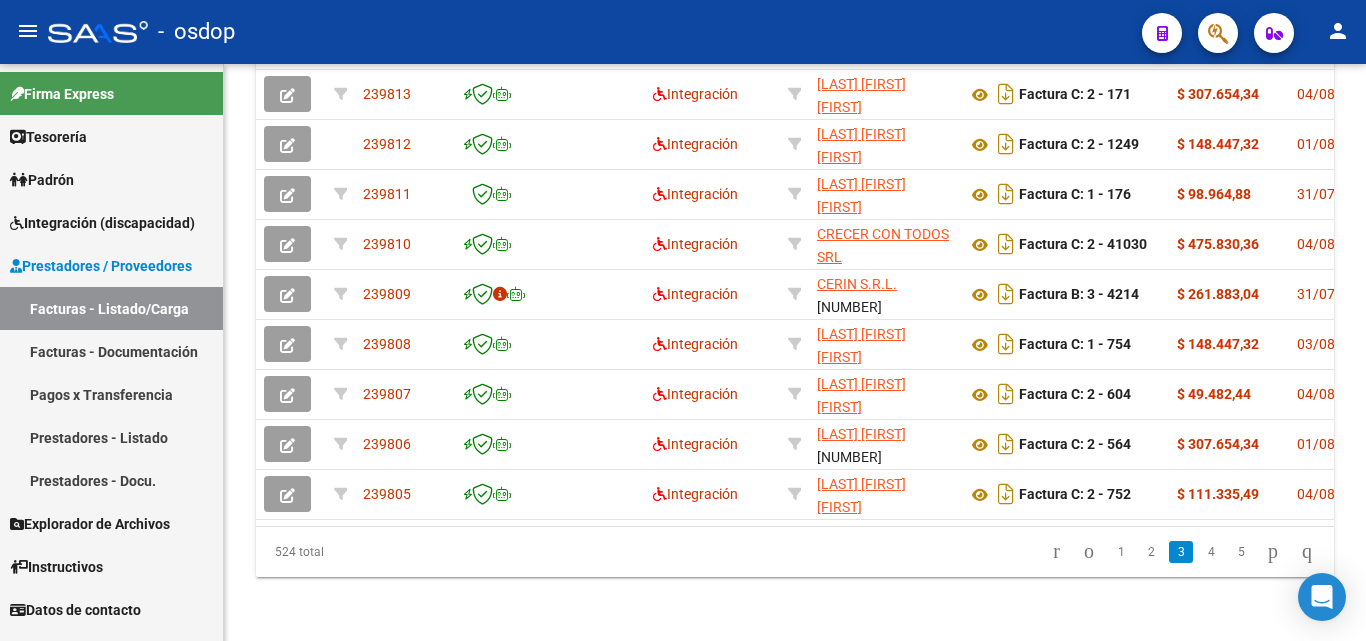 scroll, scrollTop: 1122, scrollLeft: 0, axis: vertical 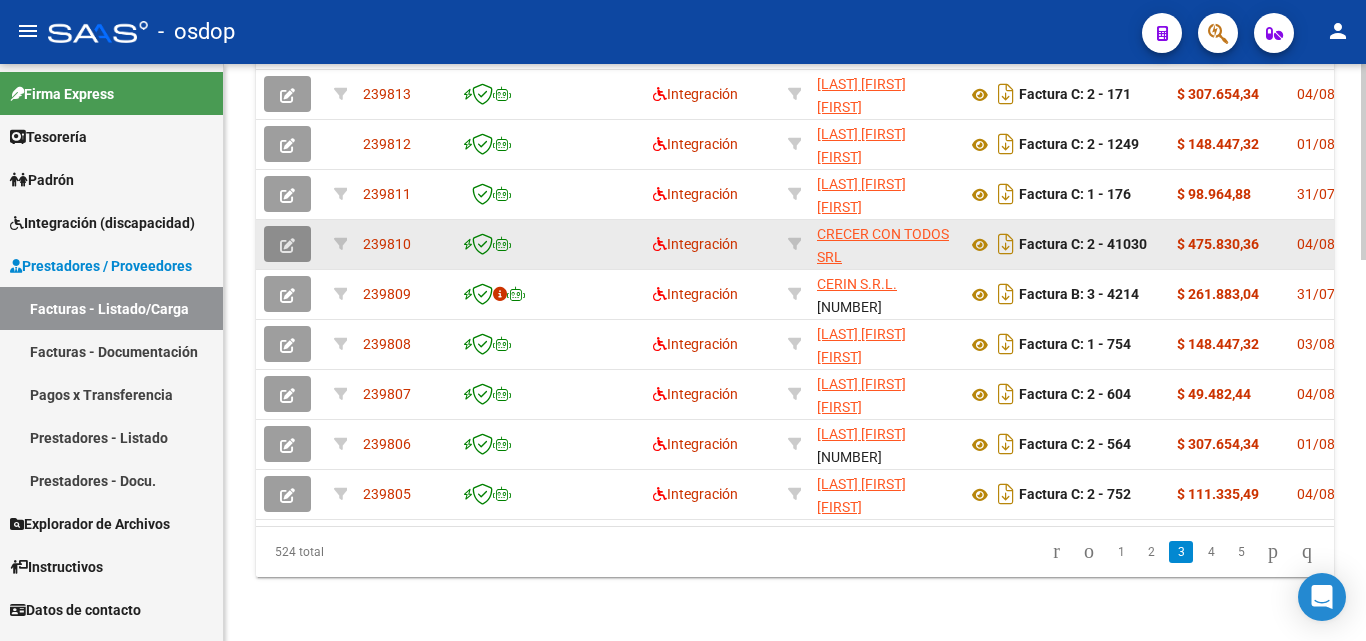 click 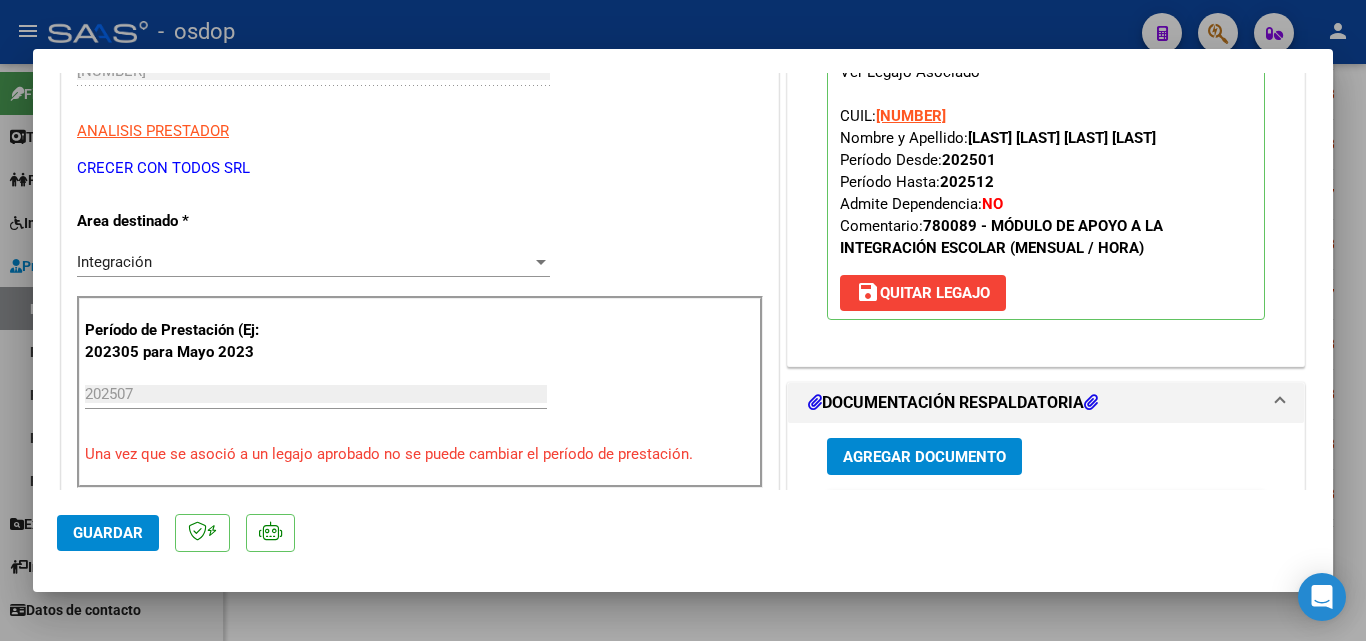 scroll, scrollTop: 500, scrollLeft: 0, axis: vertical 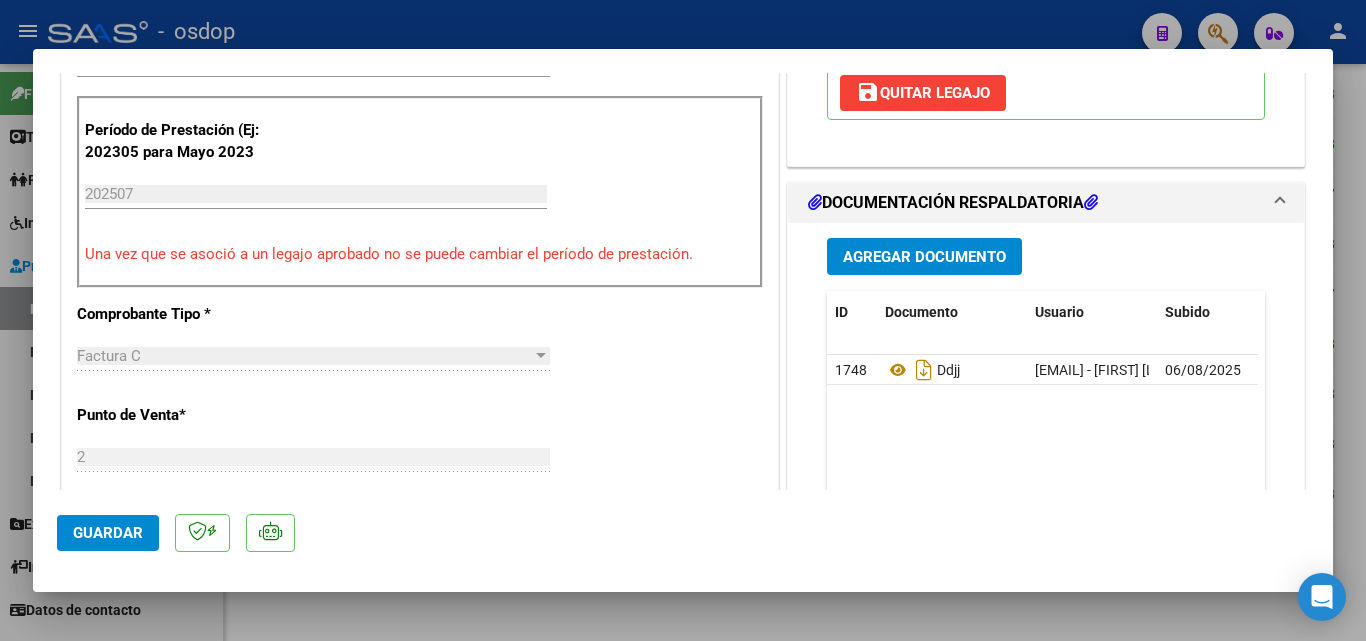 click at bounding box center [683, 320] 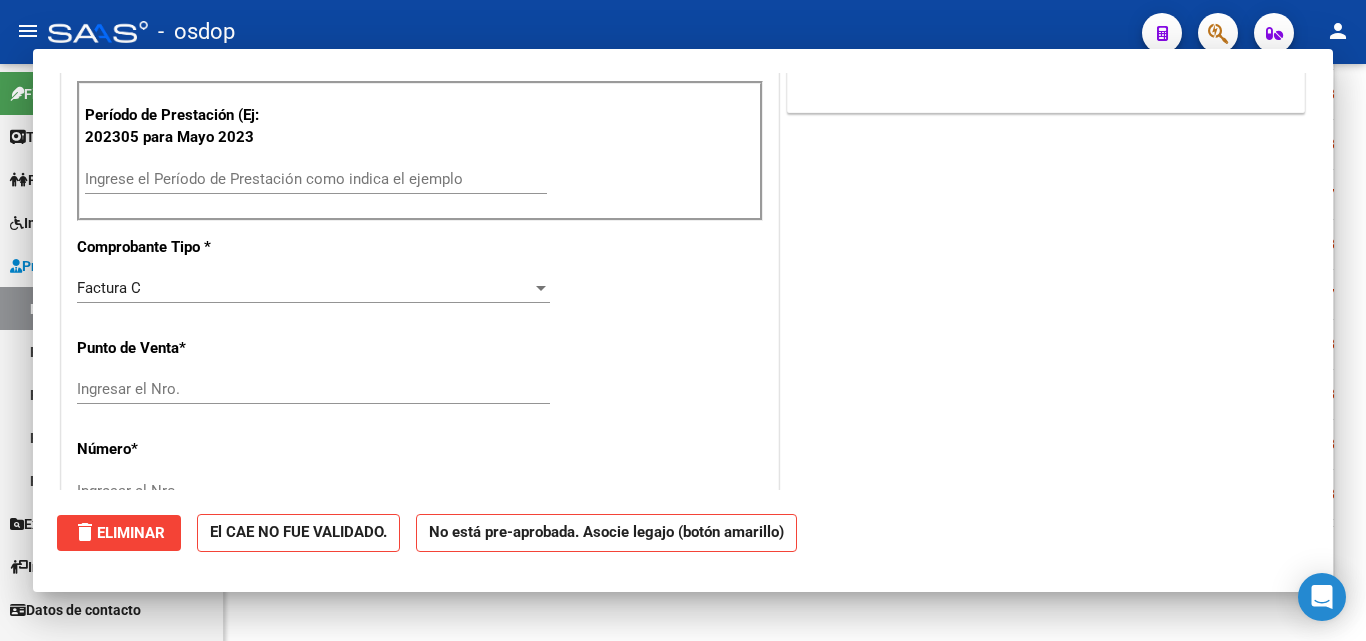 scroll, scrollTop: 485, scrollLeft: 0, axis: vertical 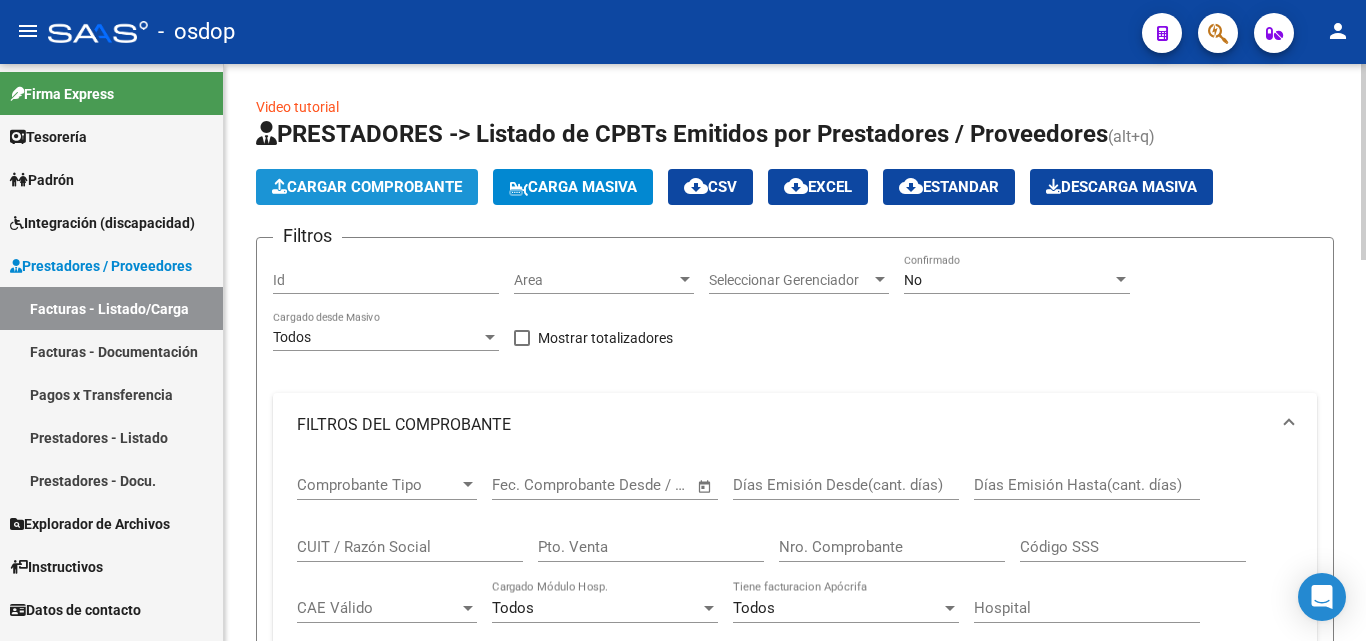 click on "Cargar Comprobante" 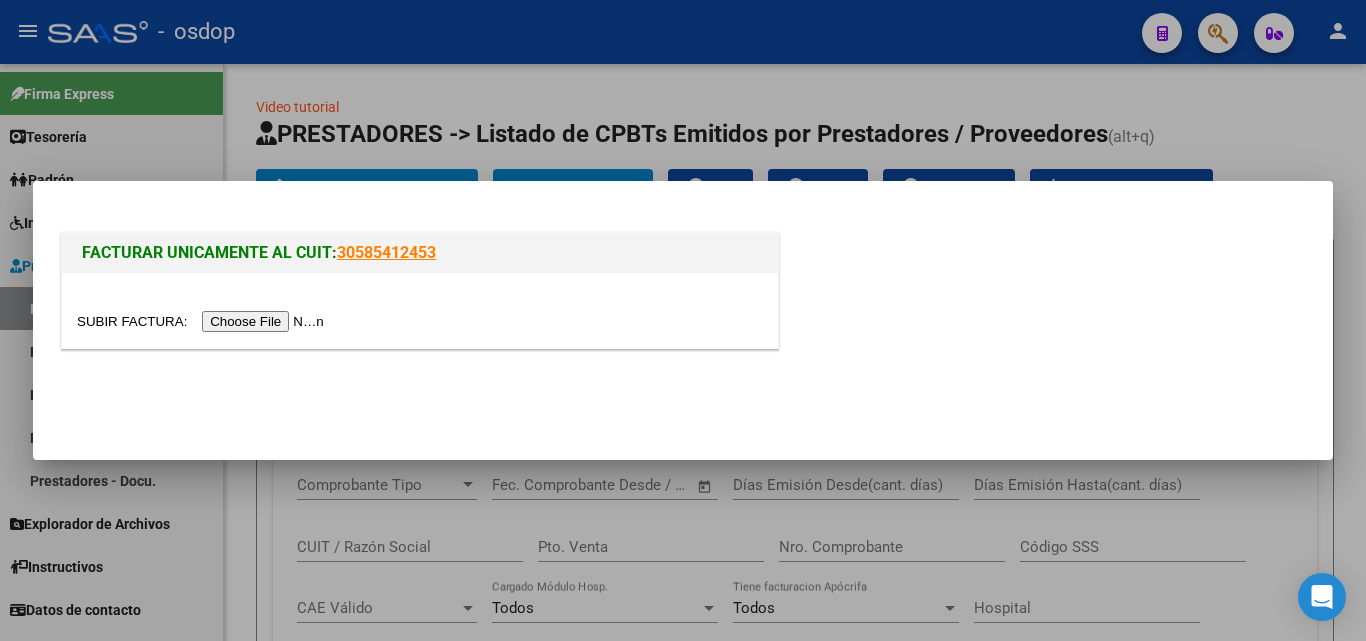 click at bounding box center (203, 321) 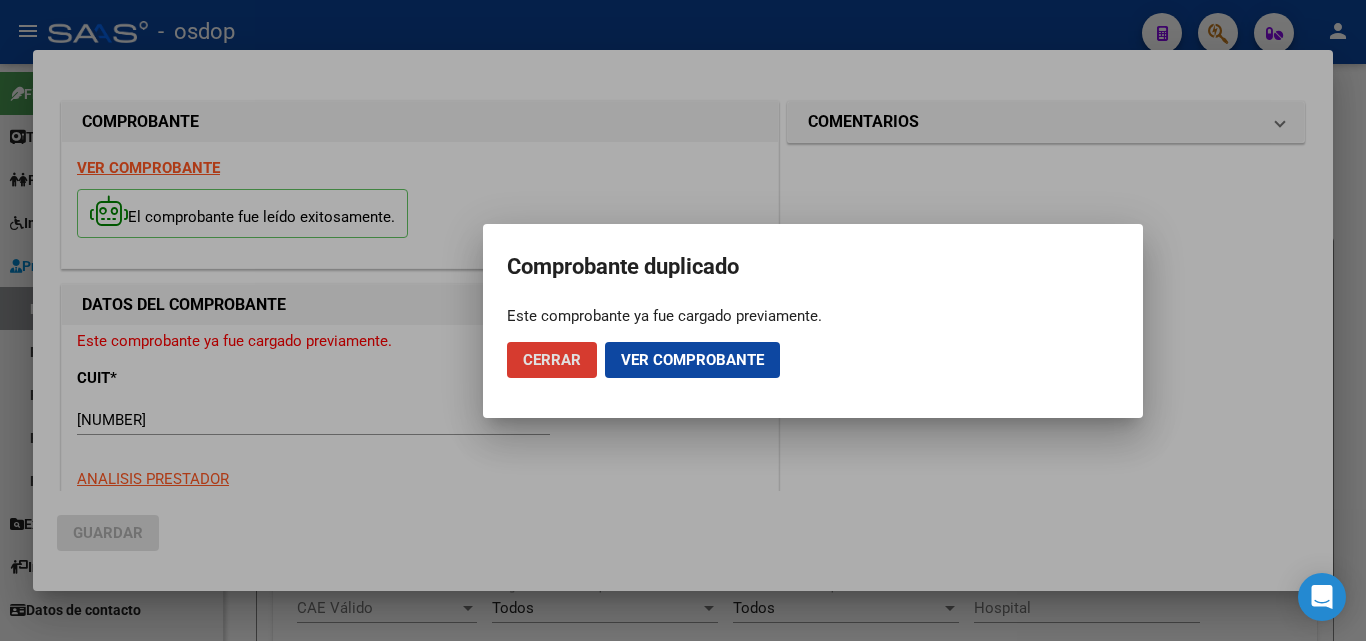 click at bounding box center (683, 320) 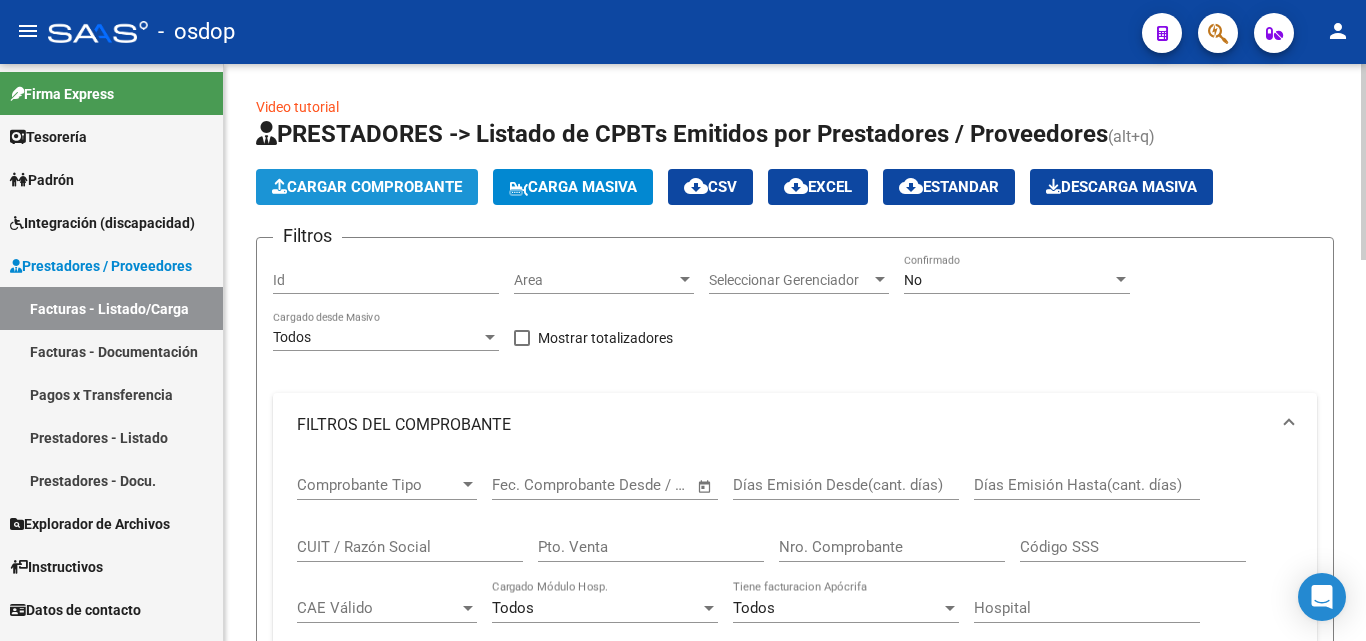 click on "Cargar Comprobante" 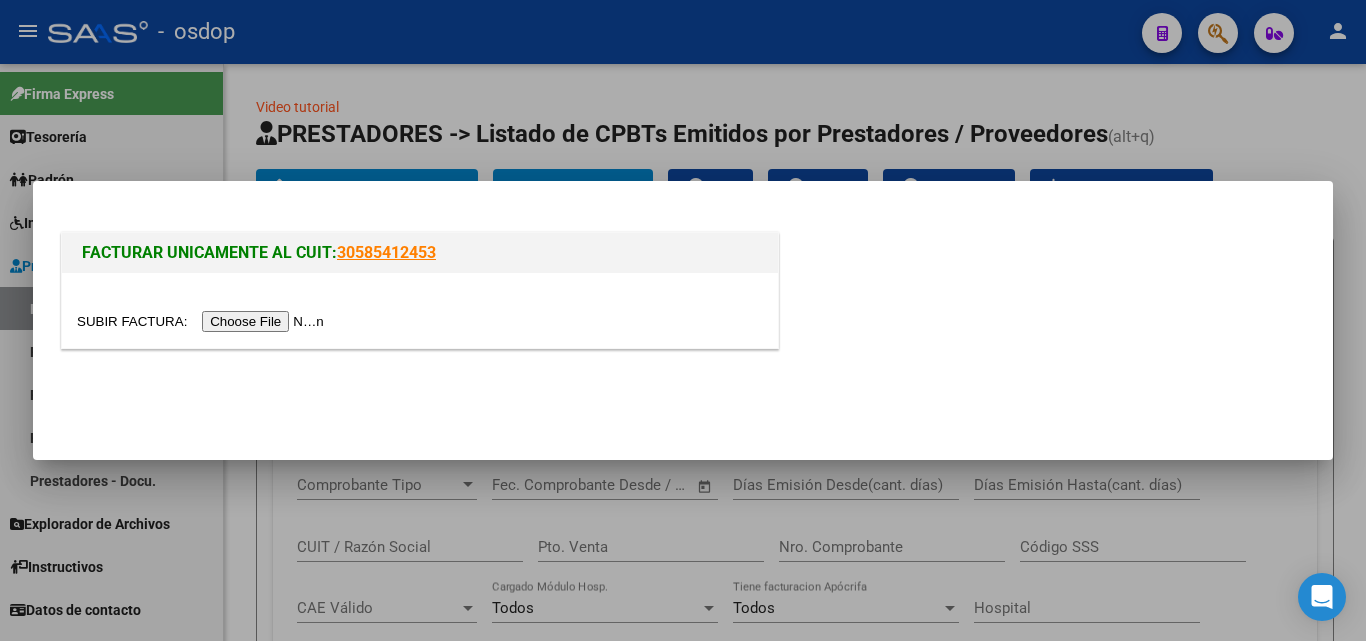 click at bounding box center (203, 321) 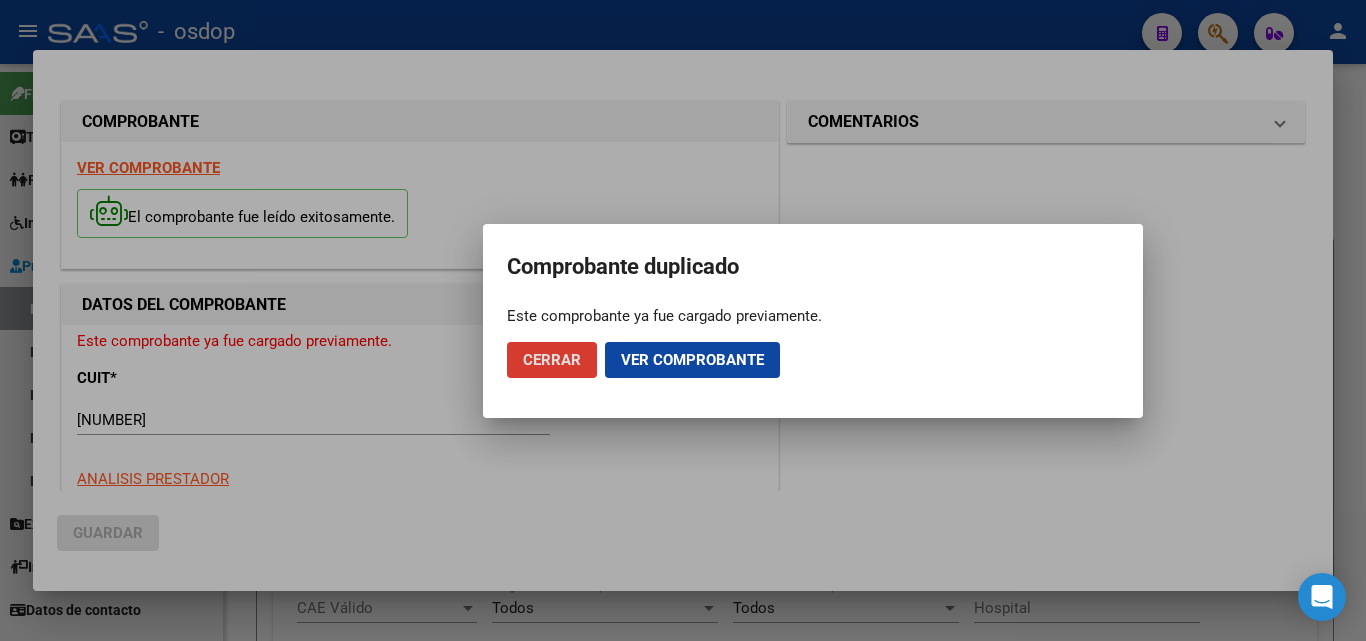 click on "Ver comprobante" 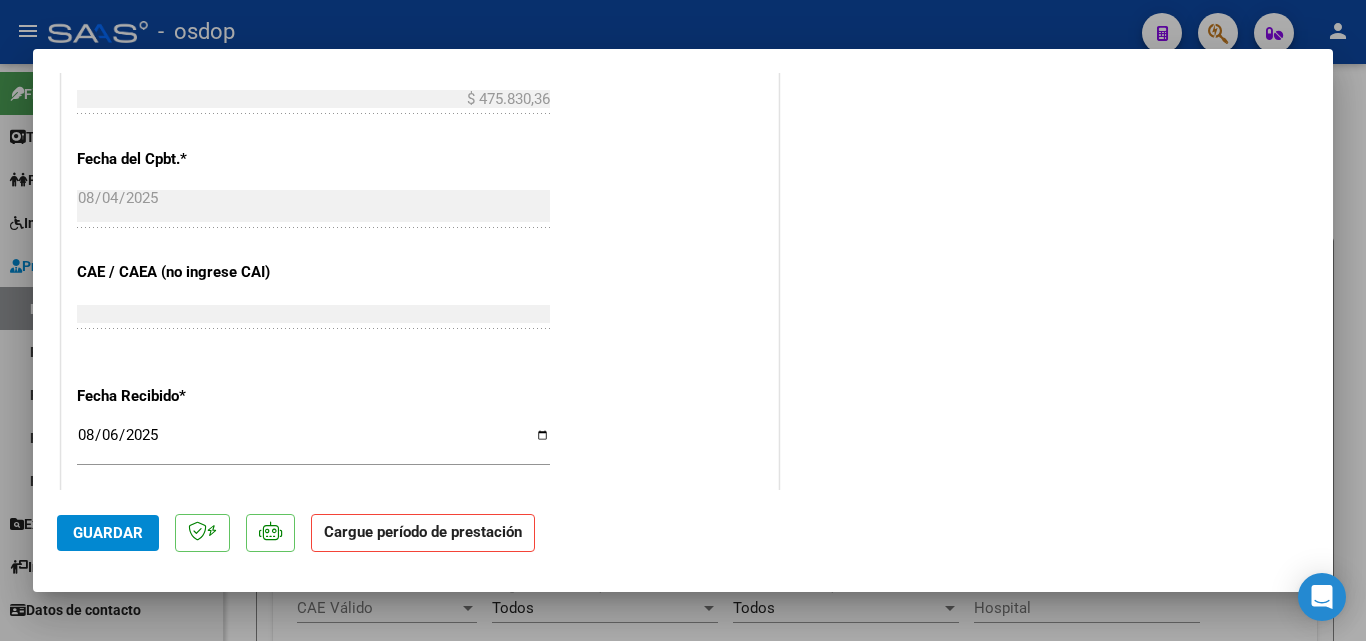 scroll, scrollTop: 1200, scrollLeft: 0, axis: vertical 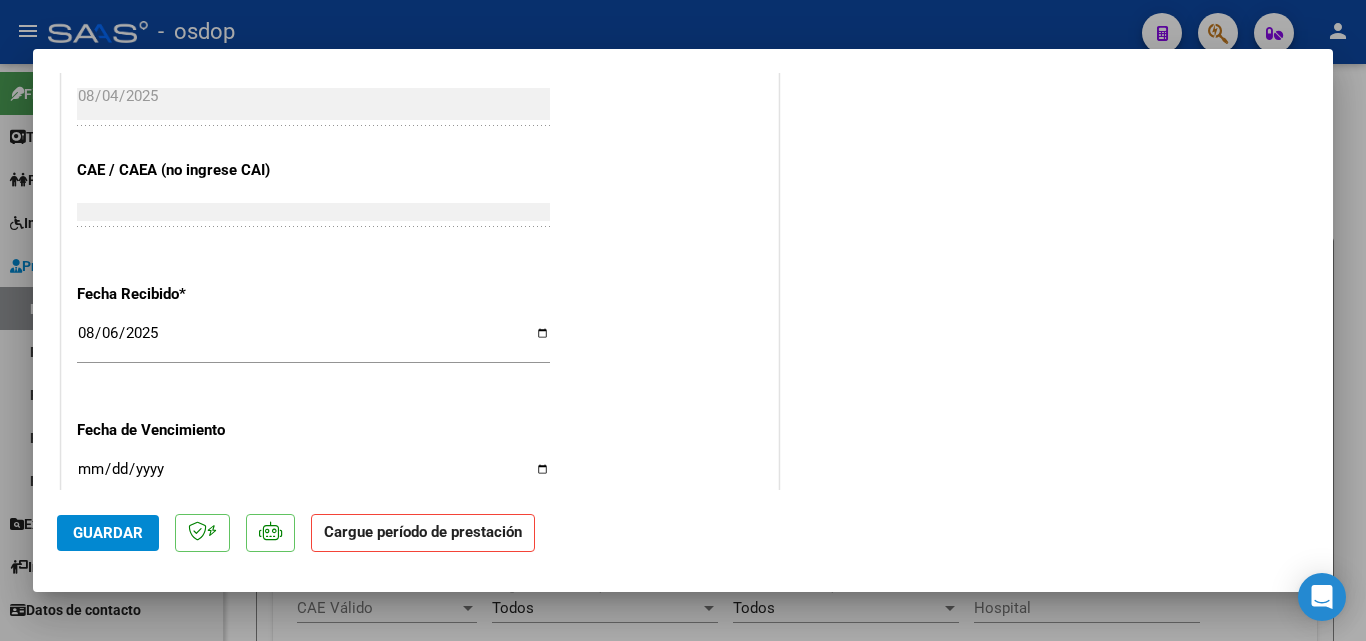 click on "Guardar" 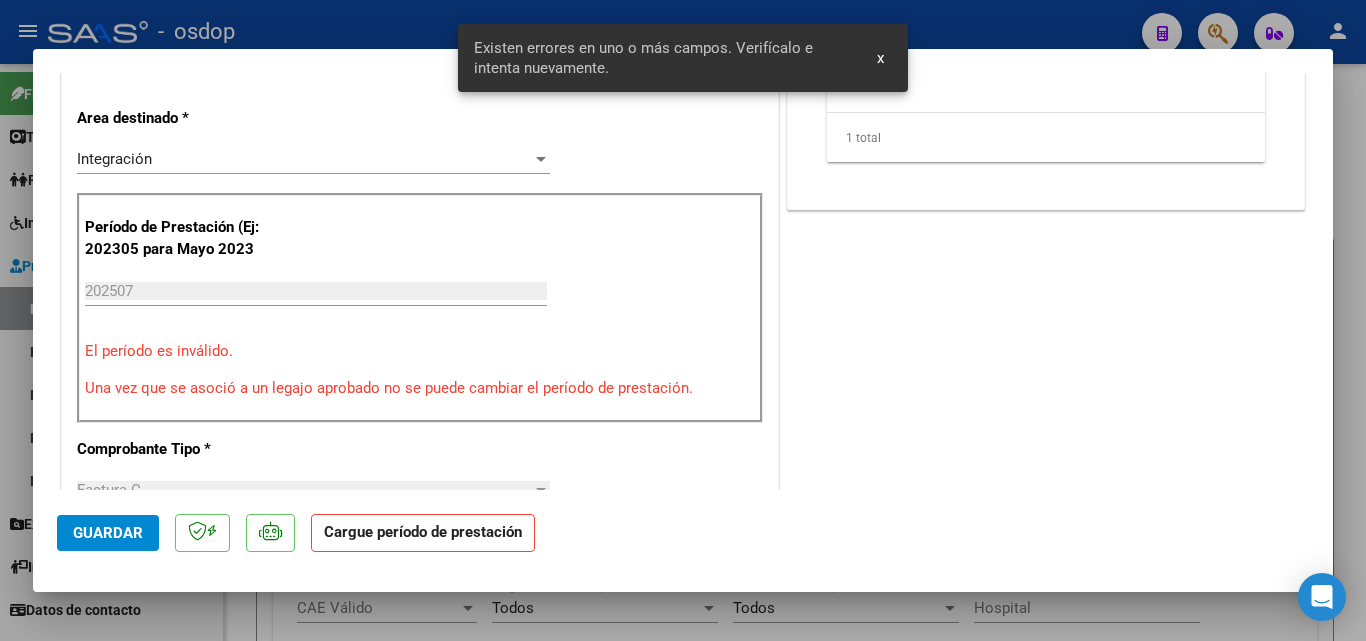 scroll, scrollTop: 392, scrollLeft: 0, axis: vertical 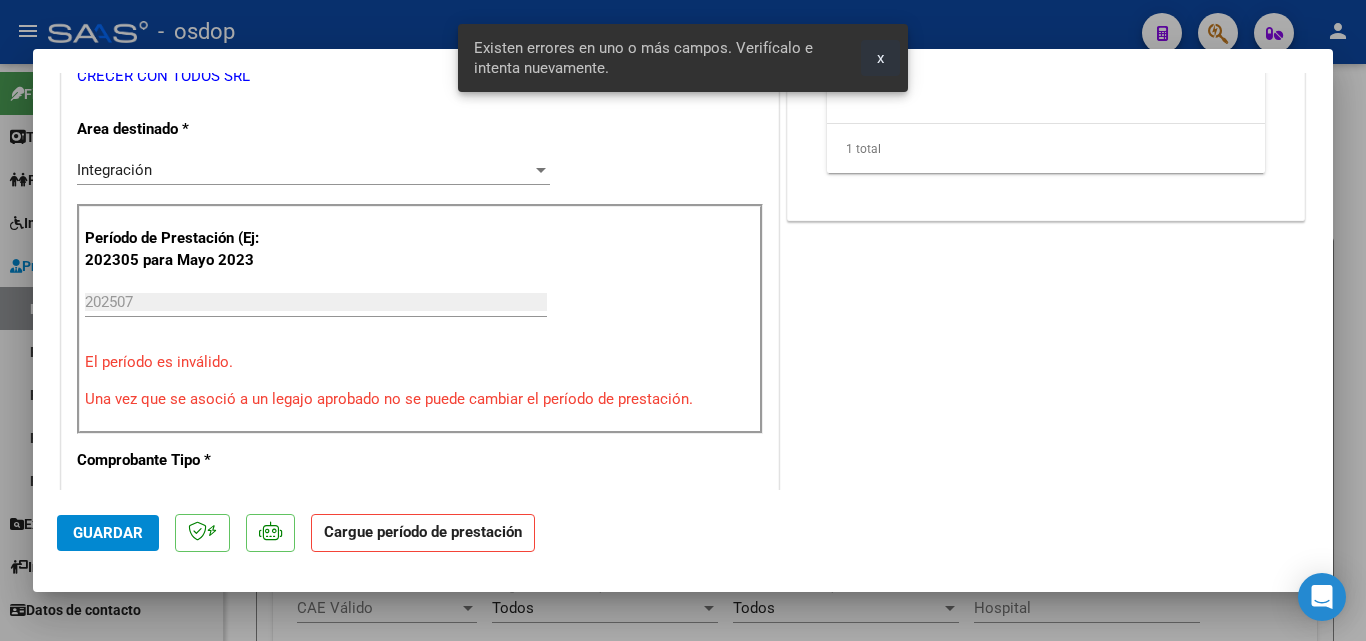 click on "x" at bounding box center (880, 58) 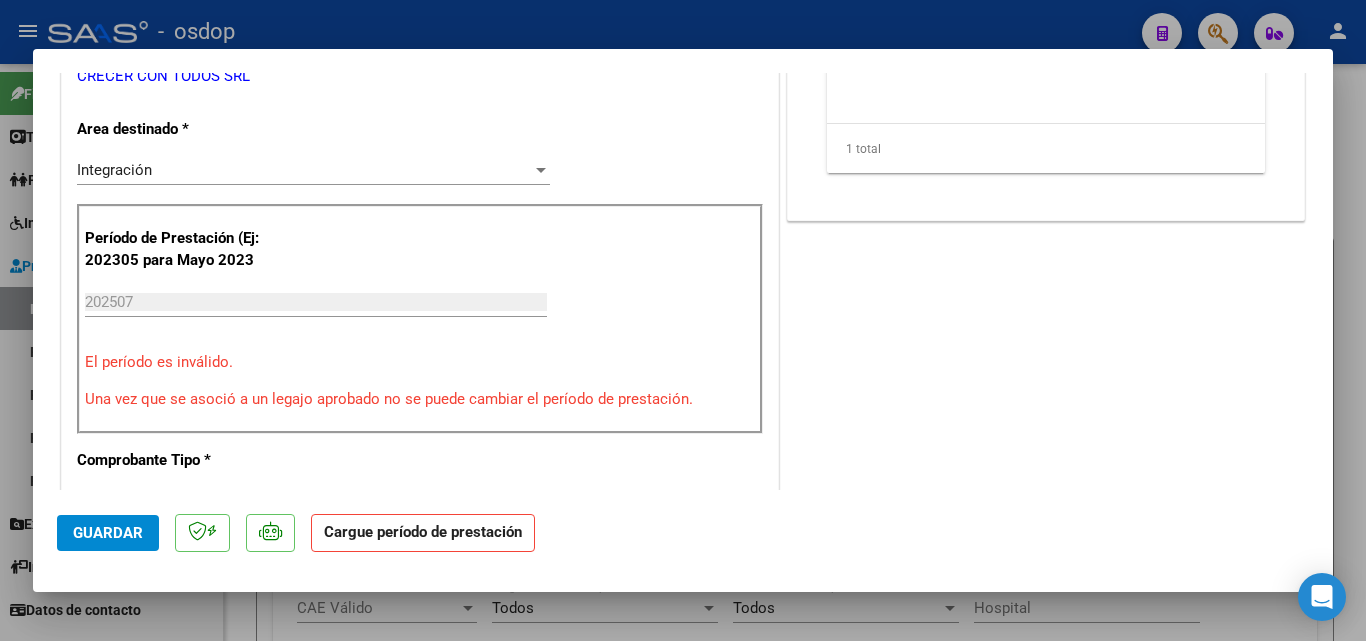 click on "202507 Ingrese el Período de Prestación como indica el ejemplo" at bounding box center [316, 302] 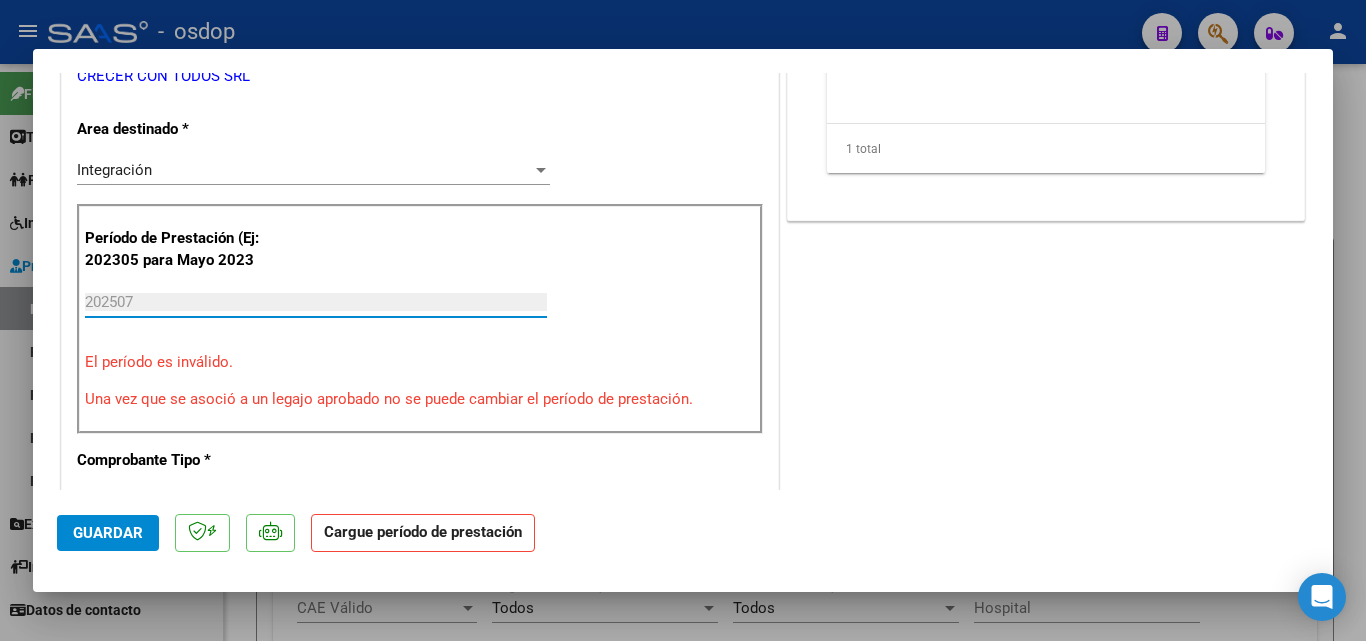 click on "202507" at bounding box center (316, 302) 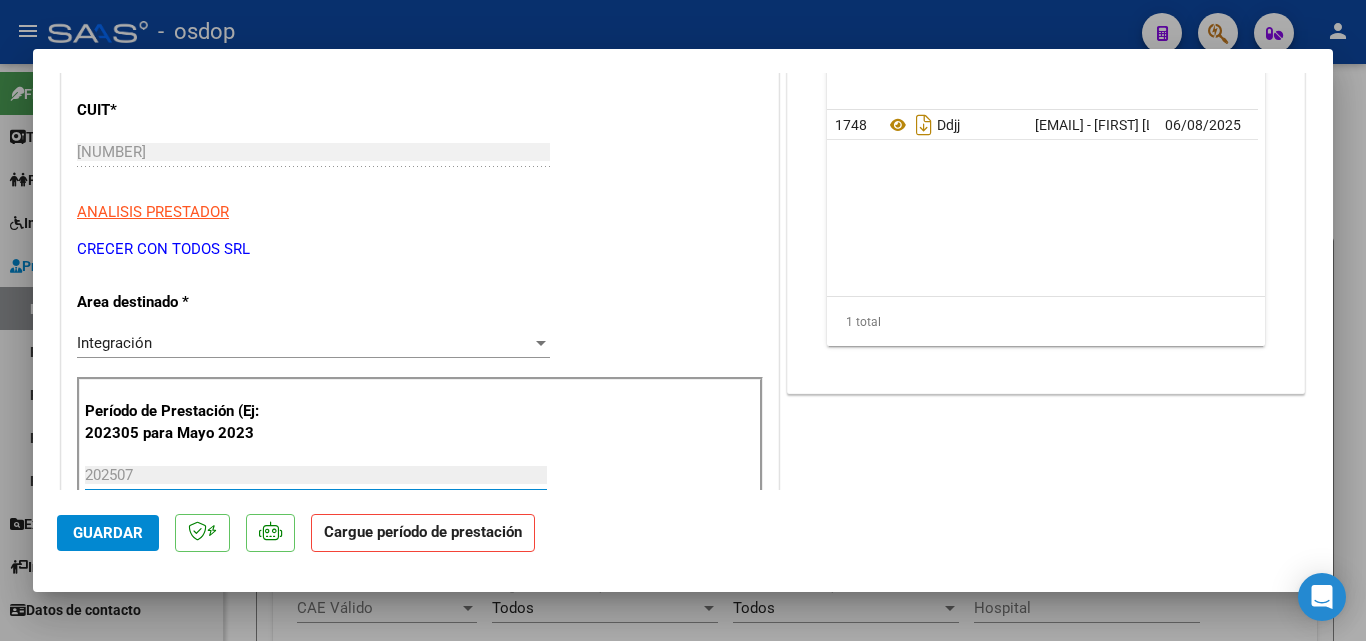 scroll, scrollTop: 192, scrollLeft: 0, axis: vertical 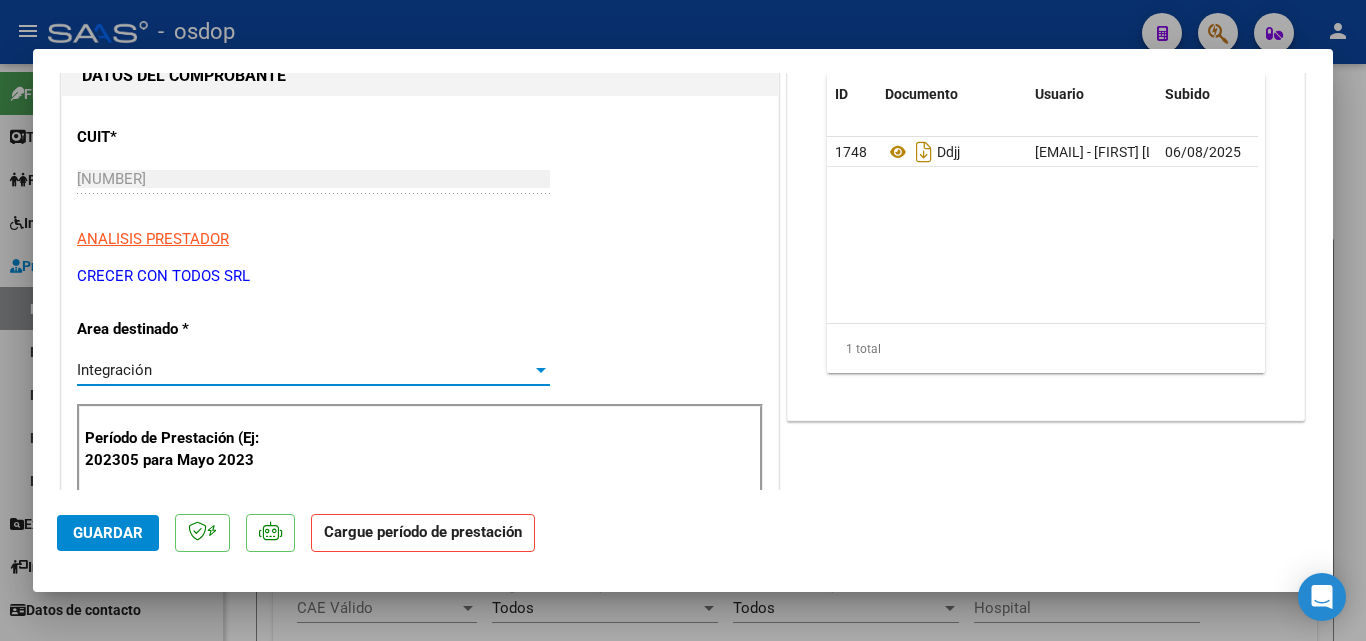 click at bounding box center [541, 370] 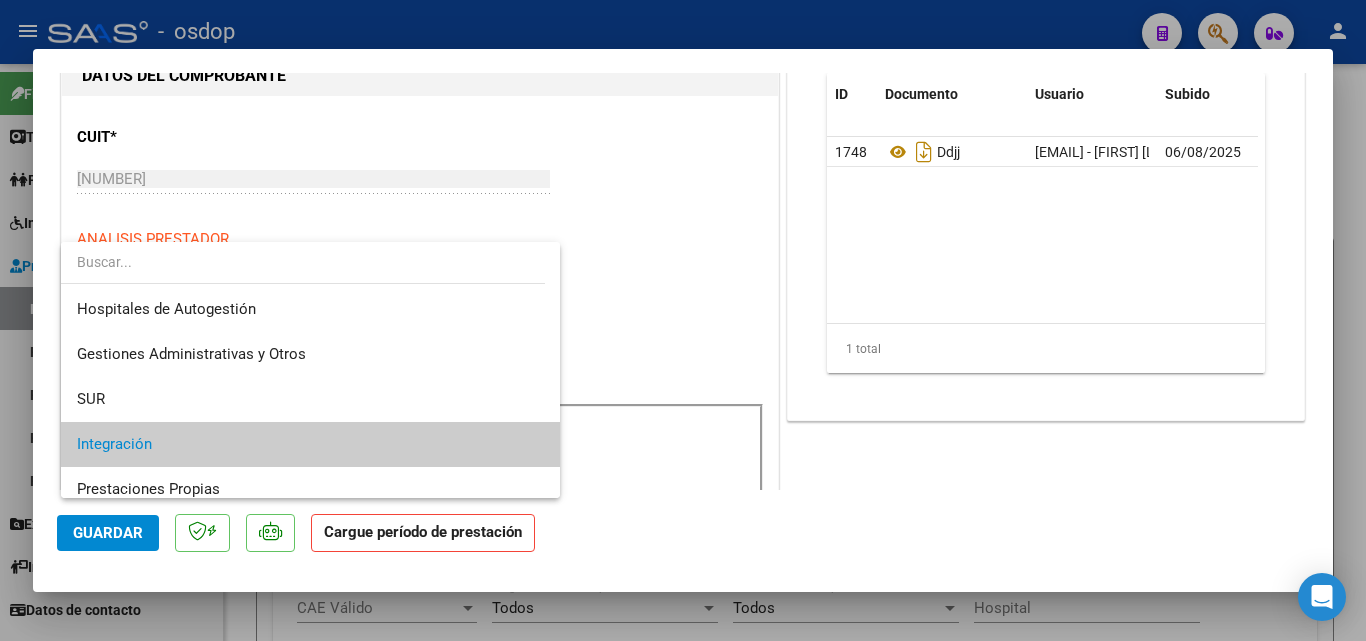 scroll, scrollTop: 75, scrollLeft: 0, axis: vertical 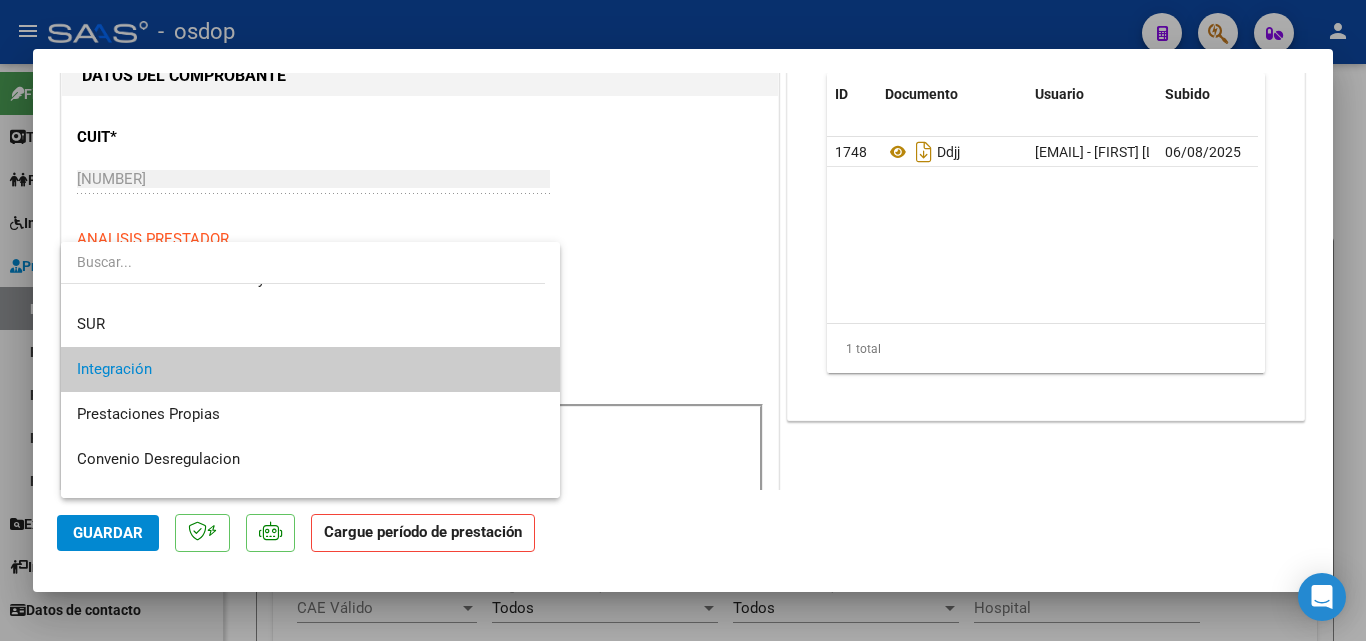 click on "Integración" at bounding box center (310, 369) 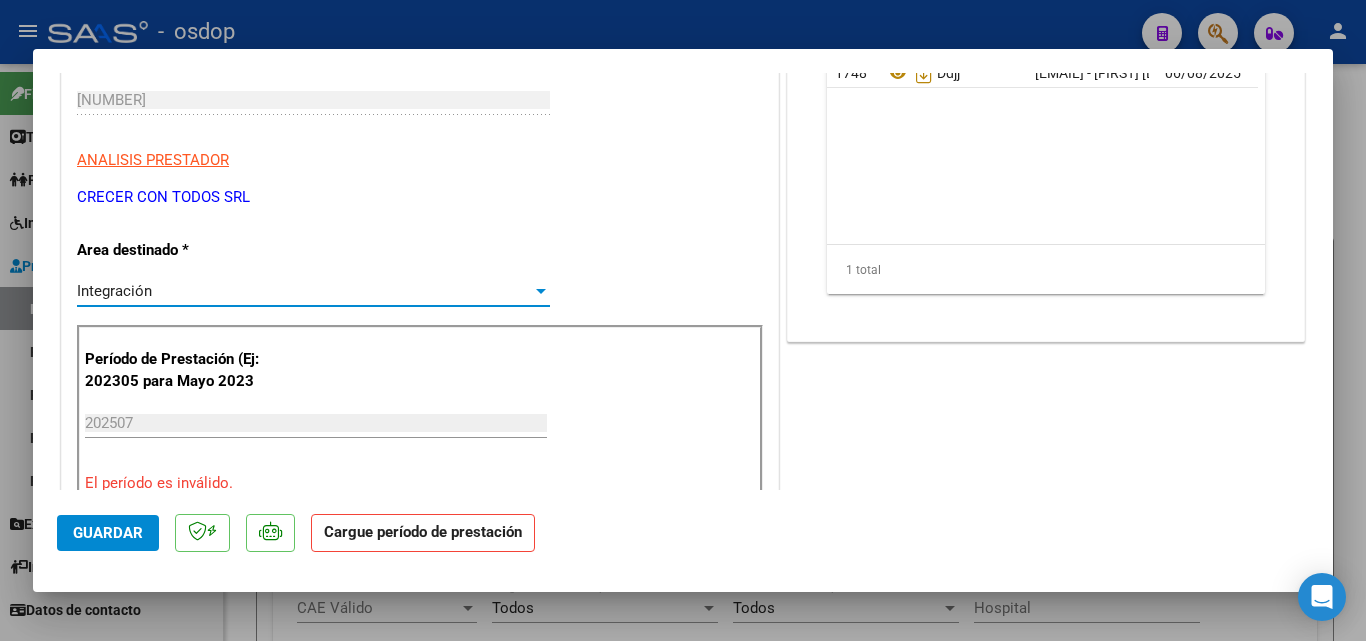 scroll, scrollTop: 292, scrollLeft: 0, axis: vertical 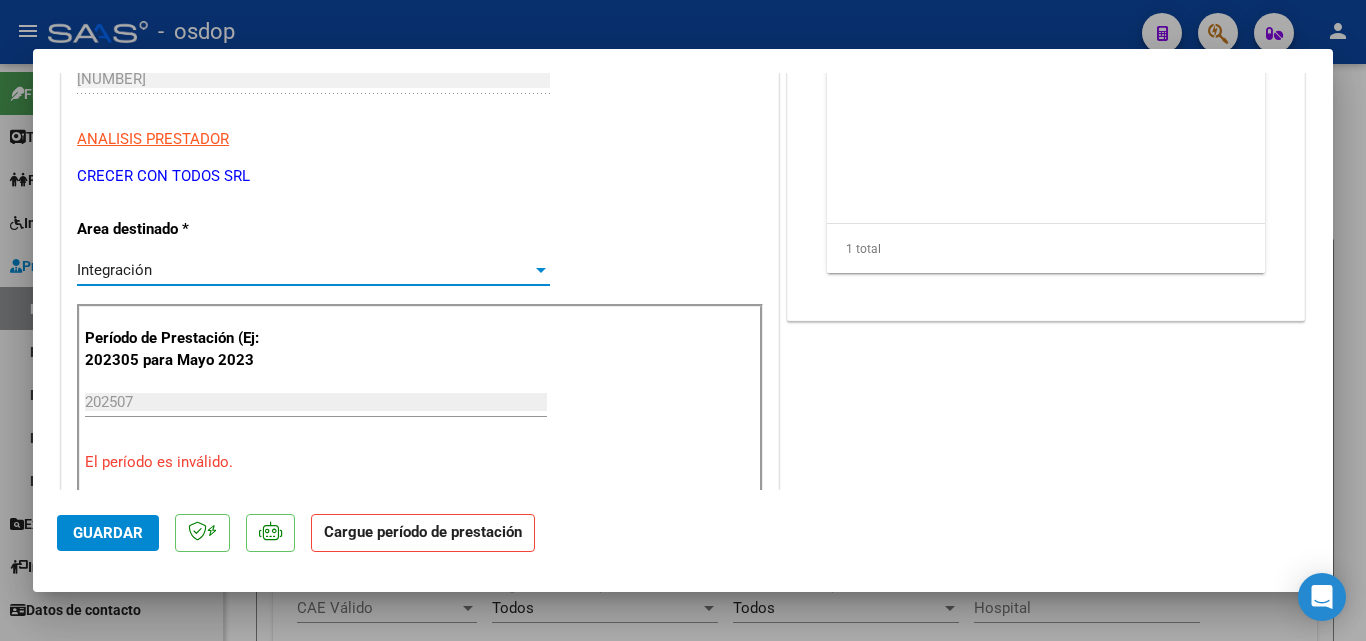 click on "202507" at bounding box center [316, 402] 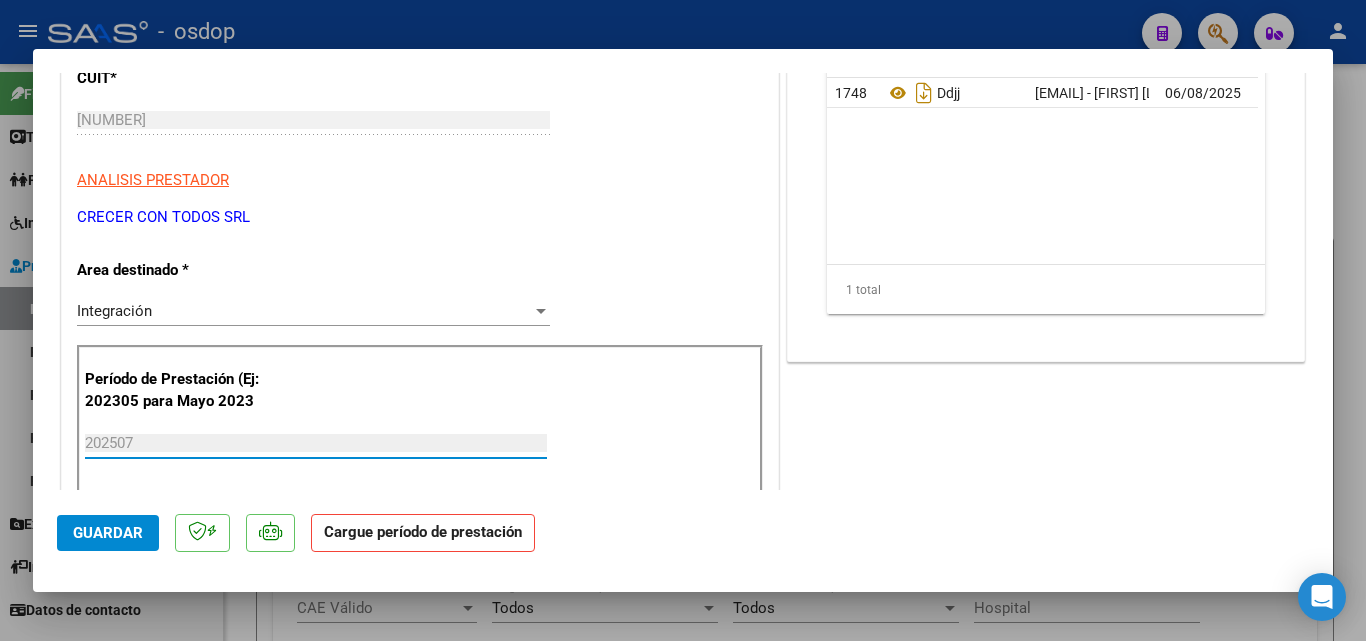 scroll, scrollTop: 0, scrollLeft: 0, axis: both 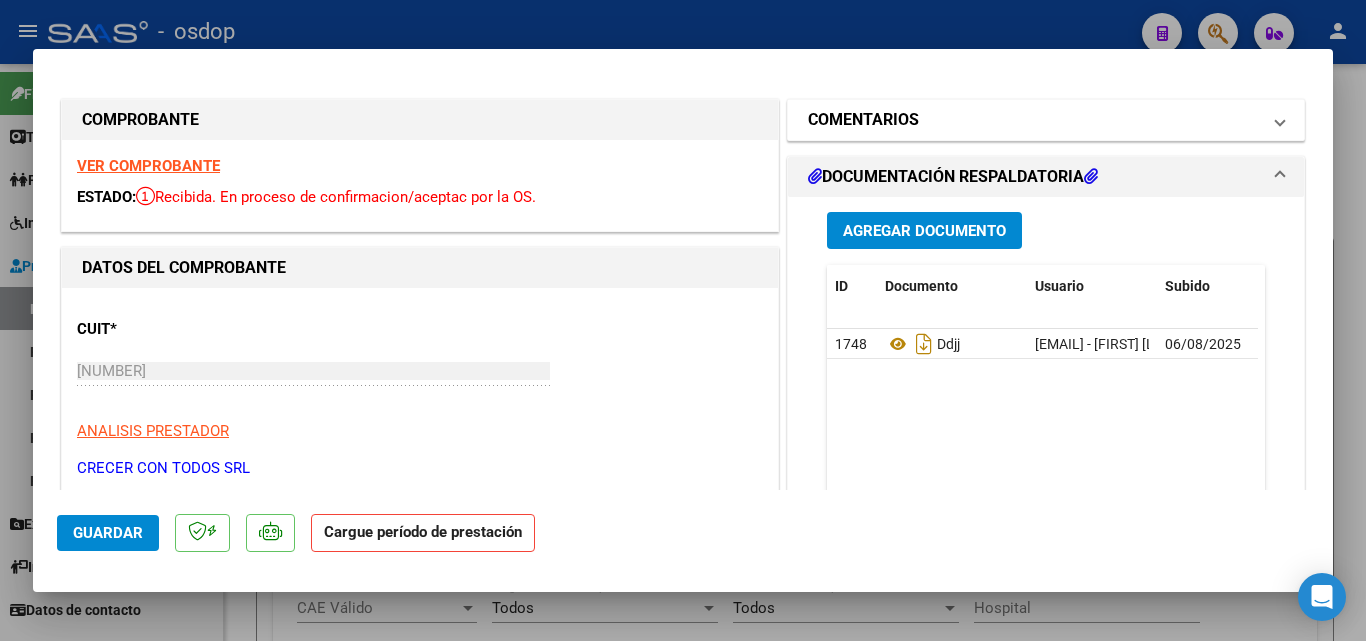click on "COMENTARIOS" at bounding box center (1042, 120) 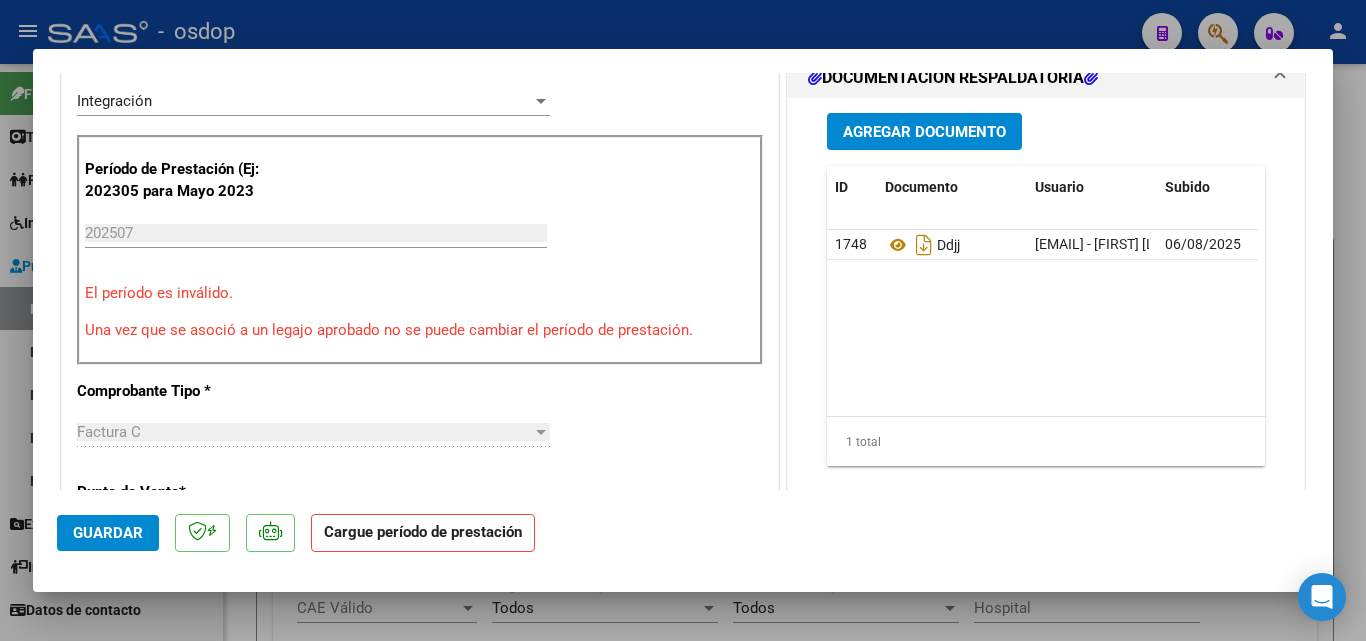 scroll, scrollTop: 569, scrollLeft: 0, axis: vertical 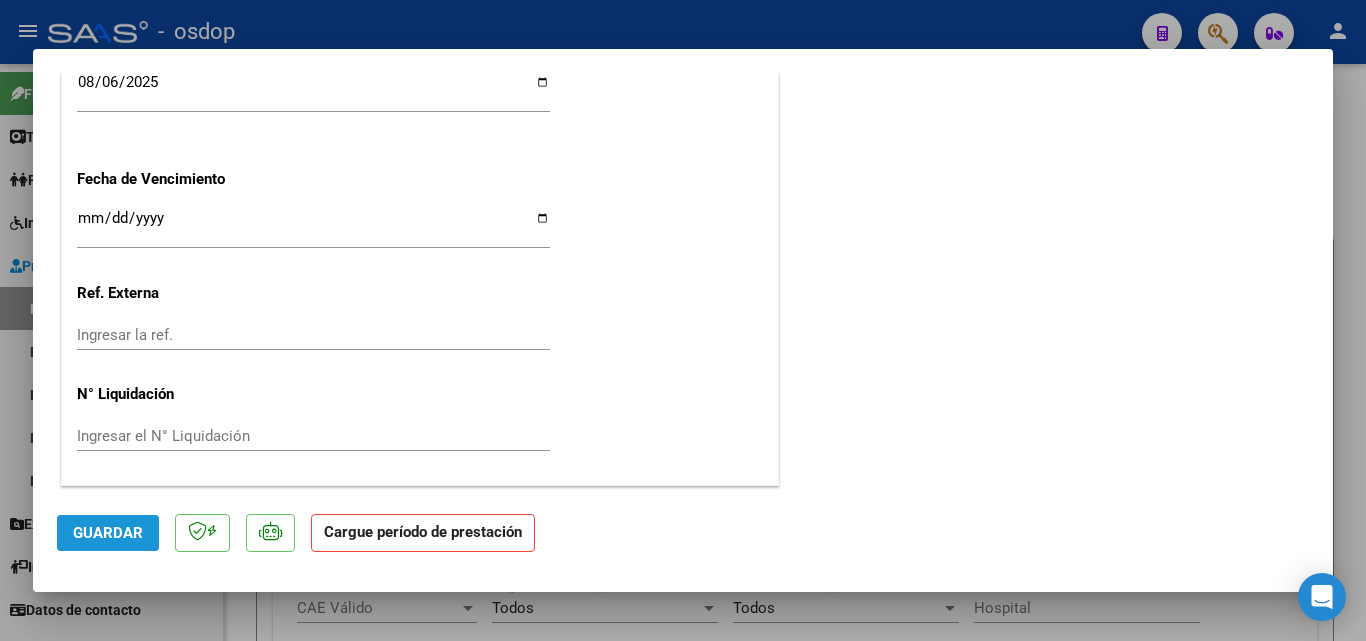 click on "Guardar" 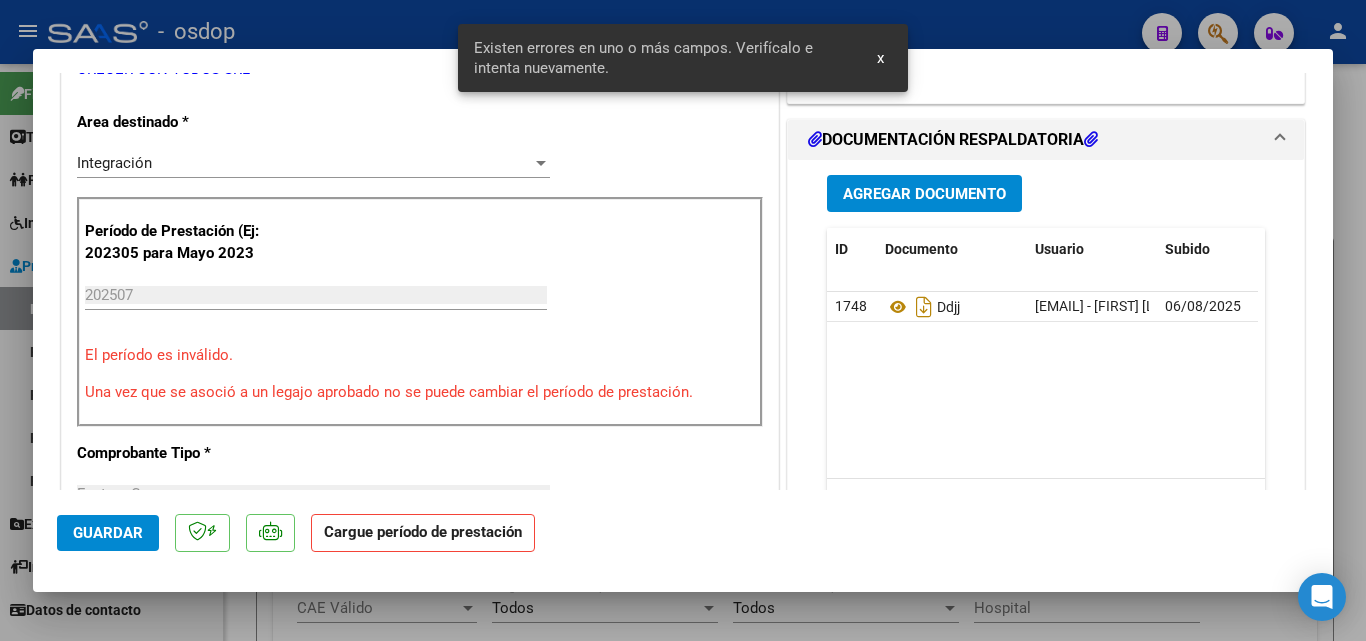 scroll, scrollTop: 392, scrollLeft: 0, axis: vertical 